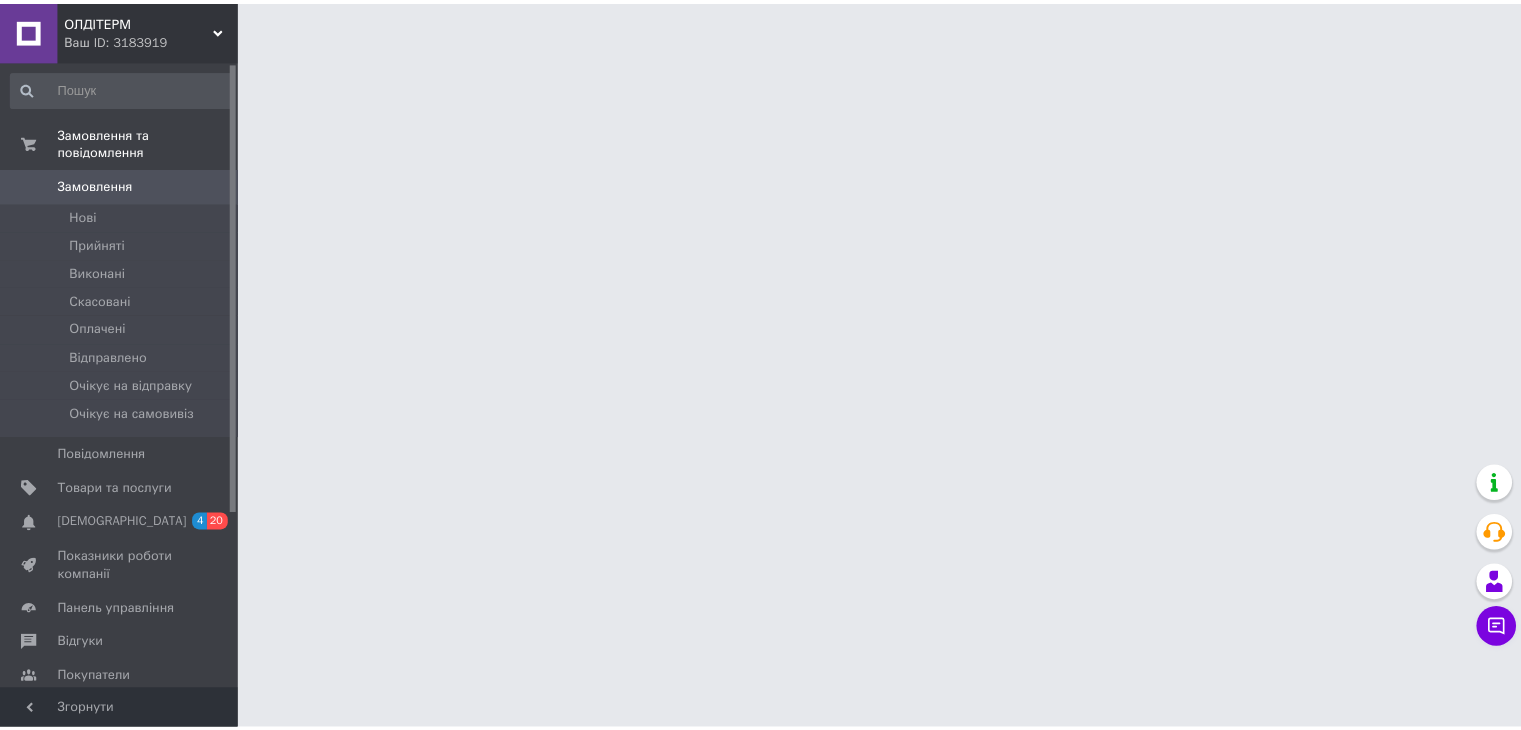 scroll, scrollTop: 0, scrollLeft: 0, axis: both 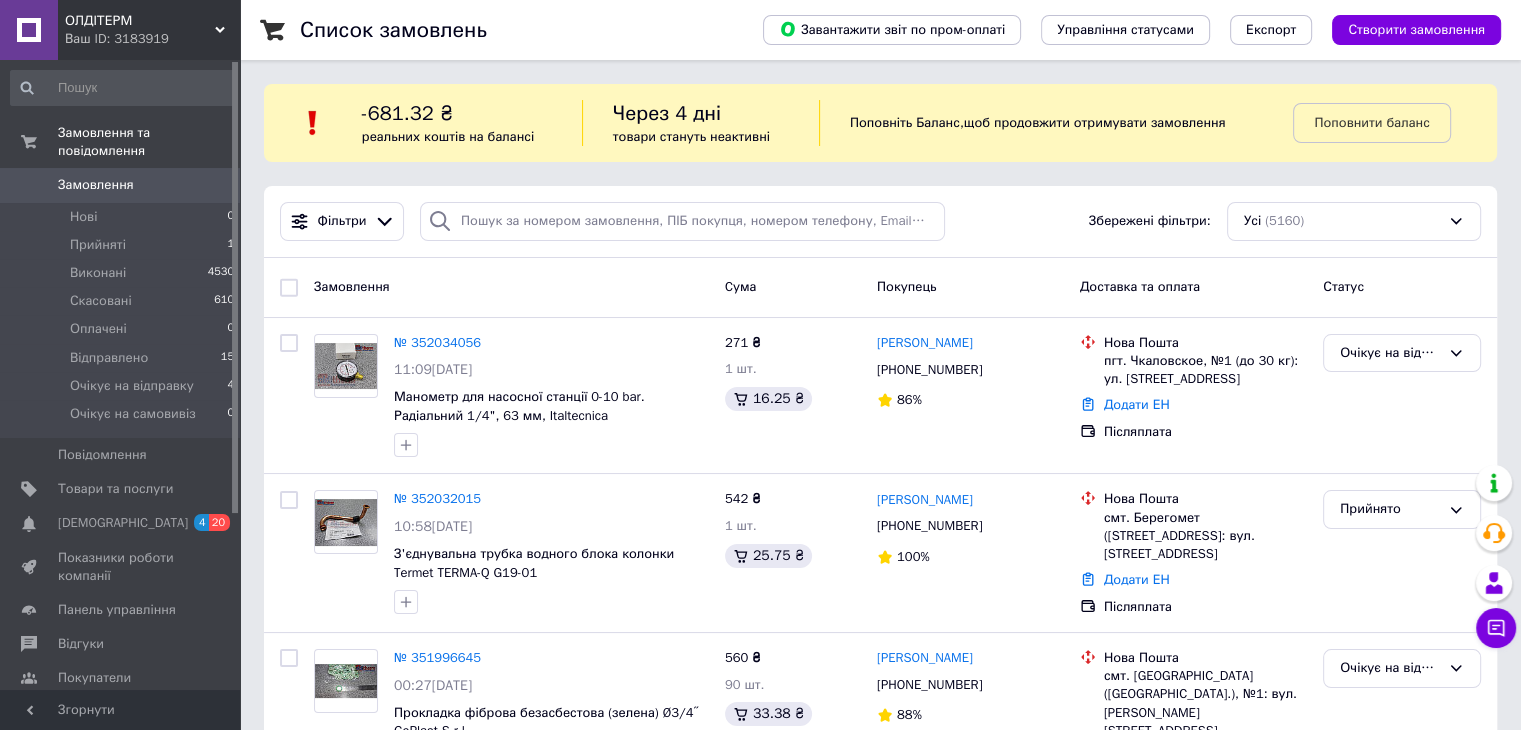 click on "Ваш ID: 3183919" at bounding box center (152, 39) 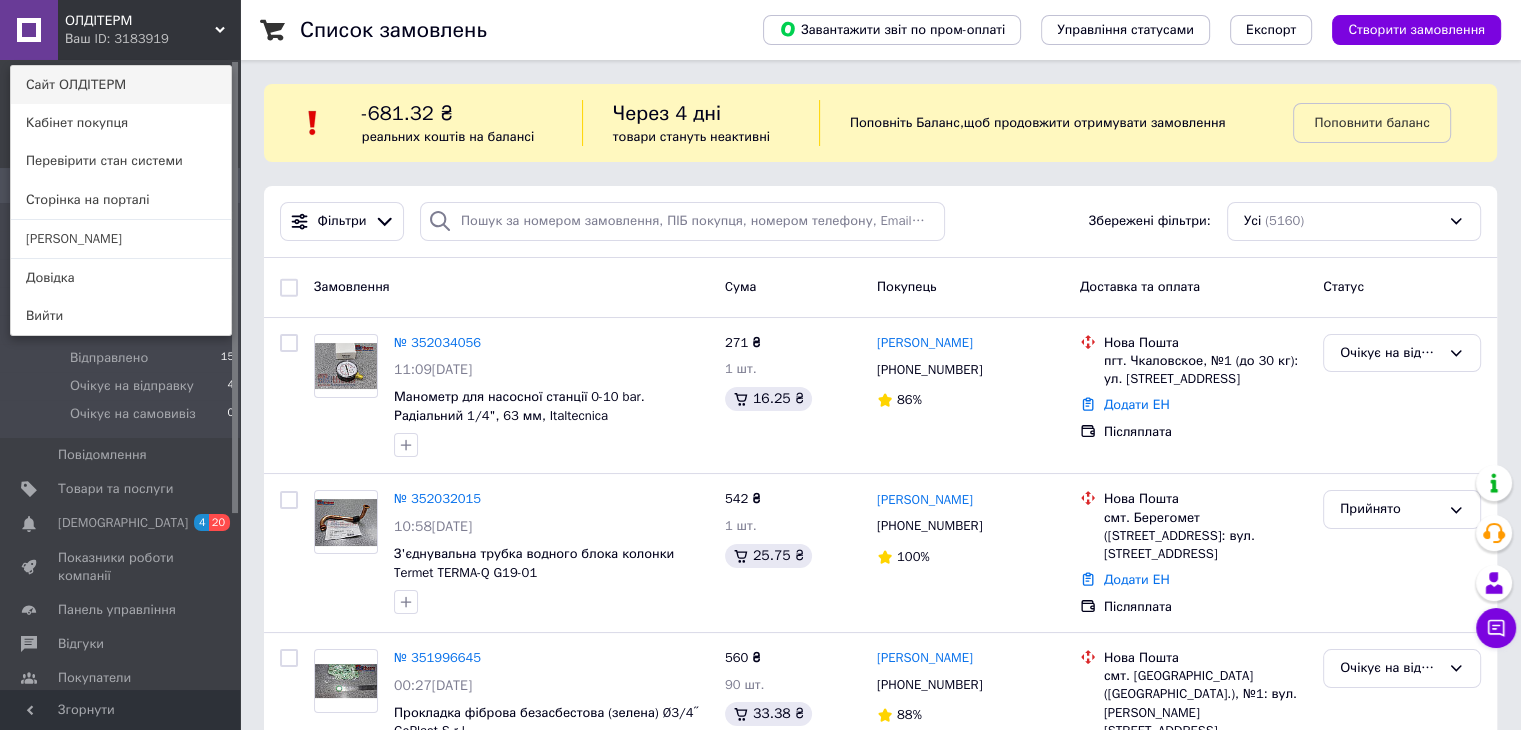 click on "Сайт ОЛДІТЕРМ" at bounding box center [121, 85] 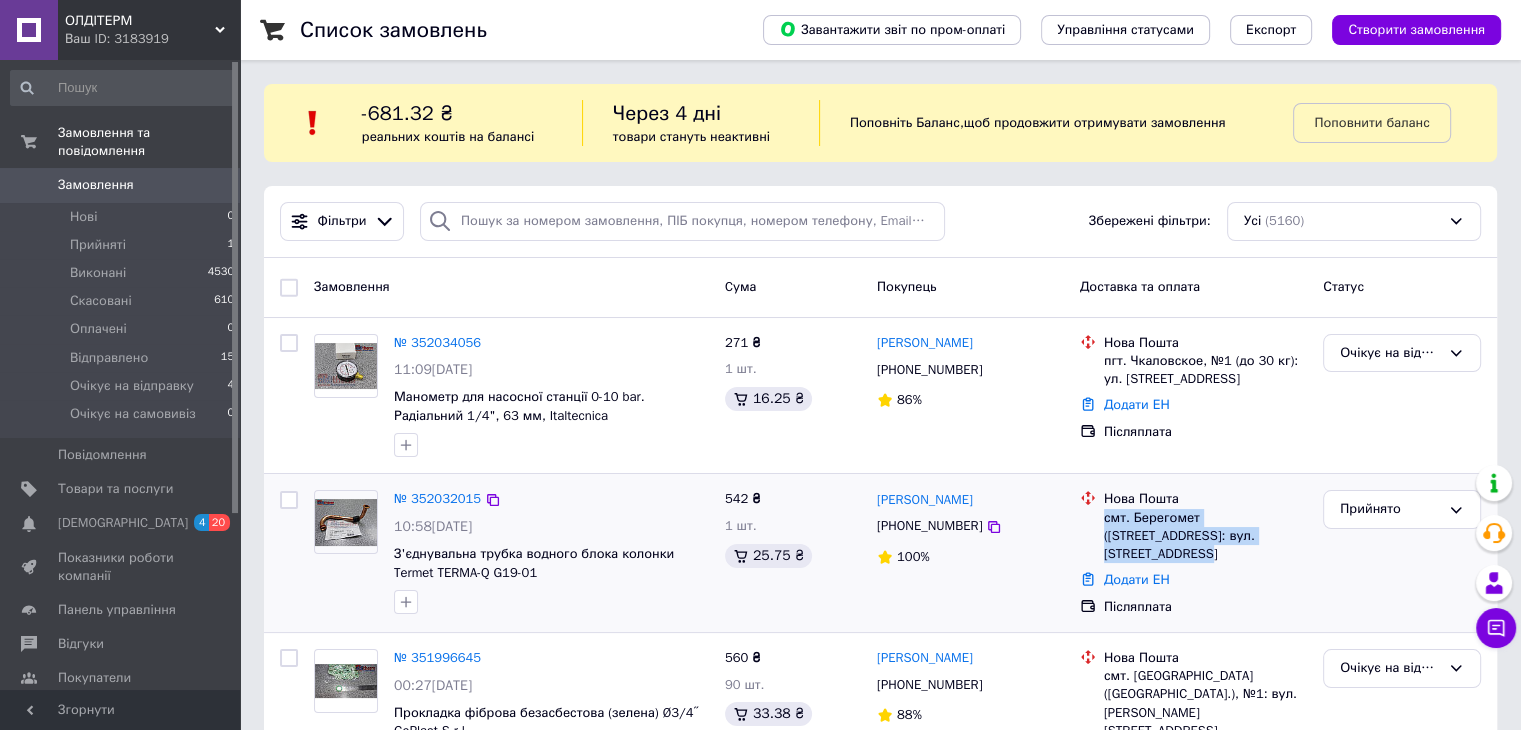 drag, startPoint x: 1235, startPoint y: 539, endPoint x: 1101, endPoint y: 521, distance: 135.20355 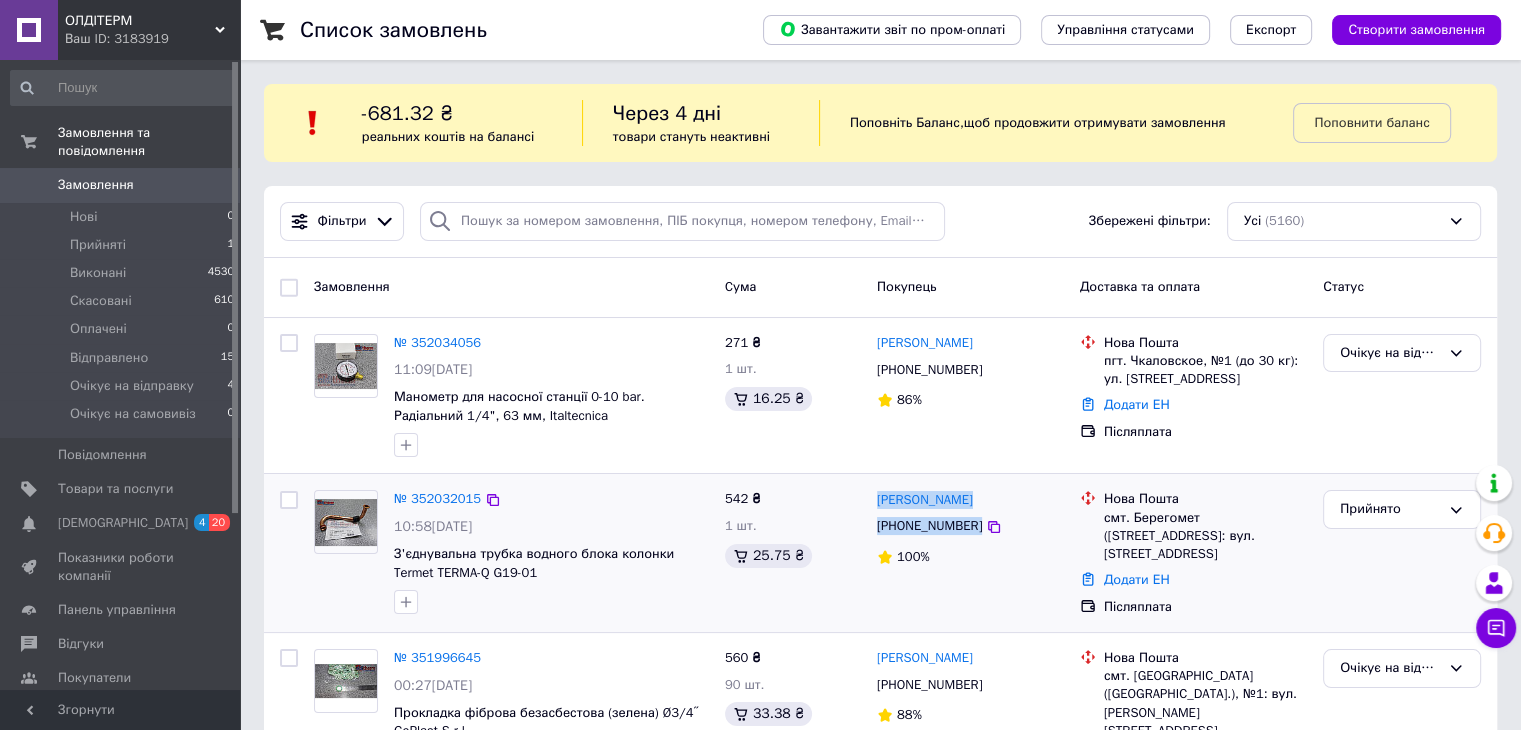 drag, startPoint x: 1032, startPoint y: 527, endPoint x: 872, endPoint y: 491, distance: 164 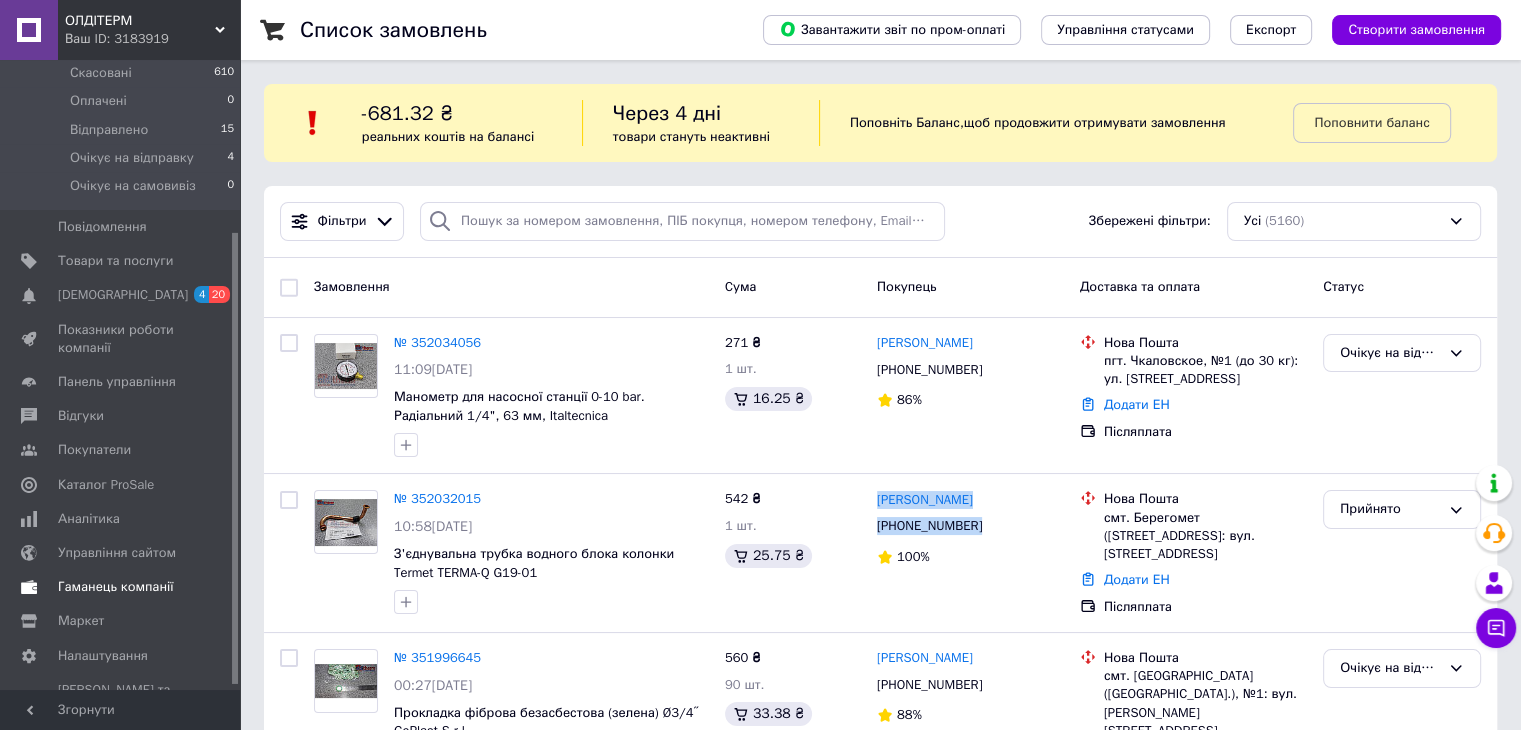 scroll, scrollTop: 244, scrollLeft: 0, axis: vertical 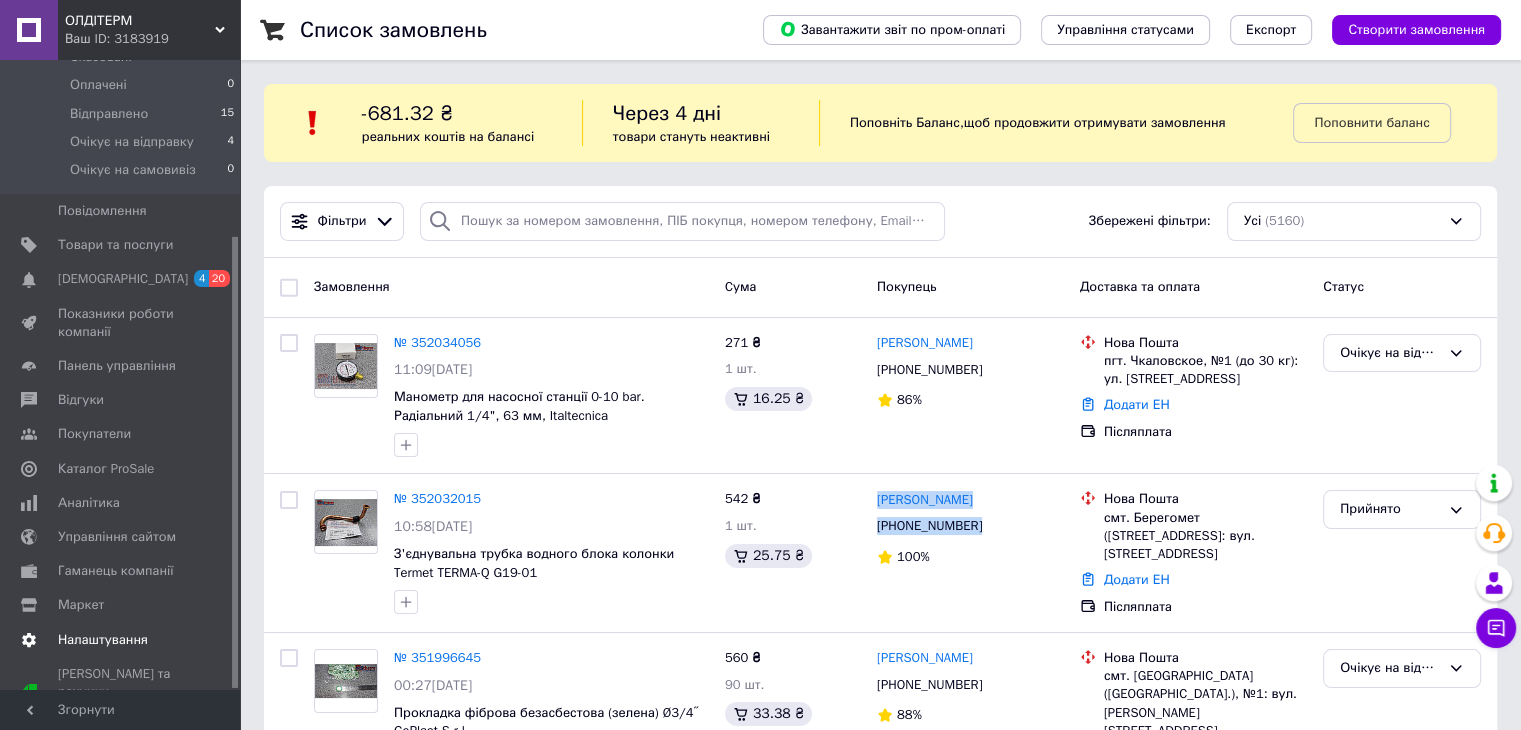click on "Налаштування" at bounding box center [103, 640] 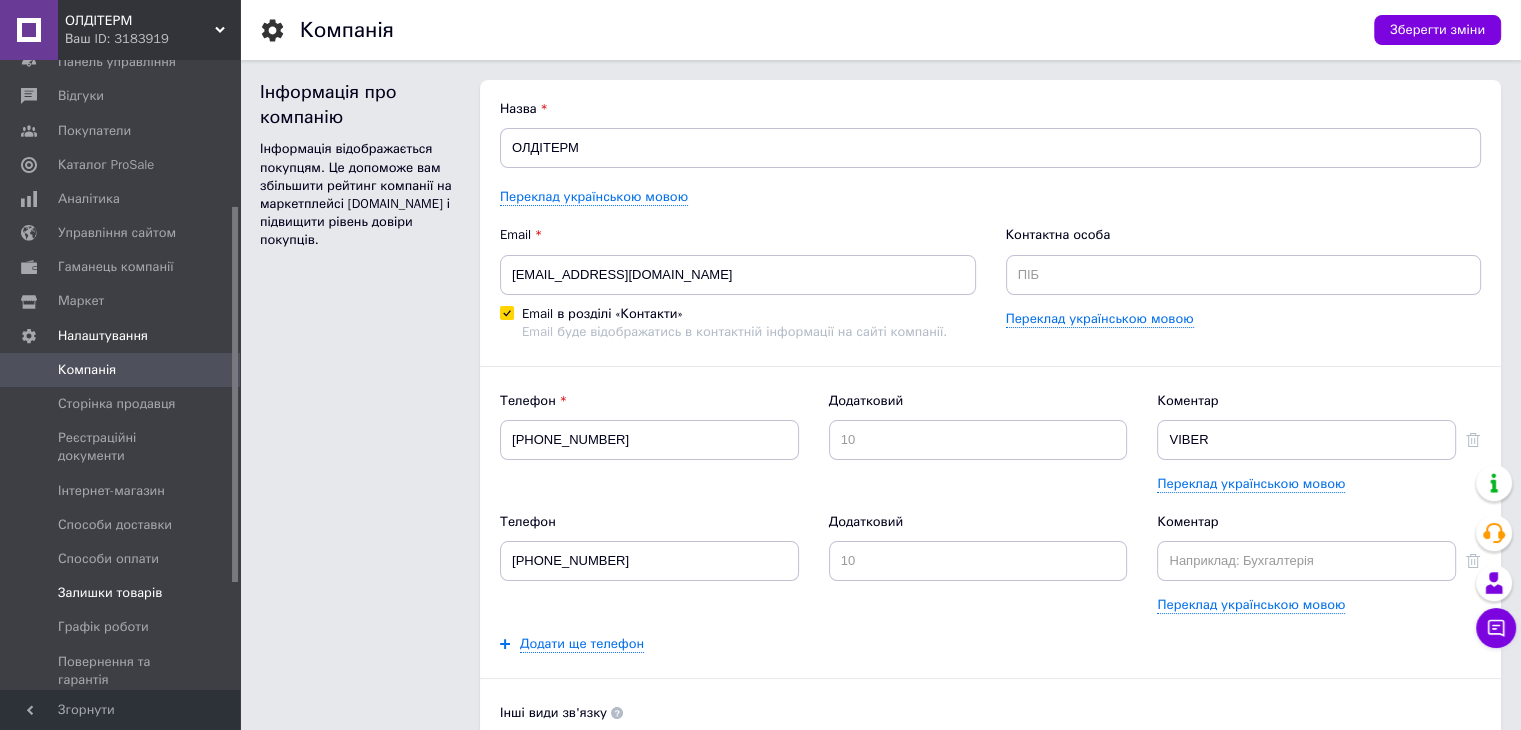 scroll, scrollTop: 0, scrollLeft: 0, axis: both 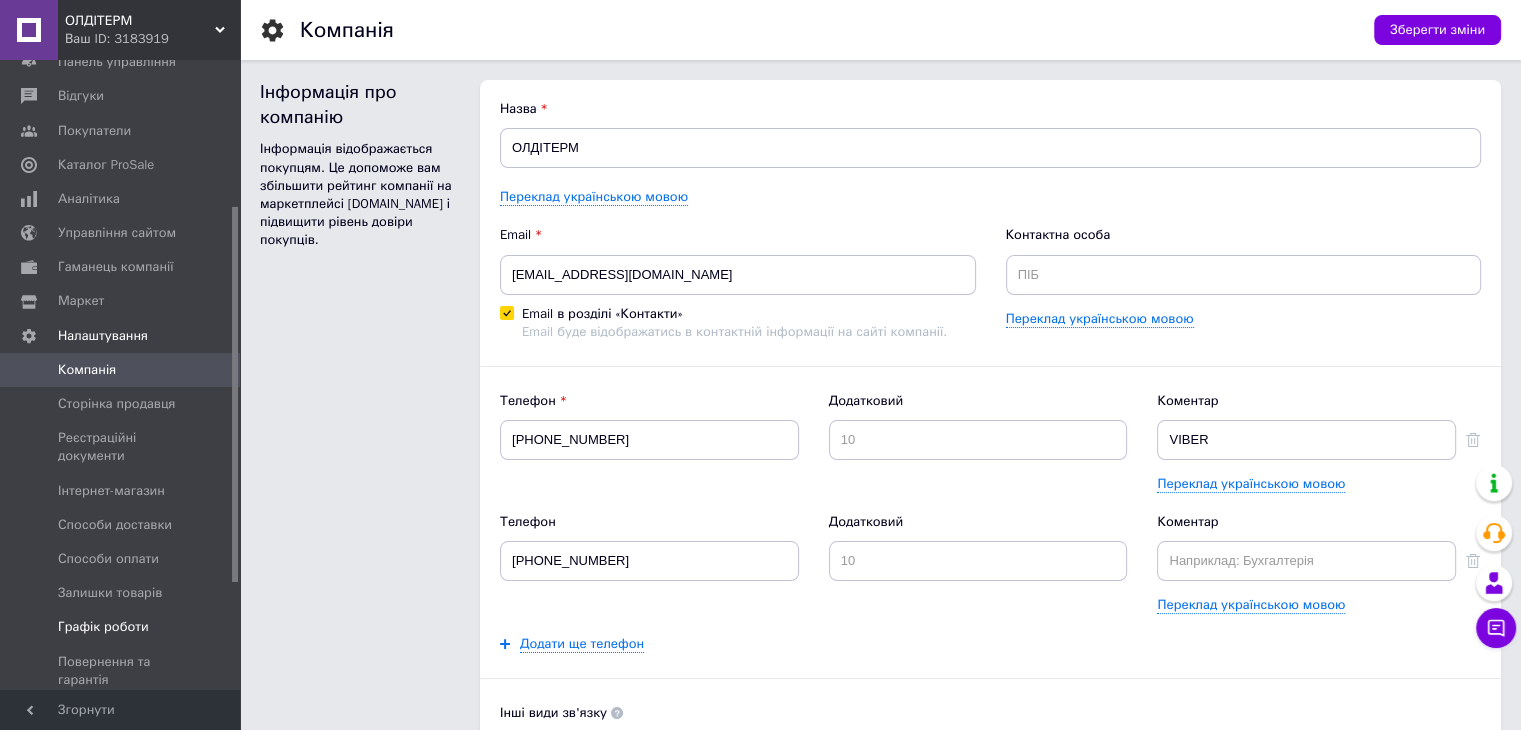 click on "Графік роботи" at bounding box center [103, 627] 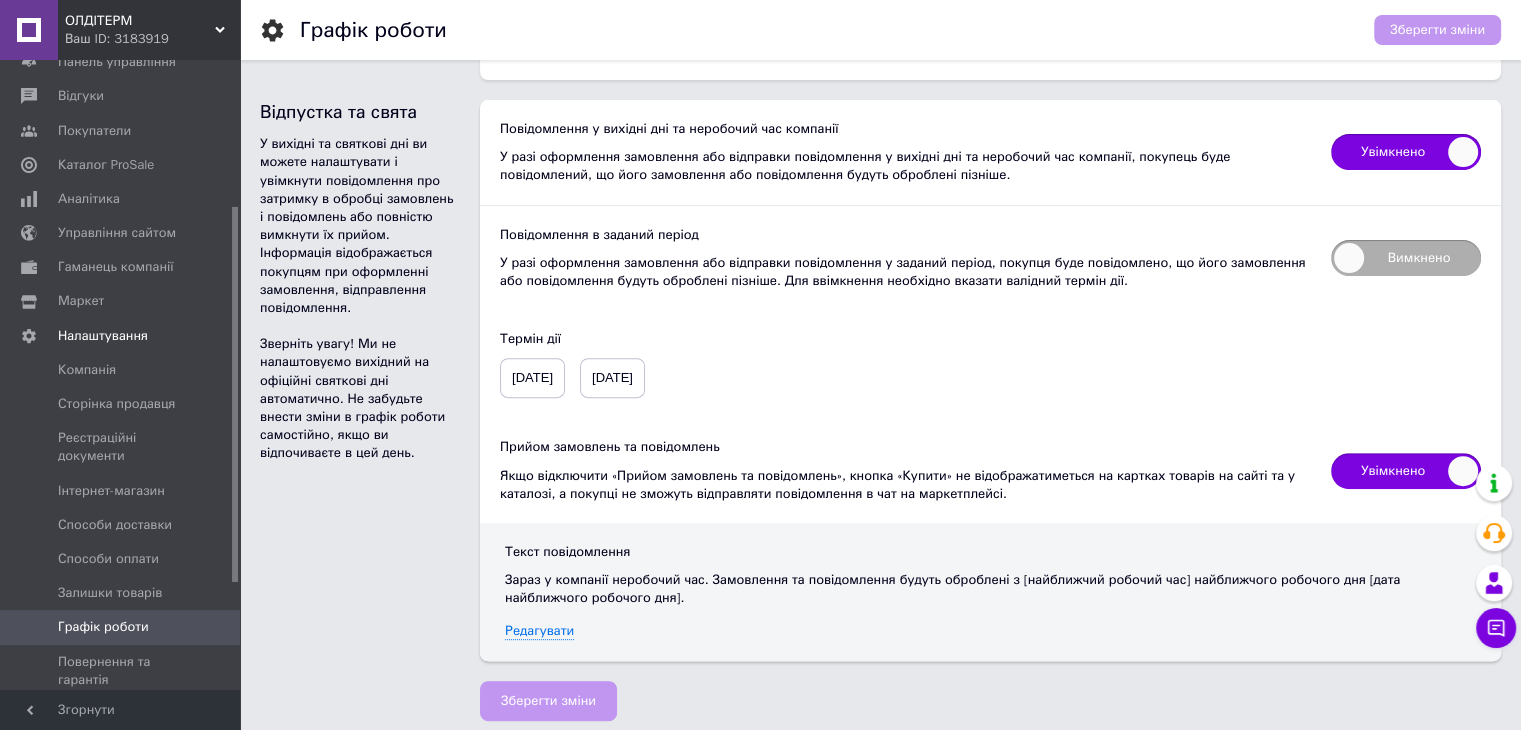 scroll, scrollTop: 652, scrollLeft: 0, axis: vertical 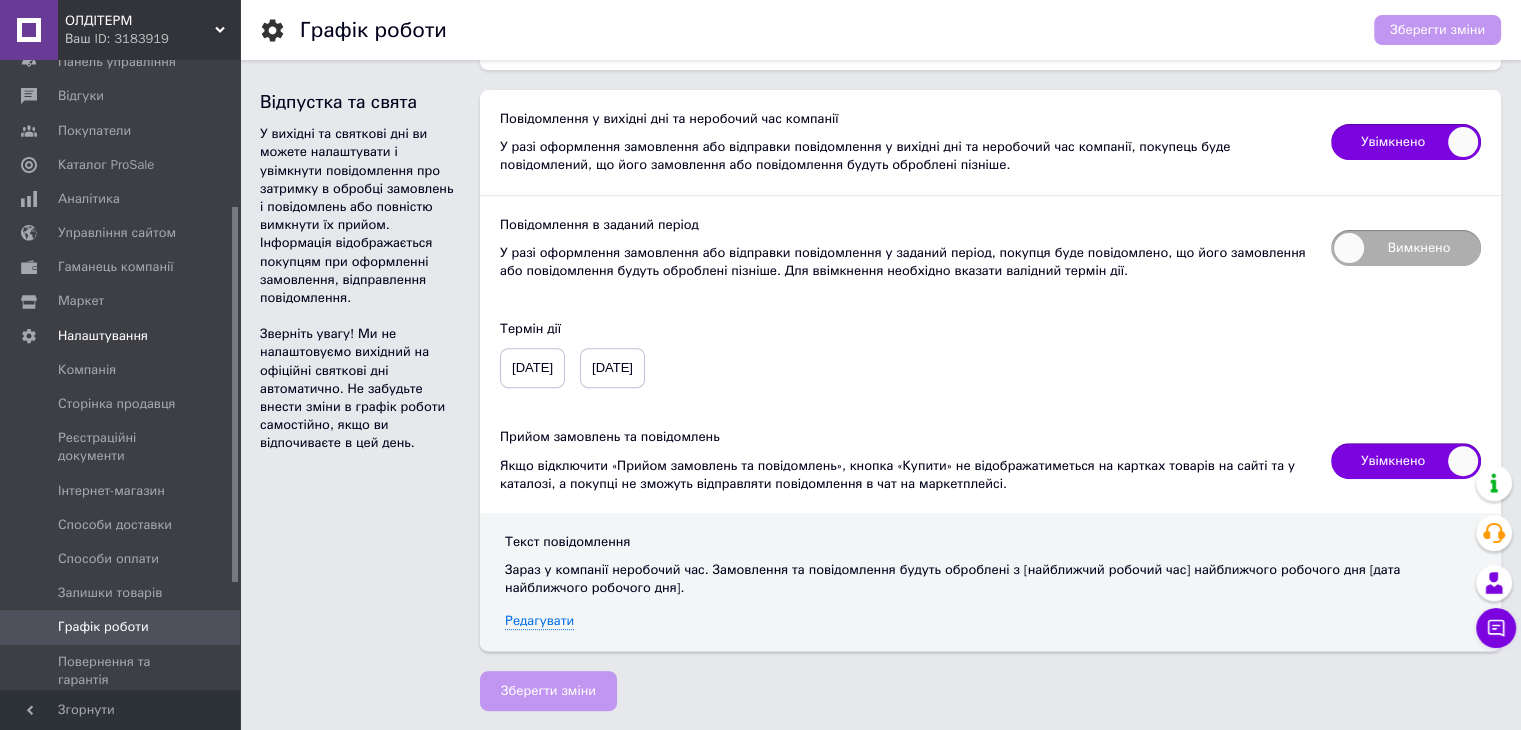 click on "01-07-2025" at bounding box center (532, 368) 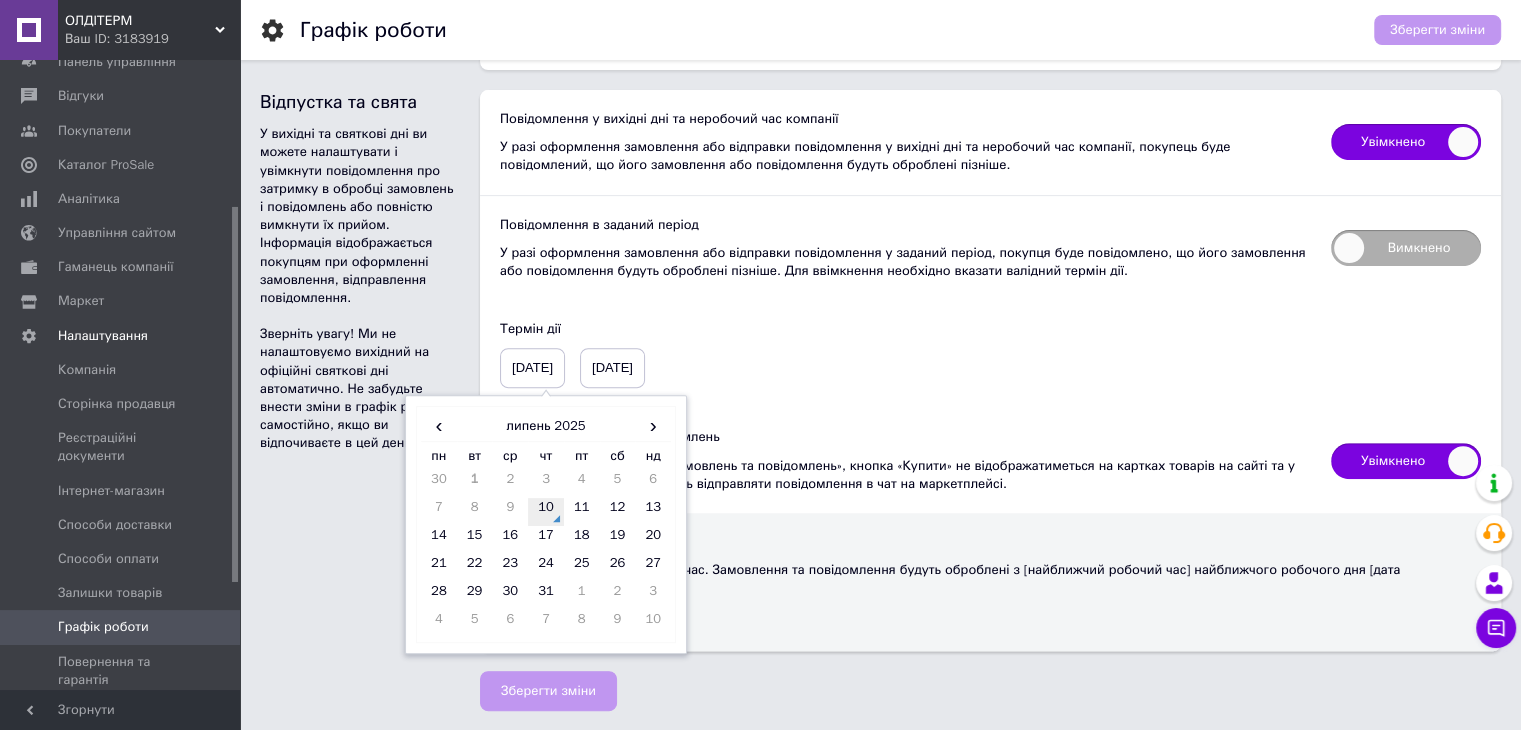 click on "10" at bounding box center [546, 512] 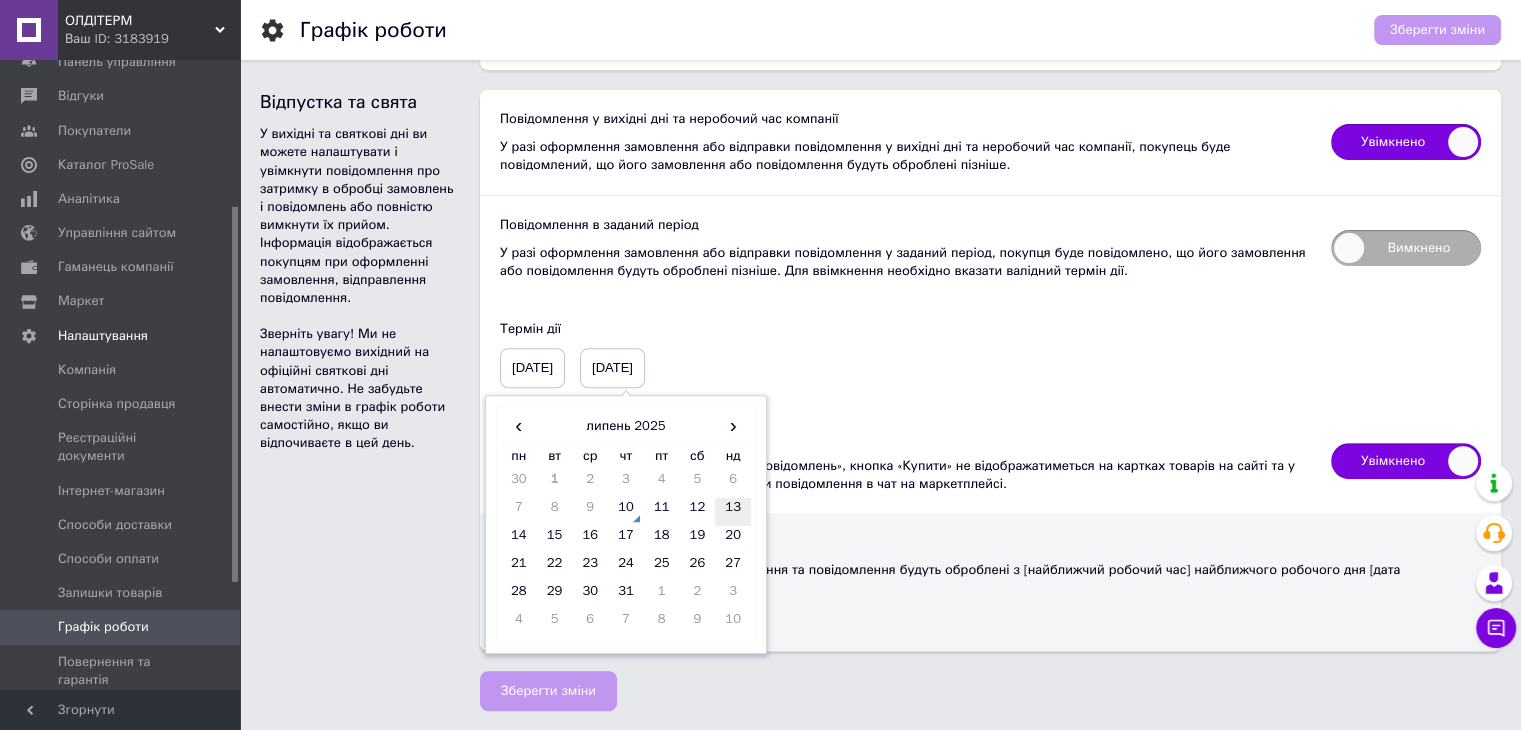 click on "13" at bounding box center [733, 512] 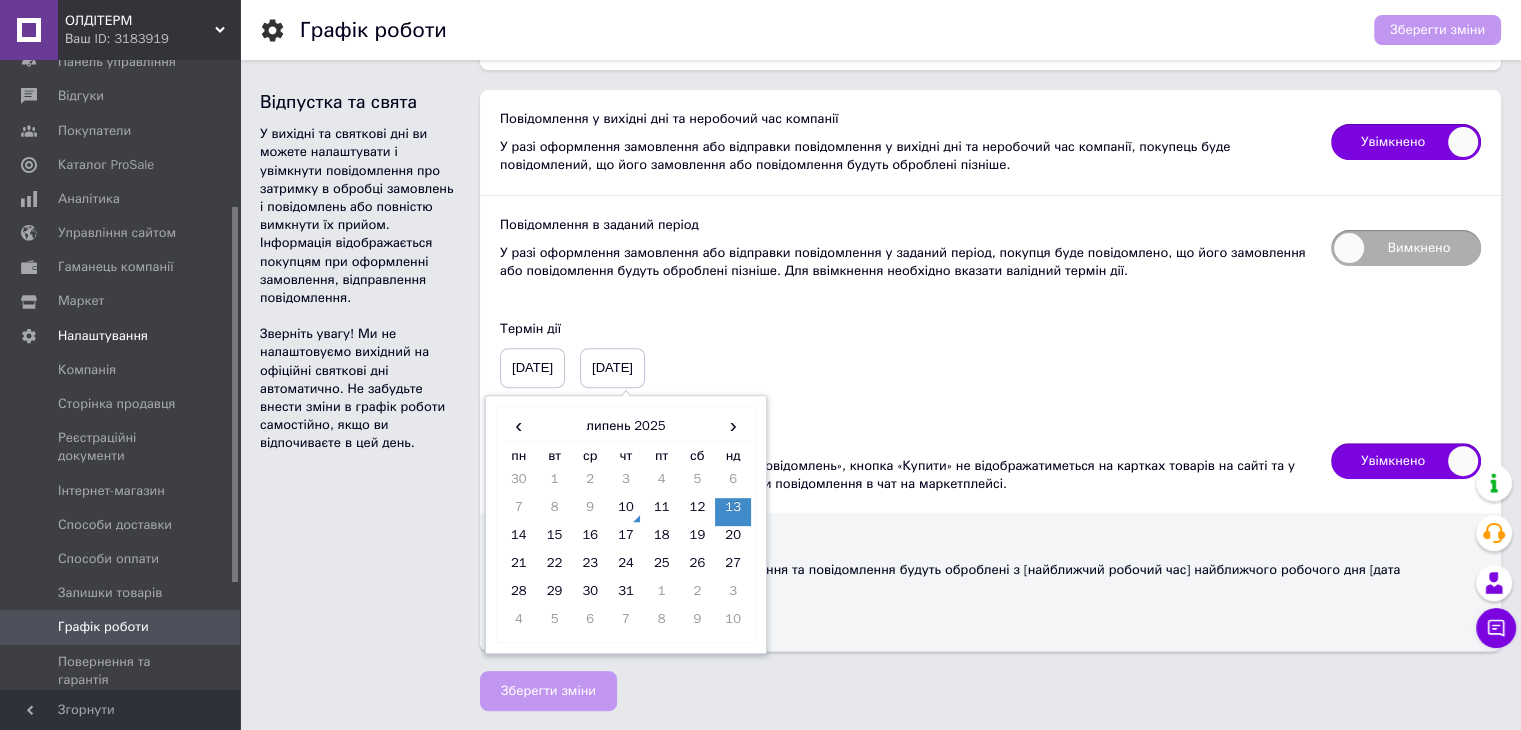 click on "Термін дії 10-07-2025 13-07-2025 ‹ липень 2025 › пн вт ср чт пт сб нд 30 1 2 3 4 5 6 7 8 9 10 11 12 13 14 15 16 17 18 19 20 21 22 23 24 25 26 27 28 29 30 31 1 2 3 4 5 6 7 8 9 10" at bounding box center [990, 354] 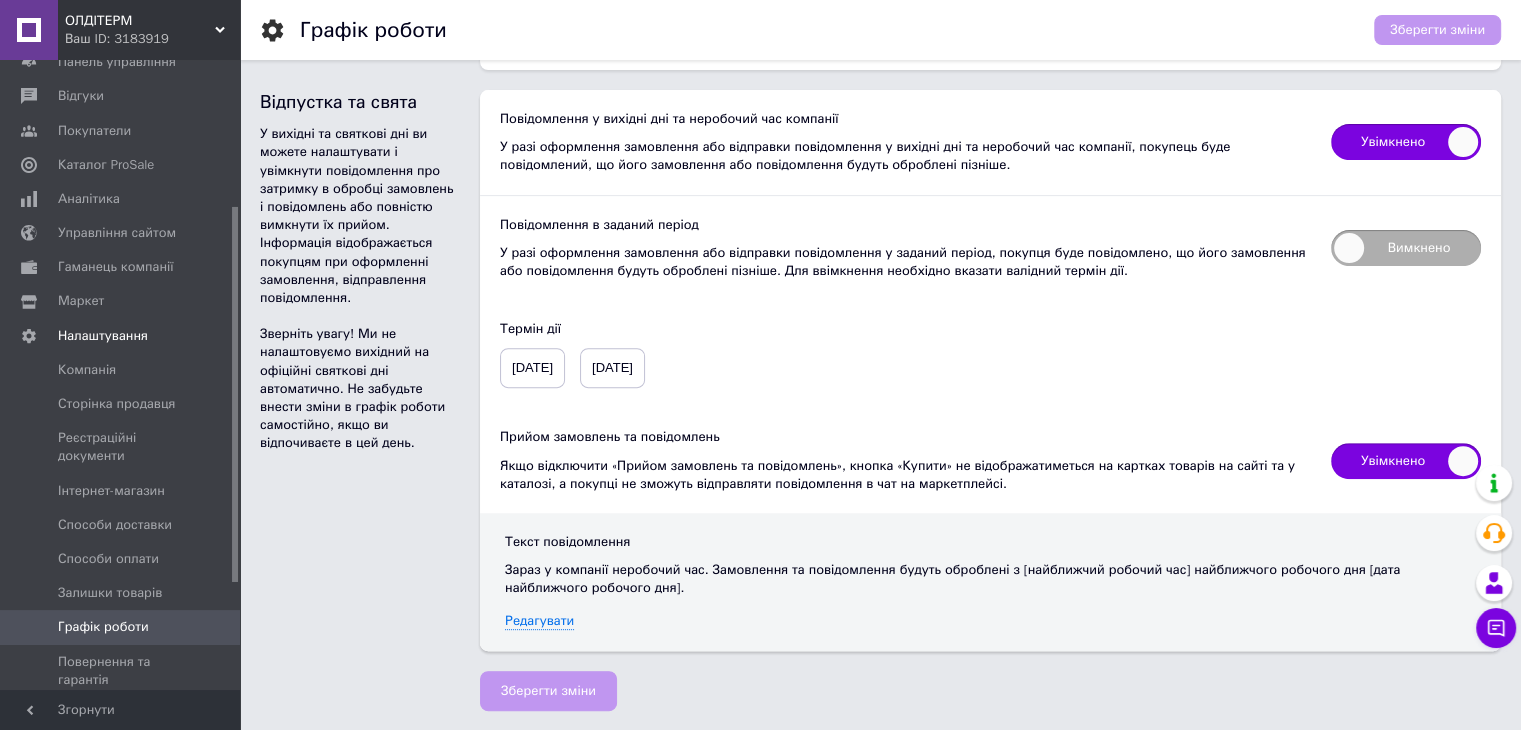 click on "Увімкнено" at bounding box center [1406, 461] 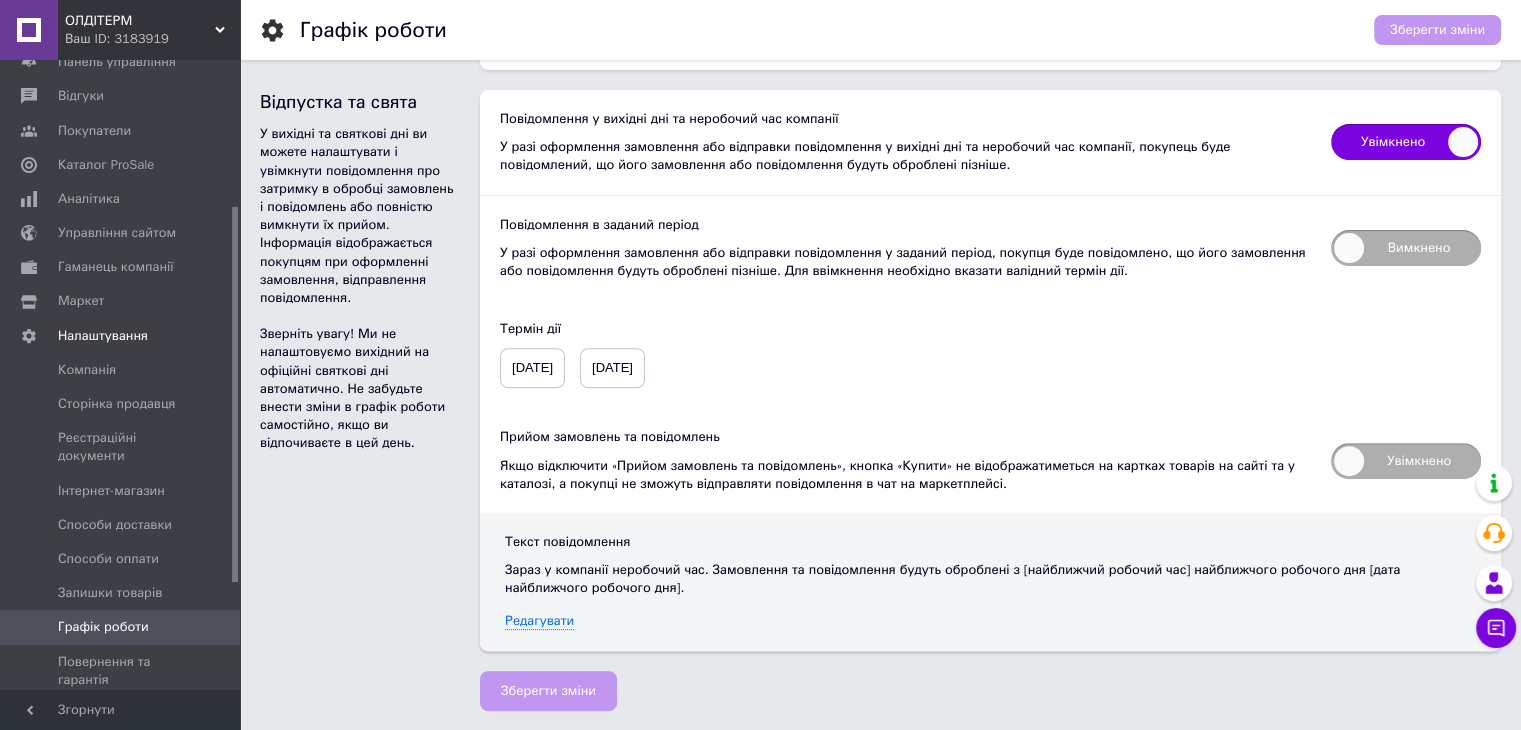 checkbox on "false" 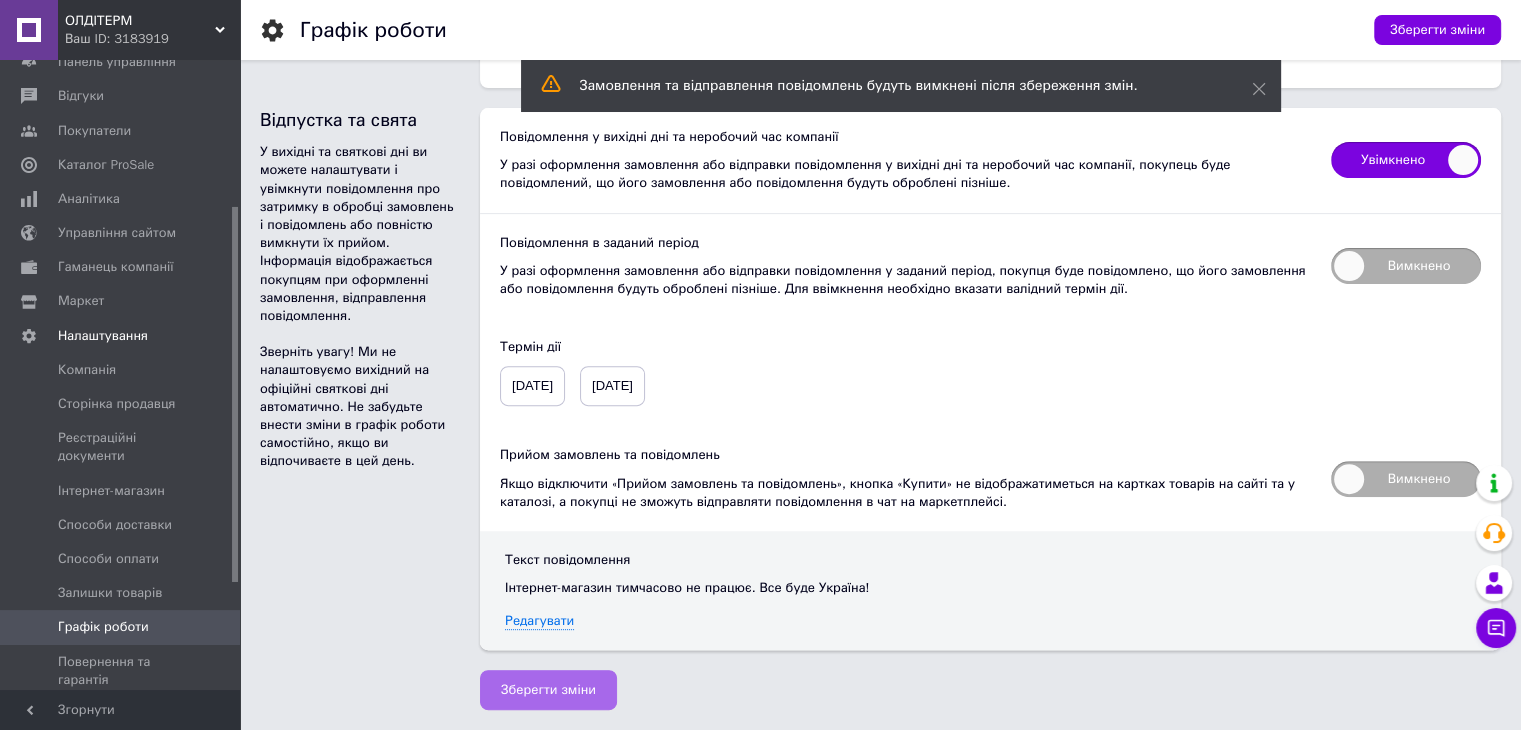 click on "Зберегти зміни" at bounding box center (548, 690) 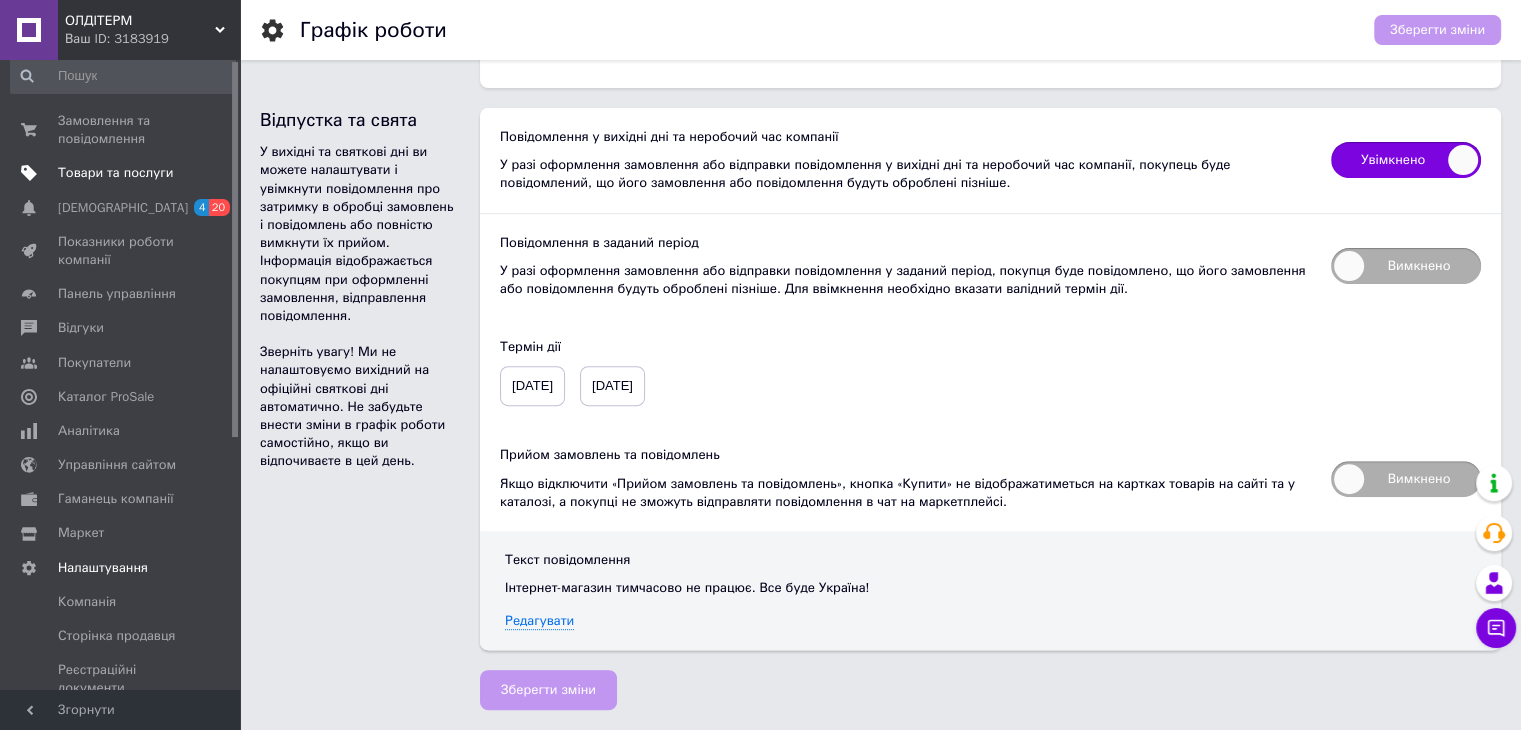 scroll, scrollTop: 0, scrollLeft: 0, axis: both 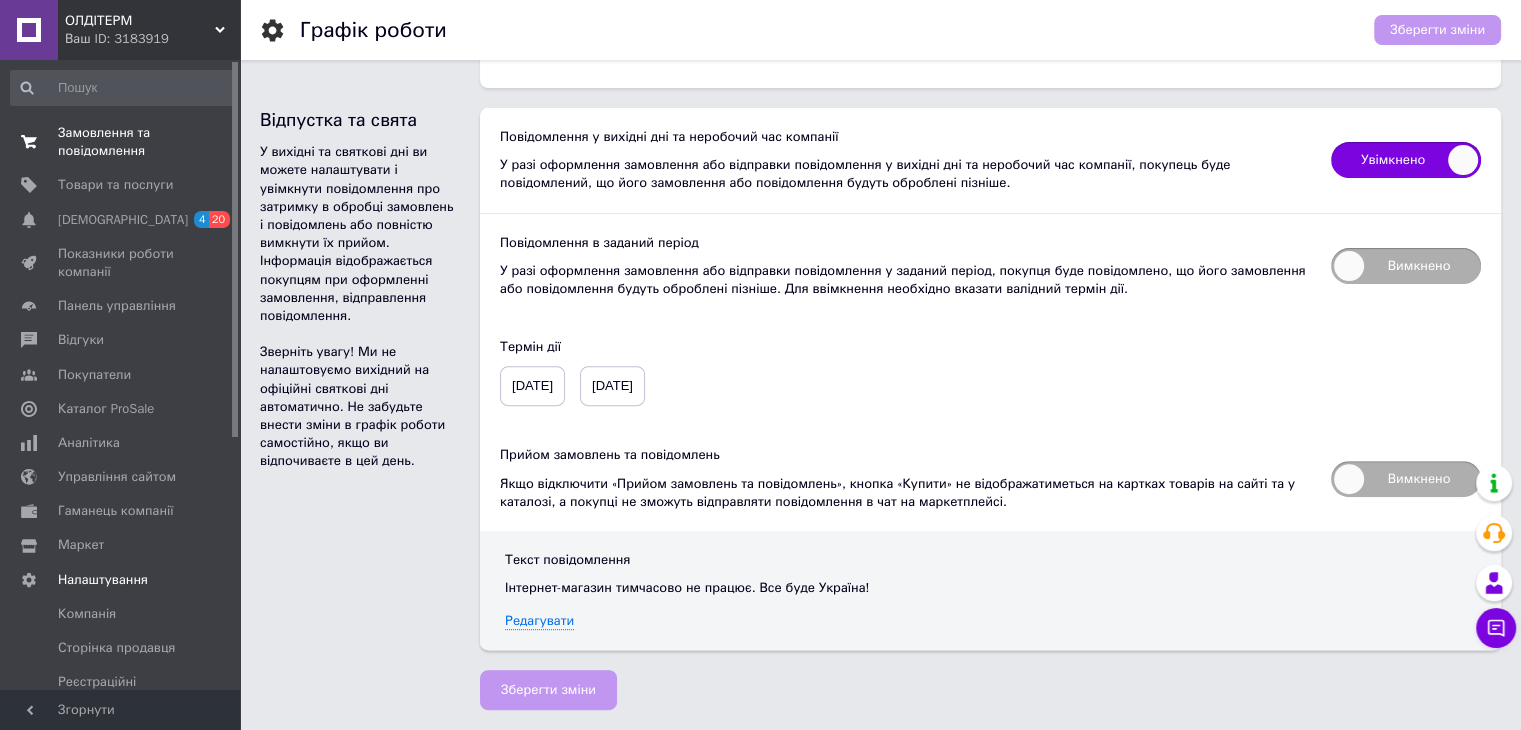 click on "Замовлення та повідомлення" at bounding box center [121, 142] 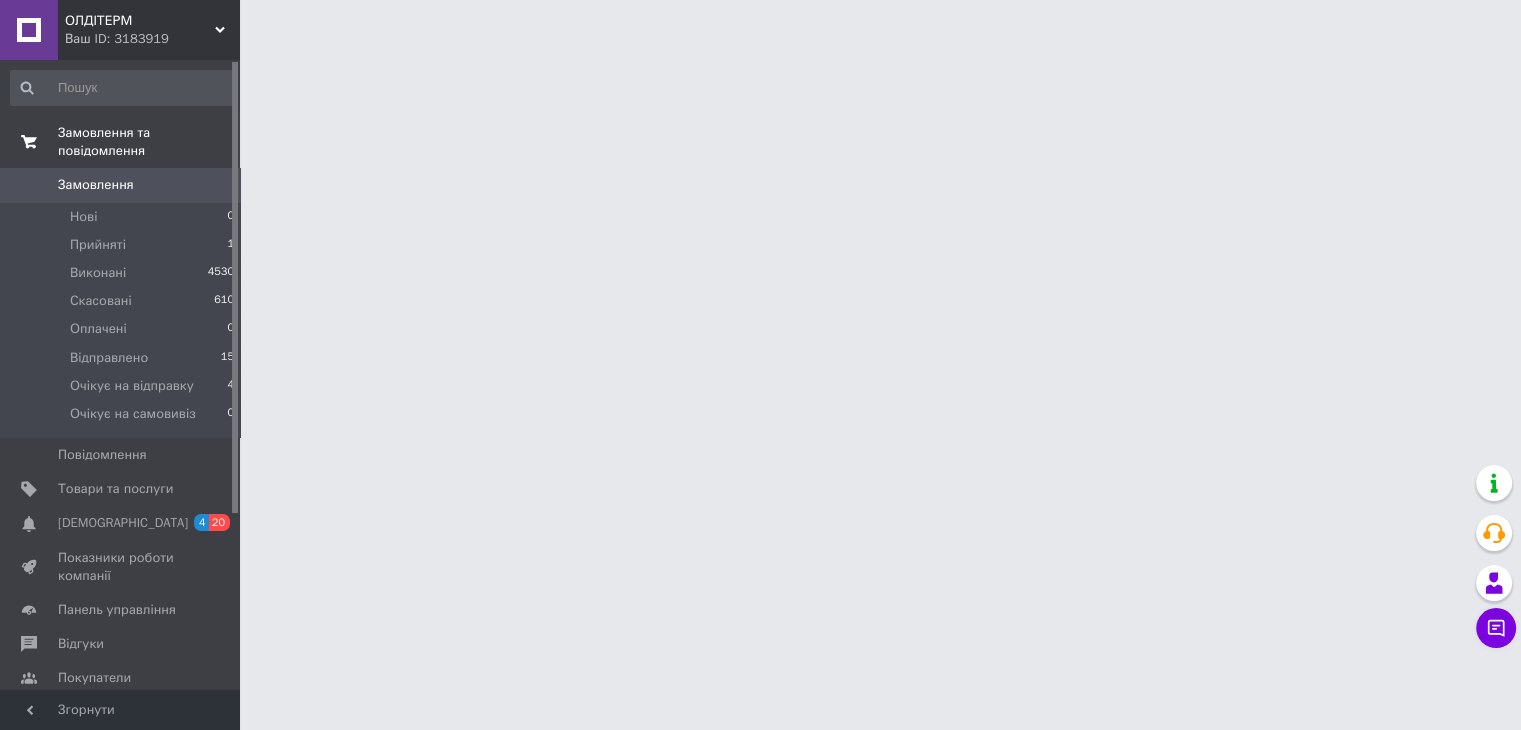 scroll, scrollTop: 0, scrollLeft: 0, axis: both 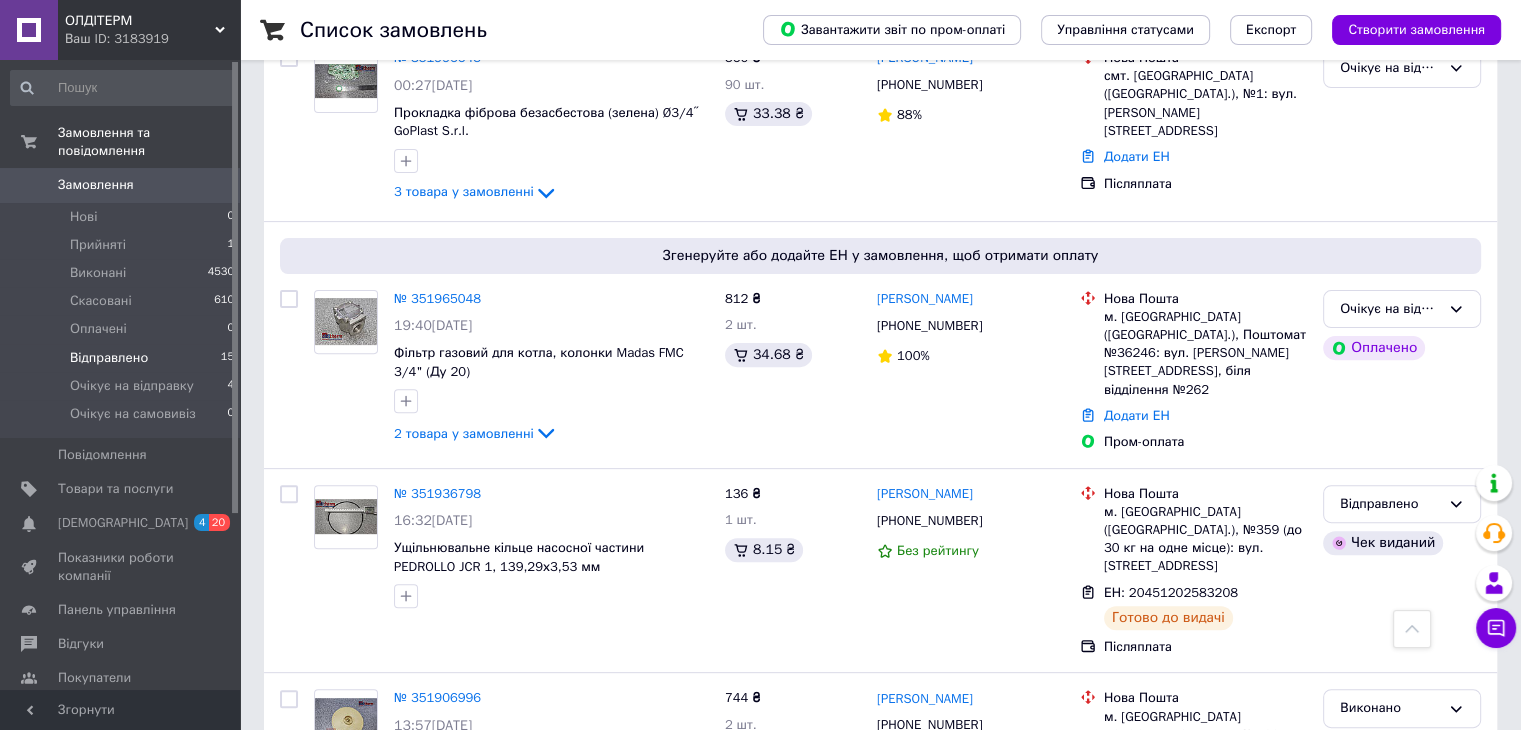 click on "Відправлено" at bounding box center (109, 358) 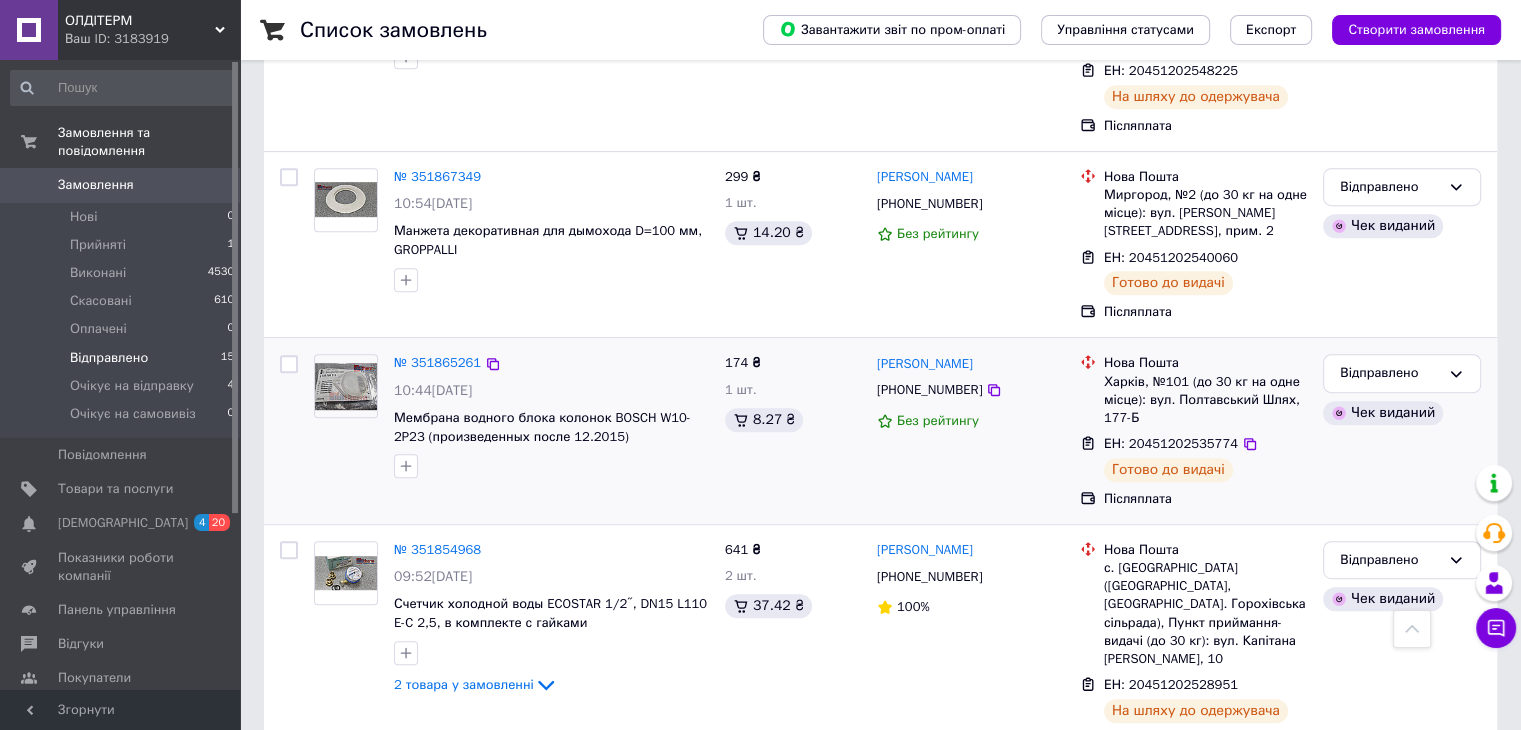 scroll, scrollTop: 900, scrollLeft: 0, axis: vertical 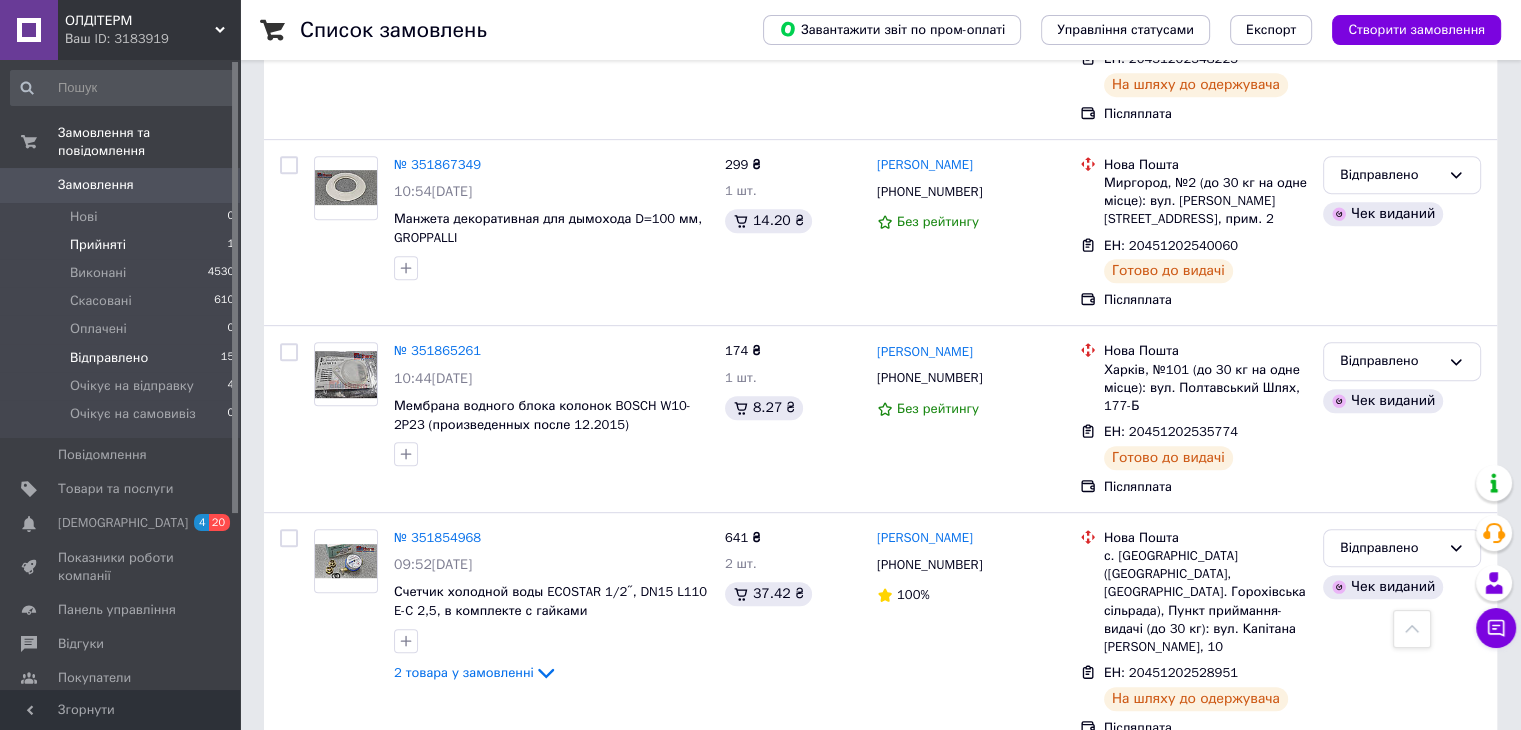click on "Прийняті" at bounding box center (98, 245) 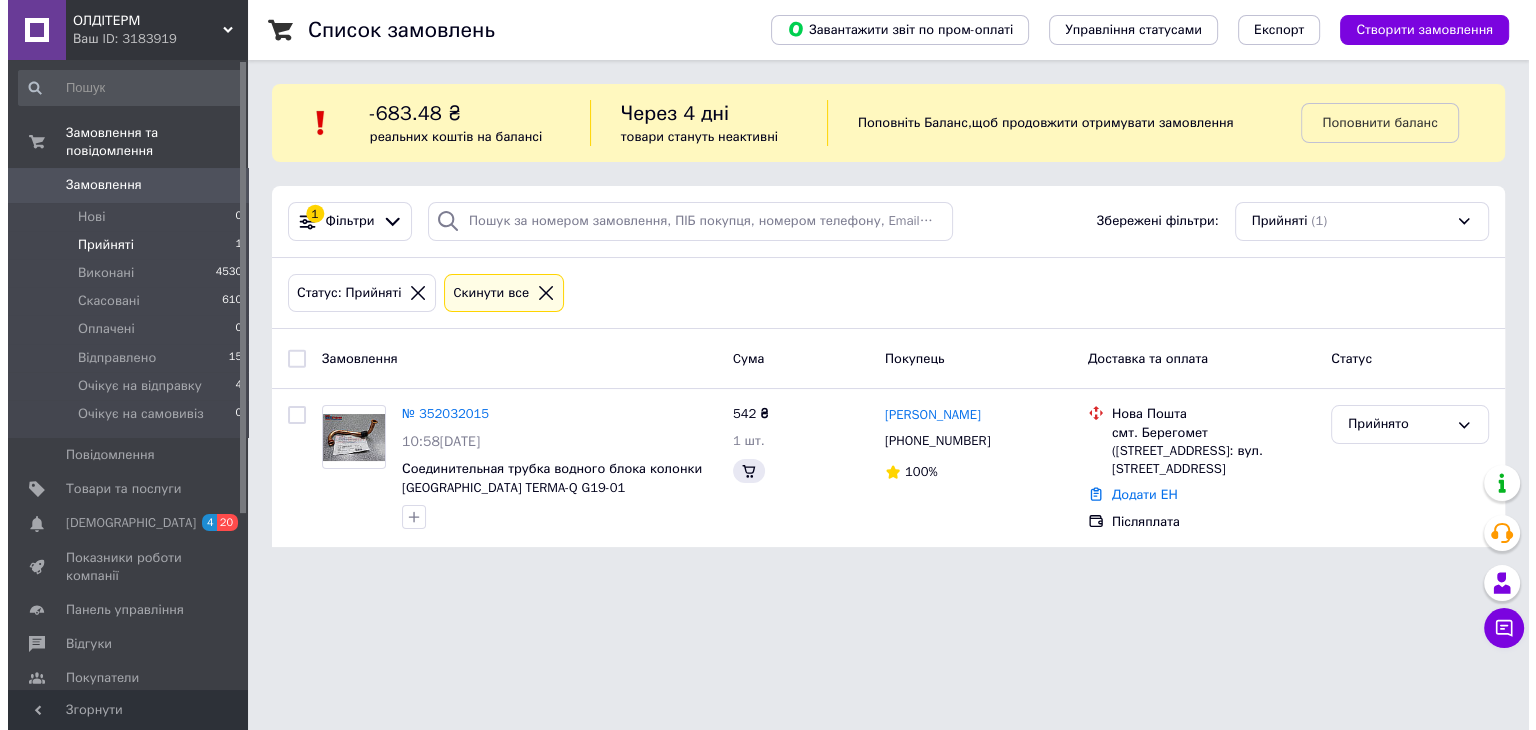 scroll, scrollTop: 0, scrollLeft: 0, axis: both 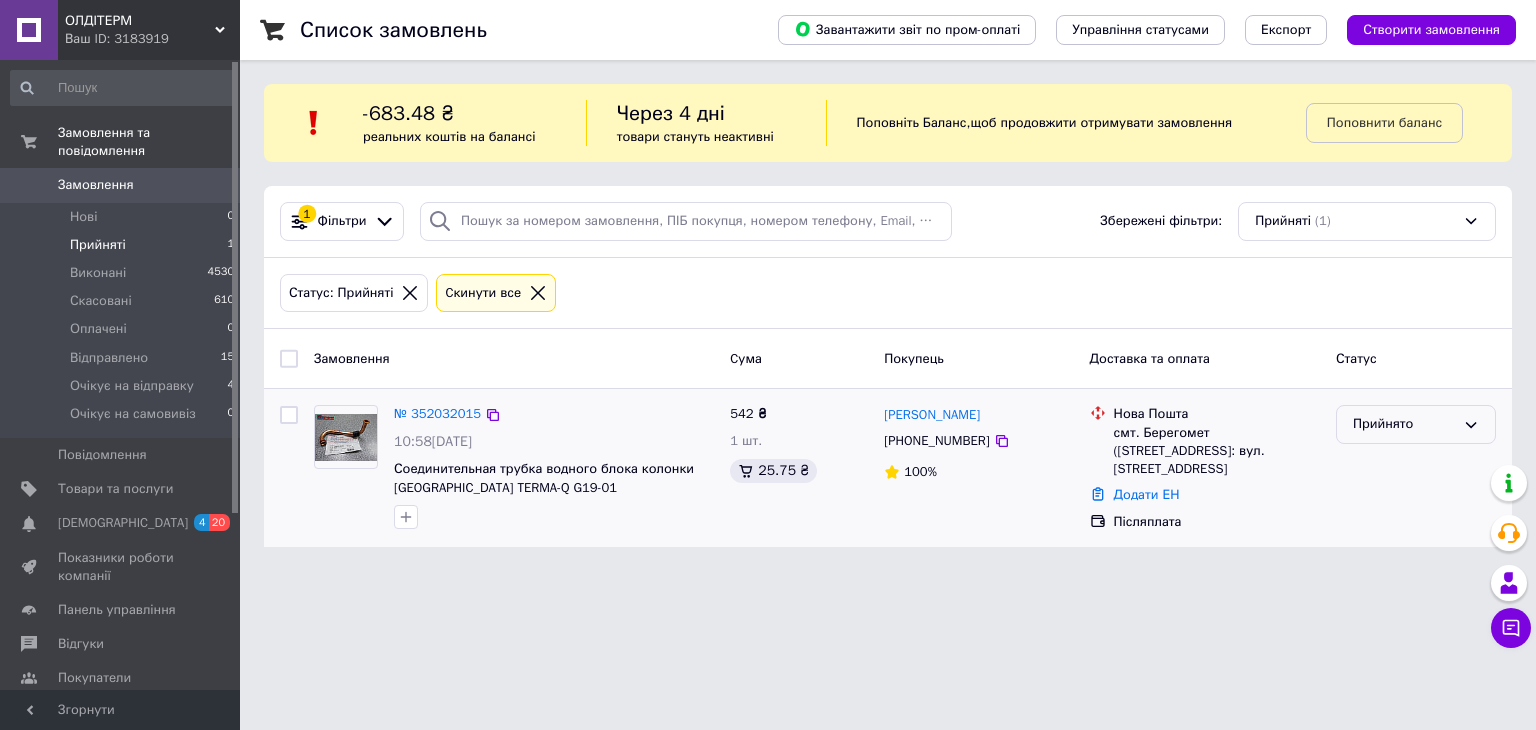 click on "Прийнято" at bounding box center (1404, 424) 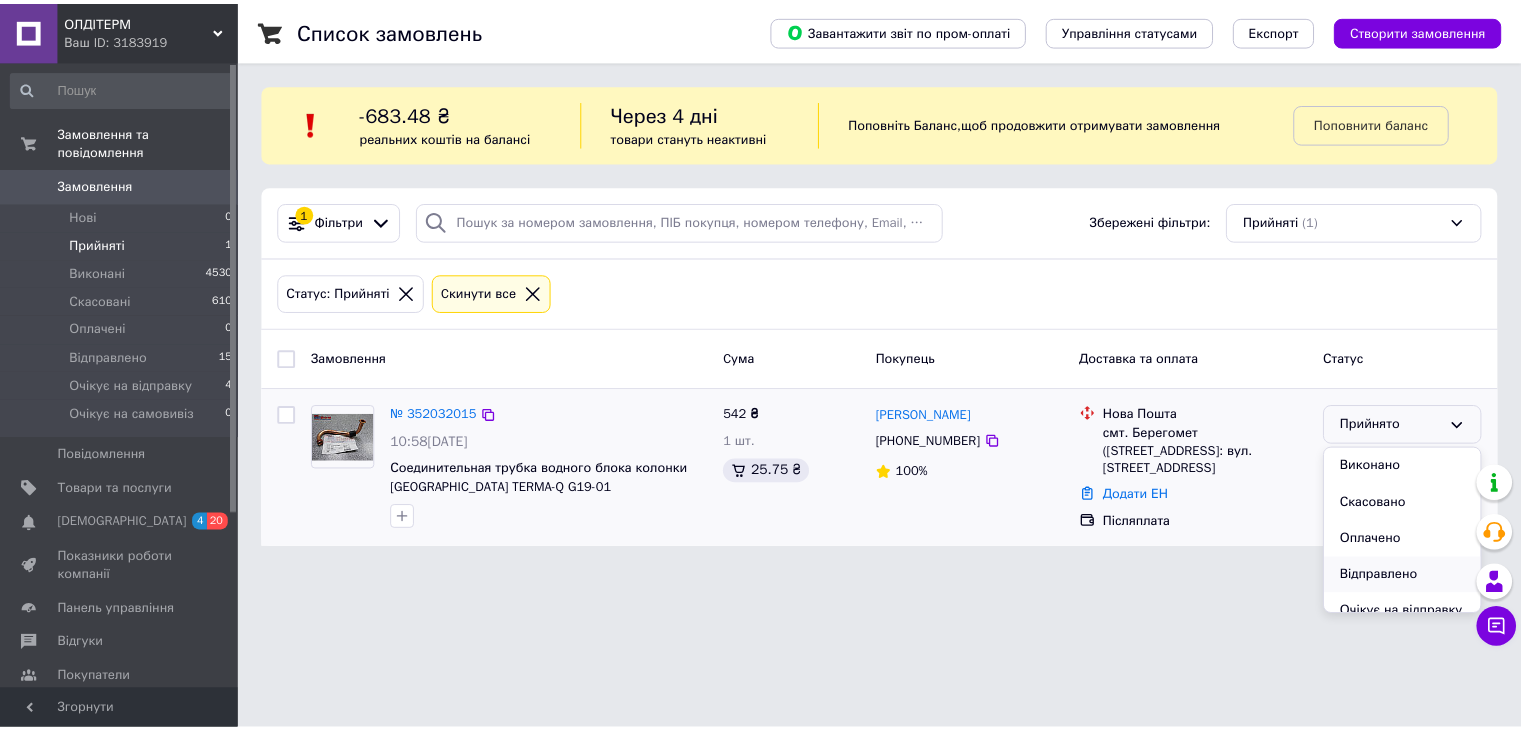 scroll, scrollTop: 53, scrollLeft: 0, axis: vertical 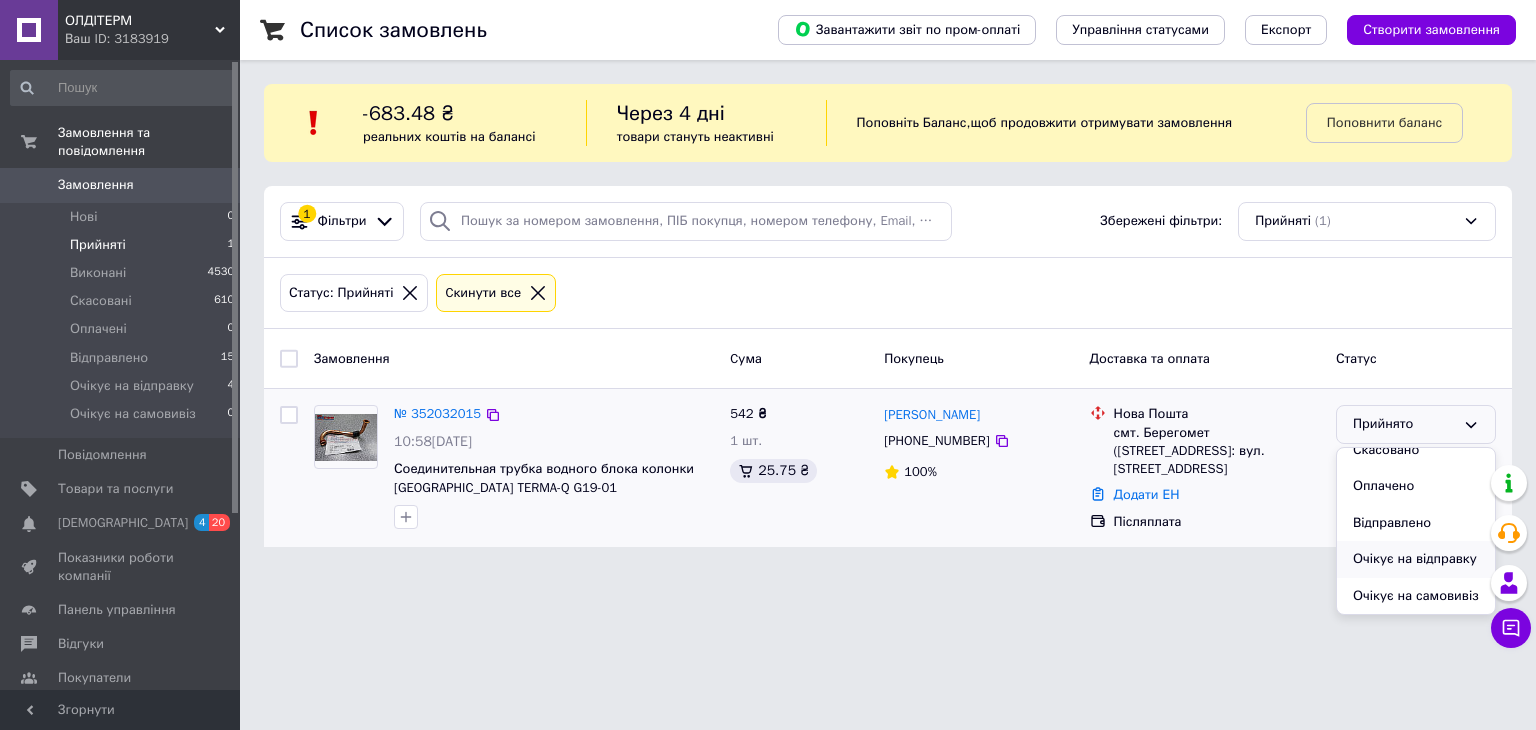 click on "Очікує на відправку" at bounding box center (1416, 559) 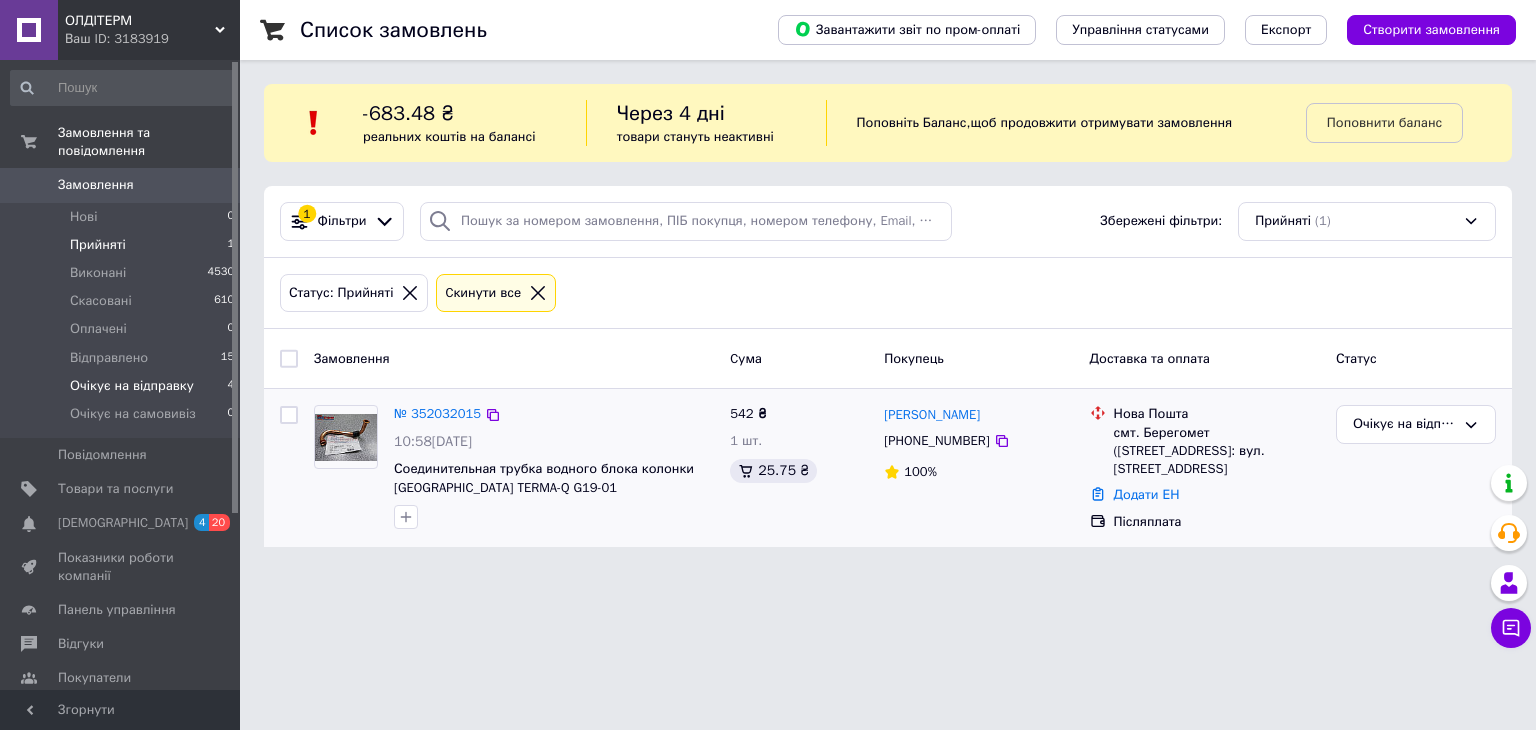 click on "Очікує на відправку" at bounding box center [132, 386] 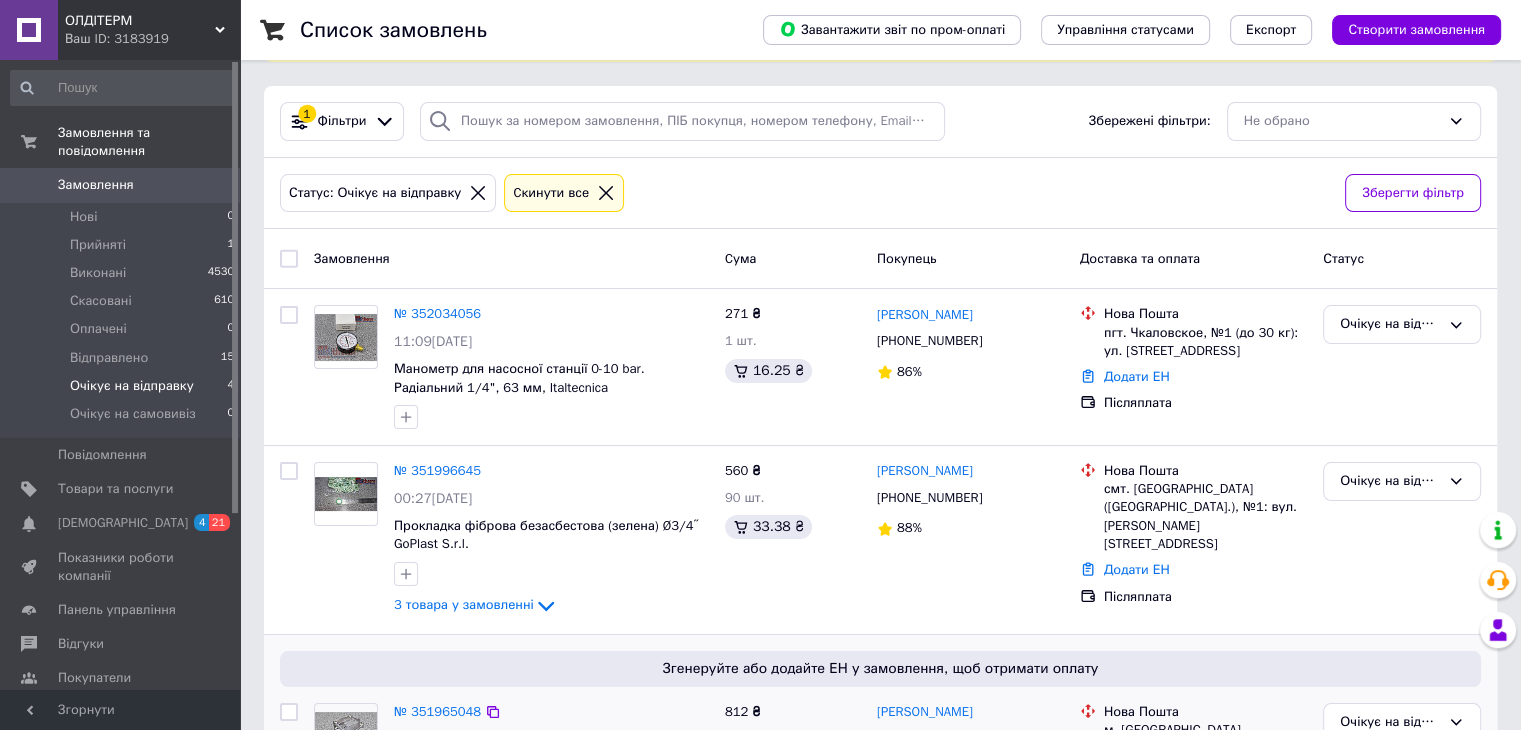 scroll, scrollTop: 456, scrollLeft: 0, axis: vertical 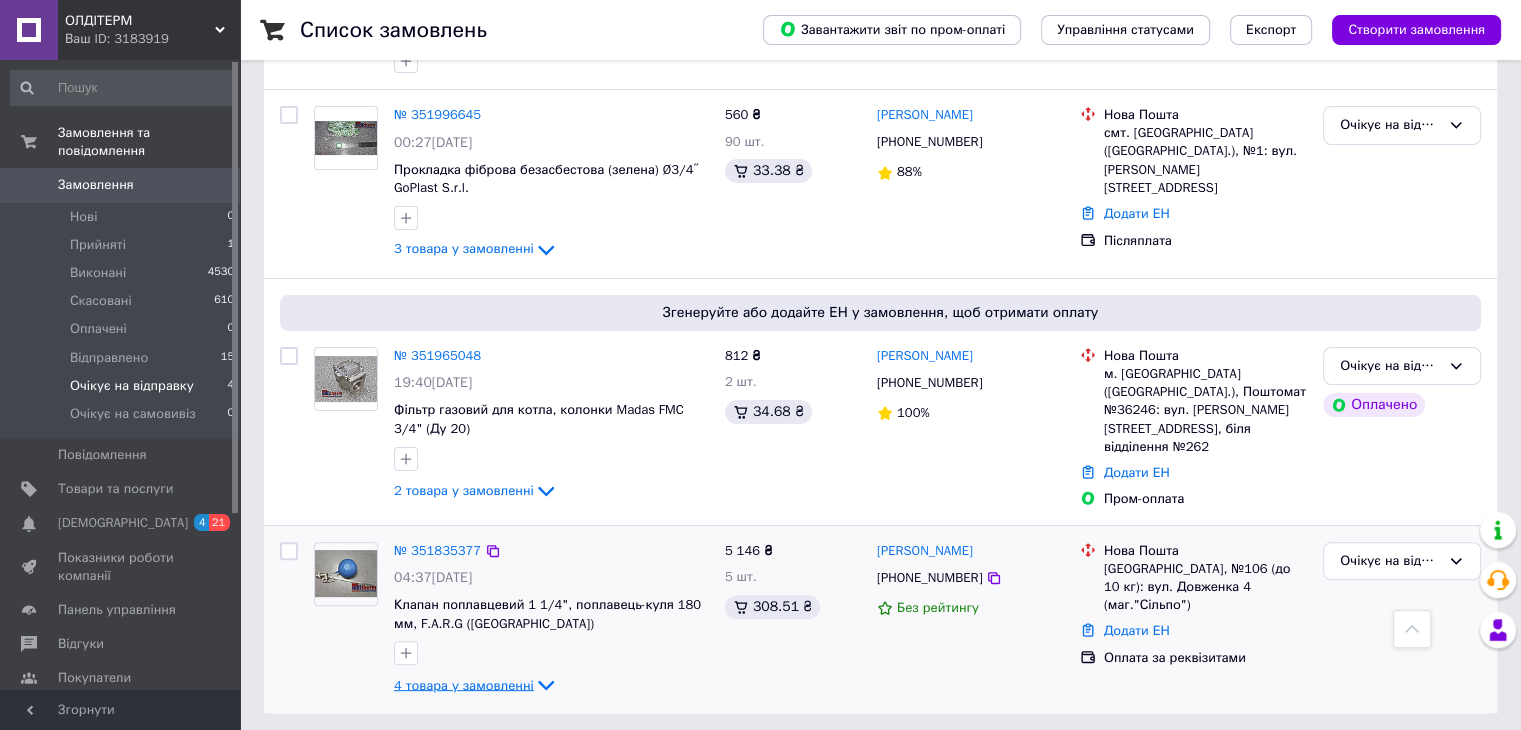 click 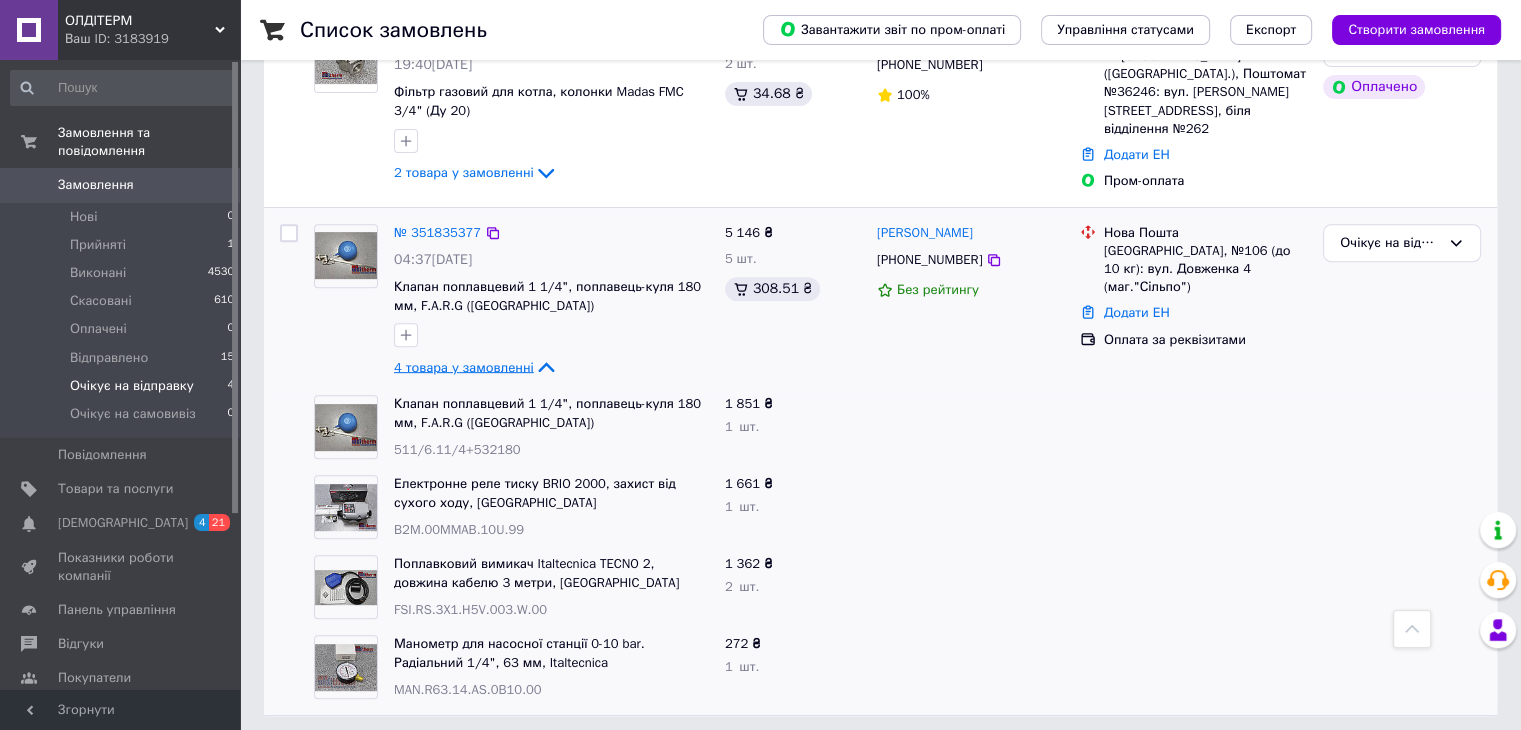 scroll, scrollTop: 776, scrollLeft: 0, axis: vertical 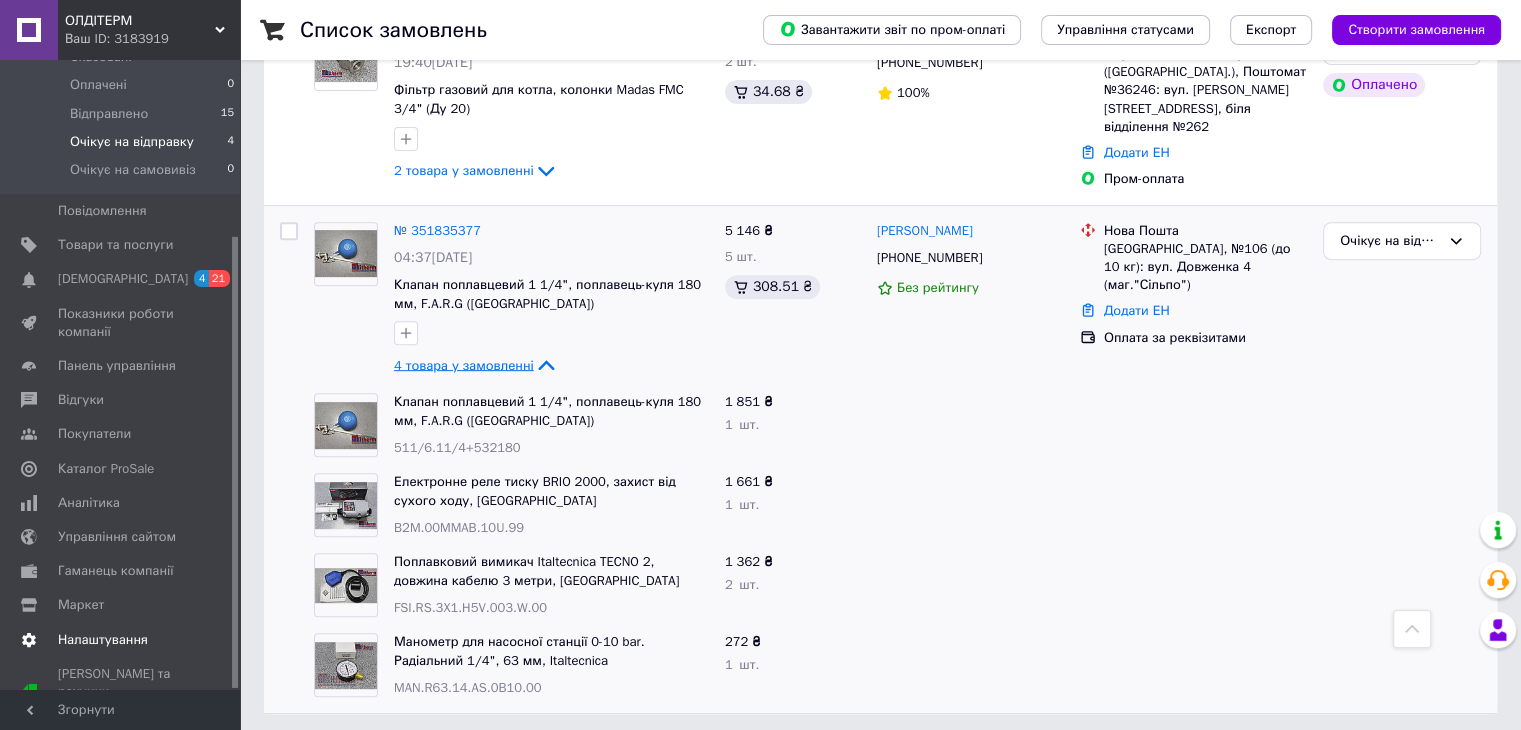 click on "Налаштування" at bounding box center [103, 640] 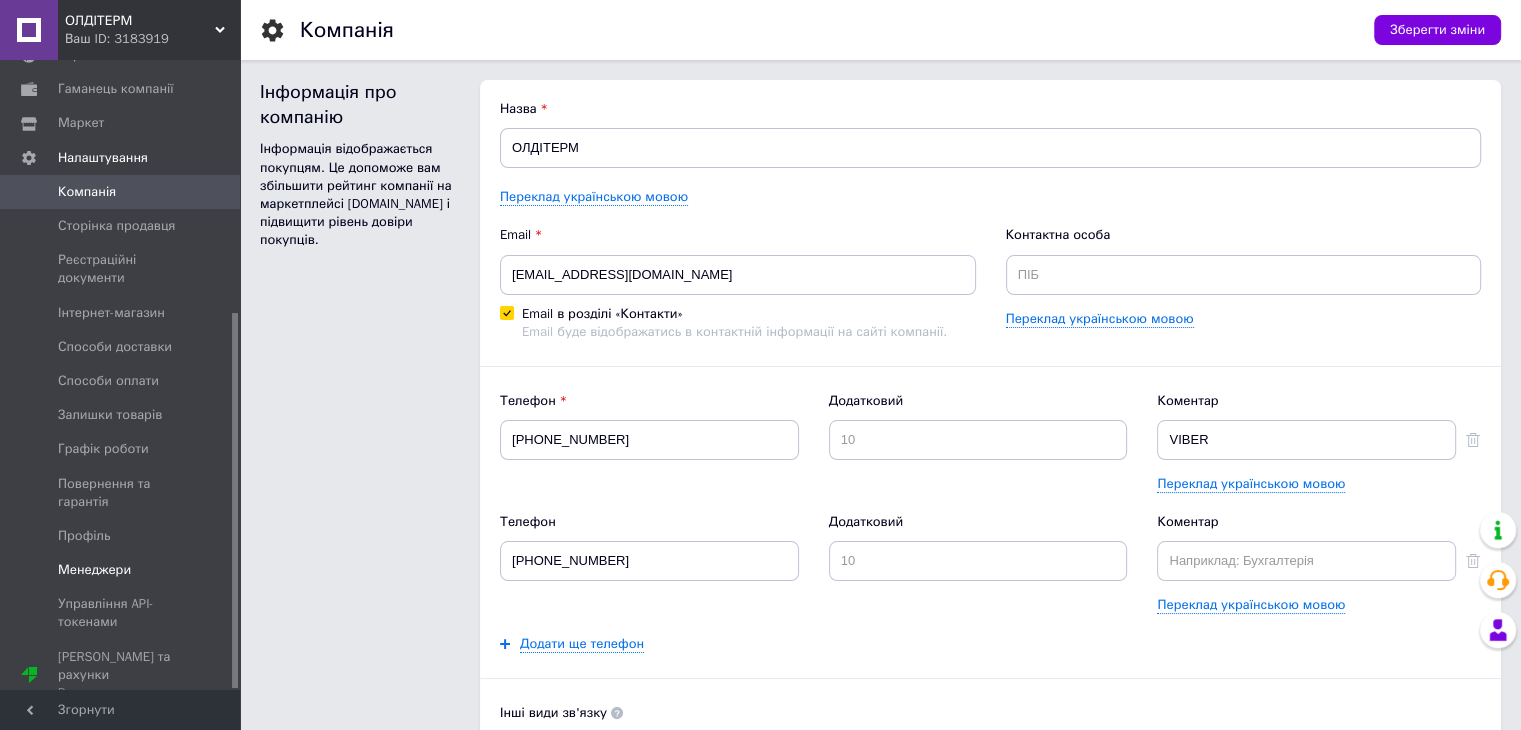 scroll, scrollTop: 424, scrollLeft: 0, axis: vertical 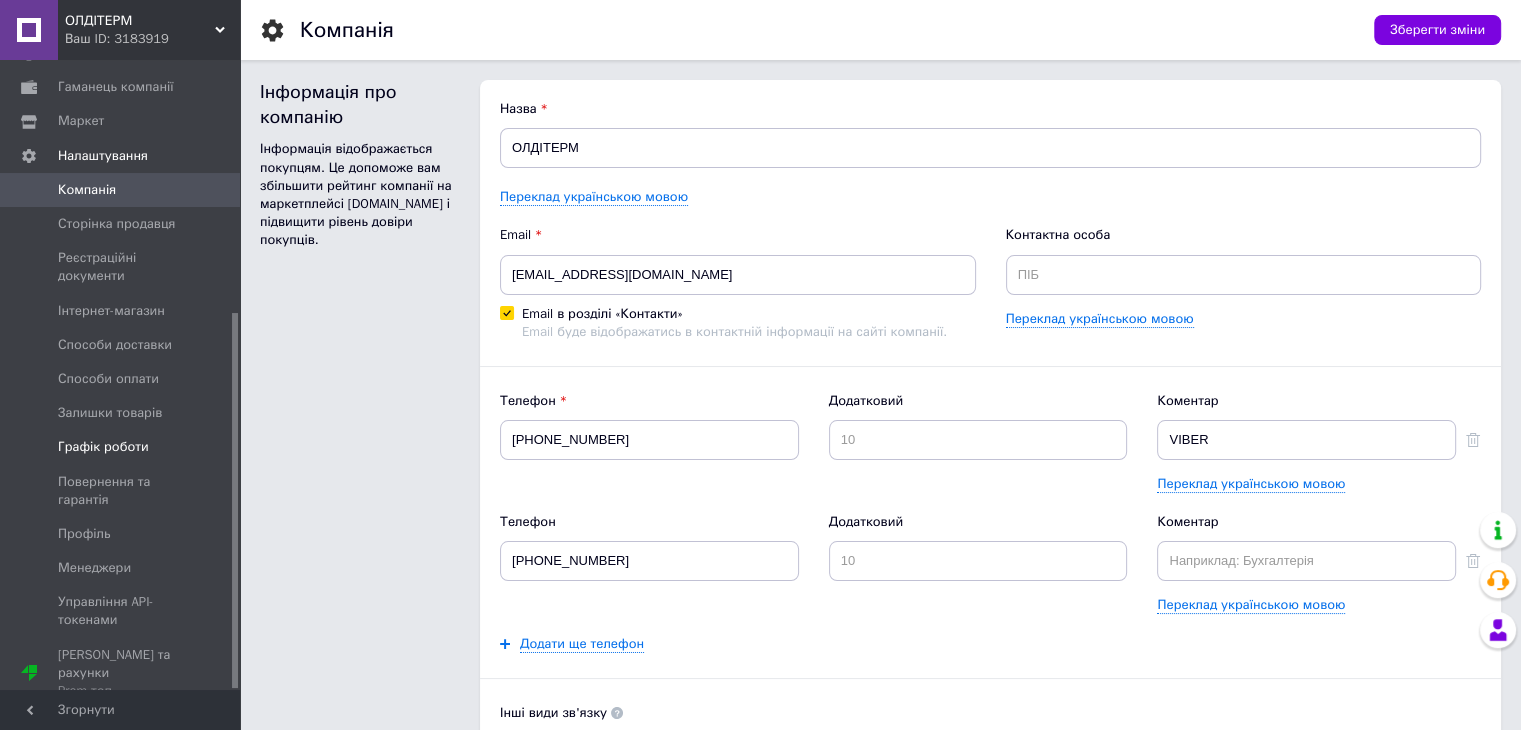 click on "Графік роботи" at bounding box center (103, 447) 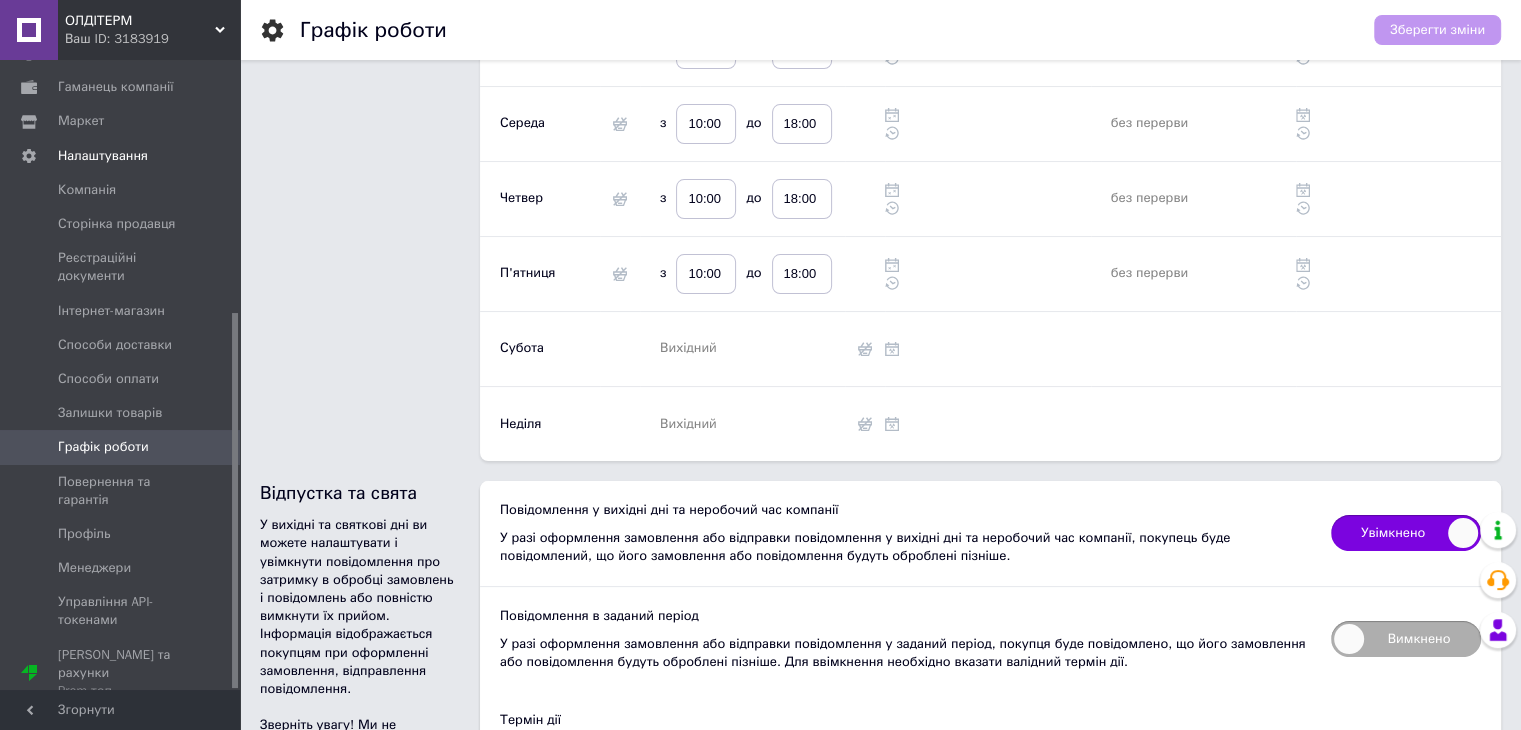scroll, scrollTop: 634, scrollLeft: 0, axis: vertical 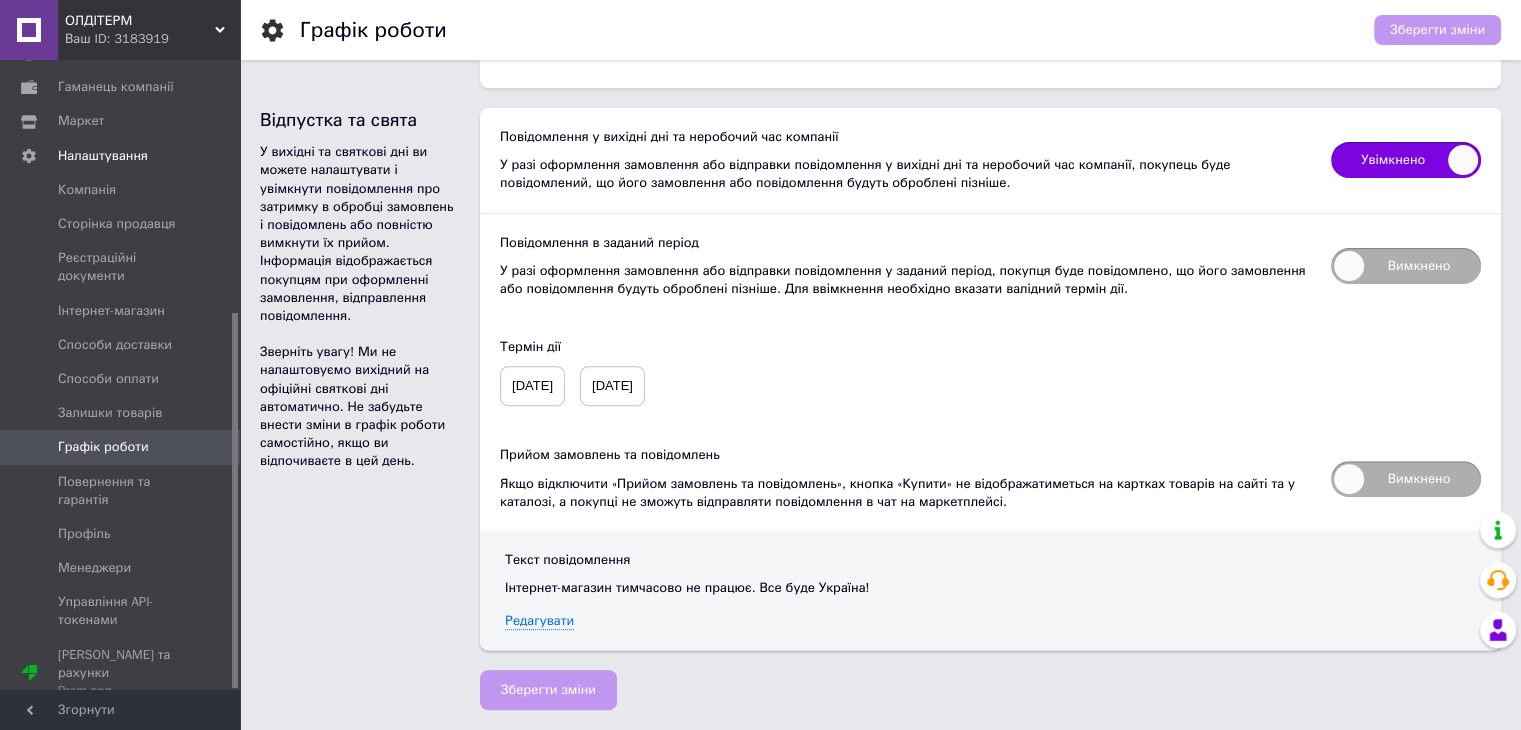 click on "Вимкнено" at bounding box center (1406, 479) 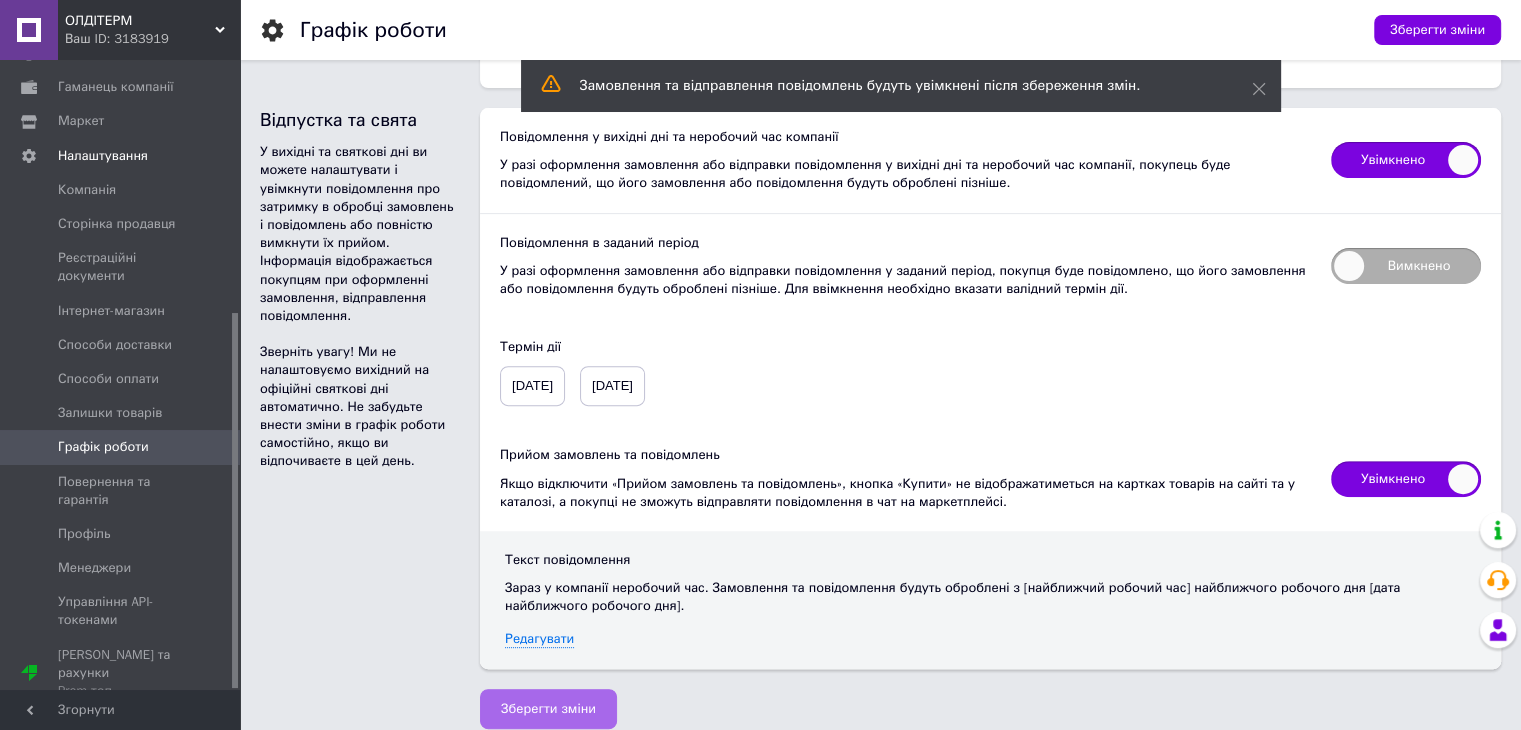 click on "Зберегти зміни" at bounding box center (548, 709) 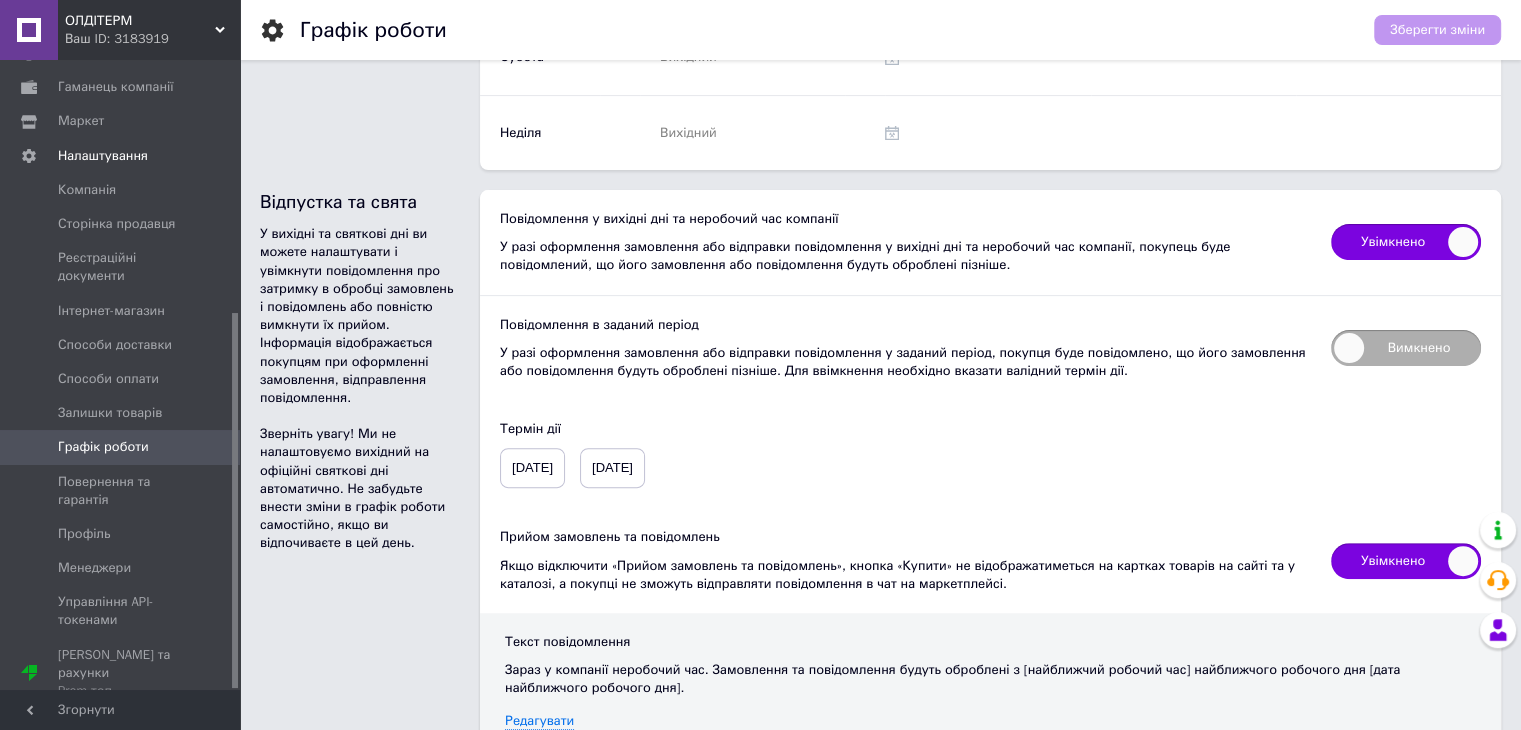 scroll, scrollTop: 434, scrollLeft: 0, axis: vertical 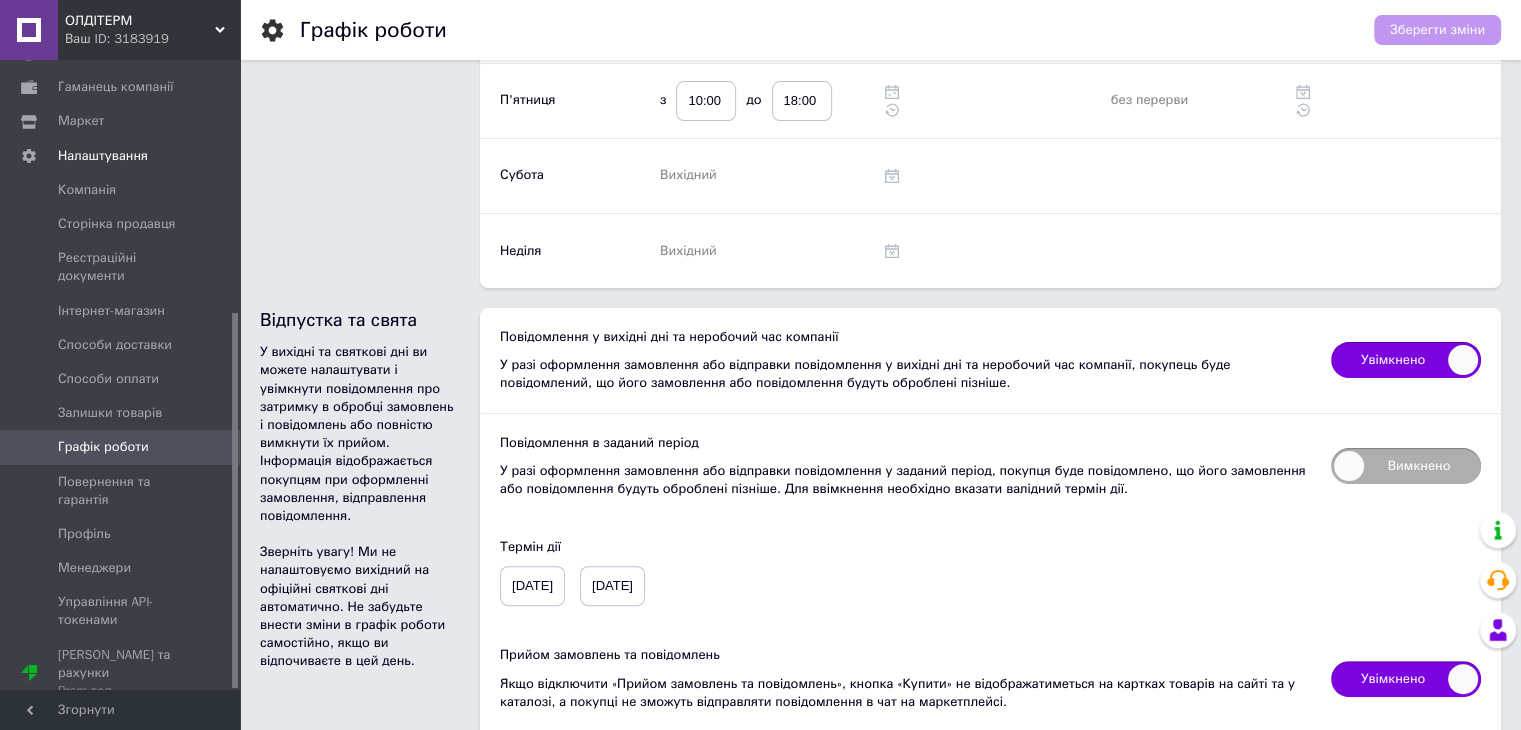 click on "10-07-2025" at bounding box center [532, 586] 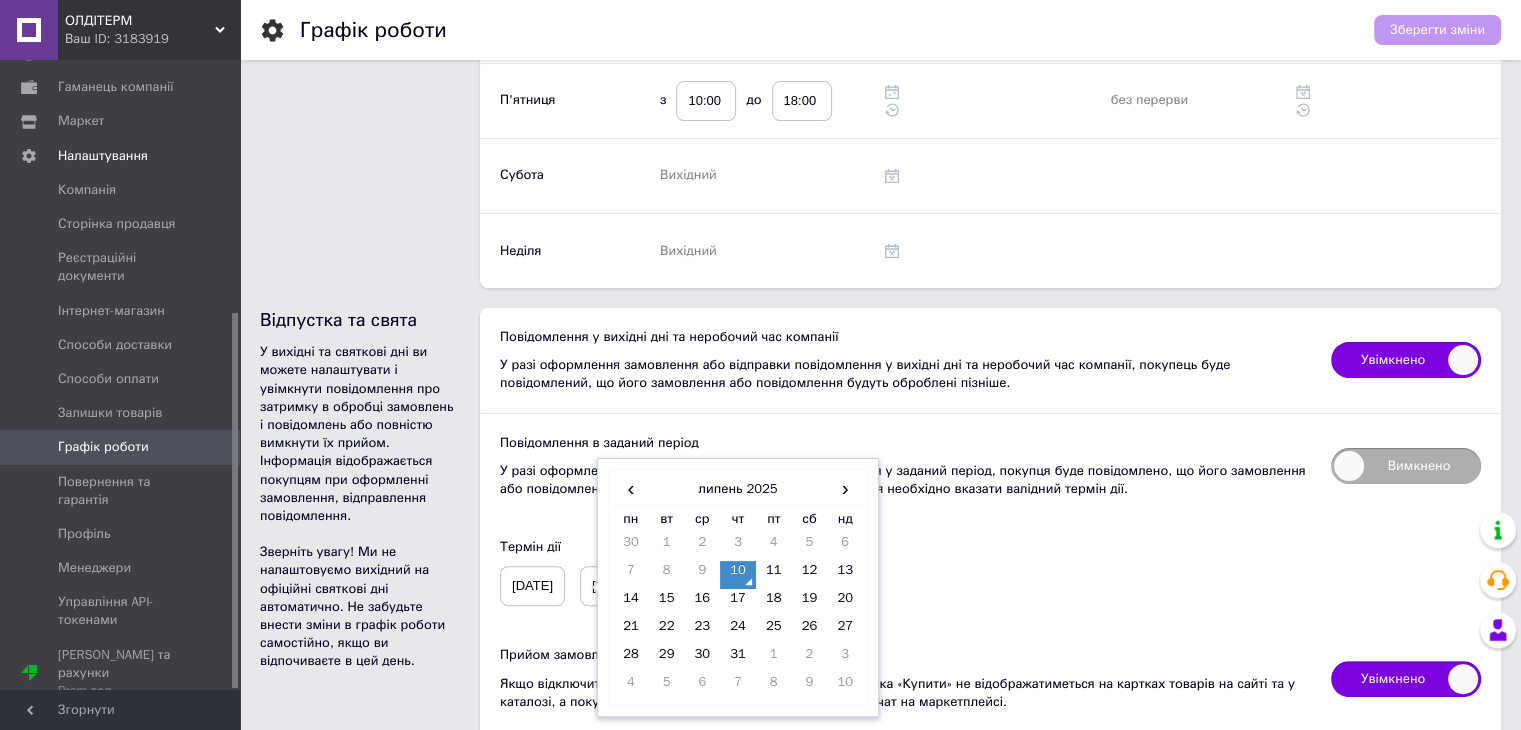 click on "Термін дії 10-07-2025 ‹ липень 2025 › пн вт ср чт пт сб нд 30 1 2 3 4 5 6 7 8 9 10 11 12 13 14 15 16 17 18 19 20 21 22 23 24 25 26 27 28 29 30 31 1 2 3 4 5 6 7 8 9 10 13-07-2025" at bounding box center [990, 572] 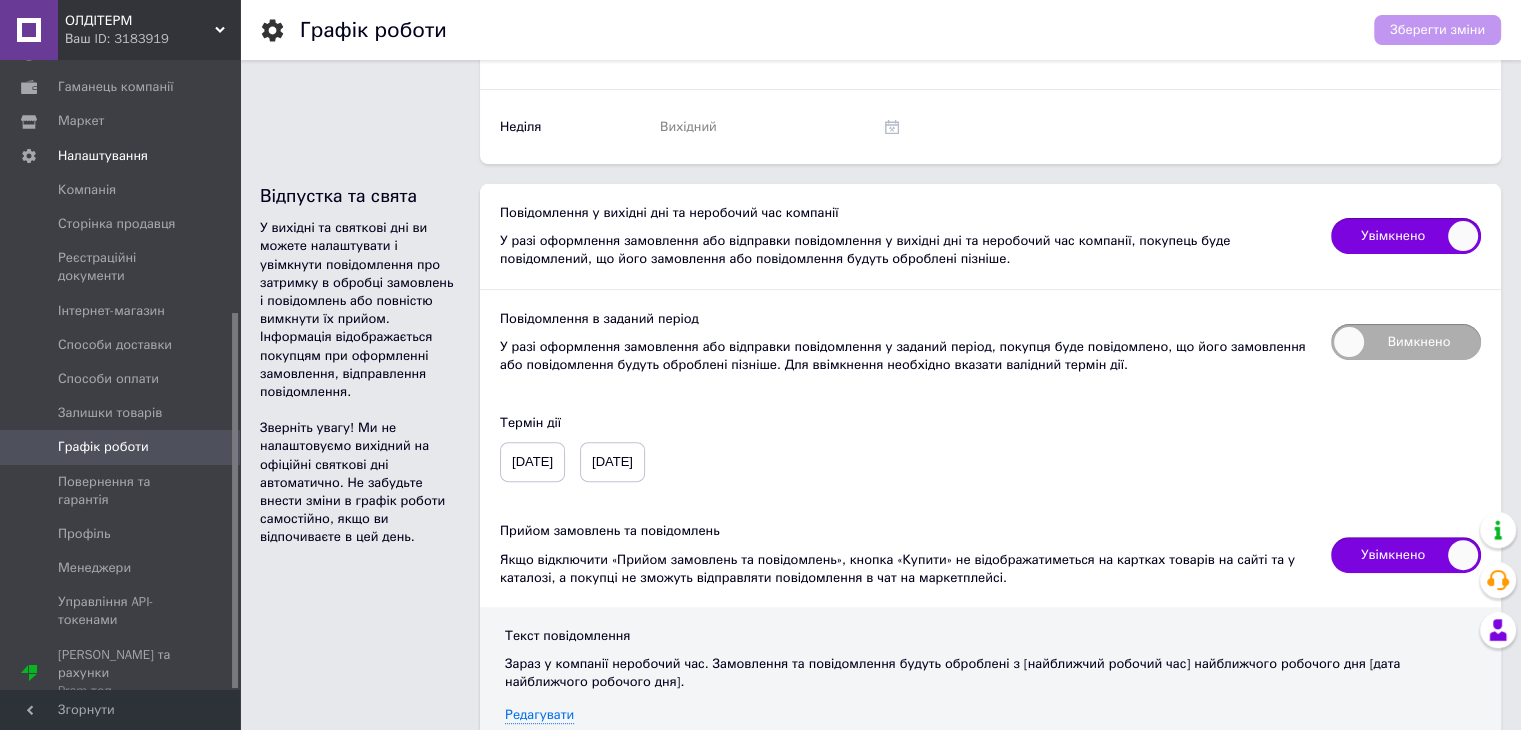 scroll, scrollTop: 652, scrollLeft: 0, axis: vertical 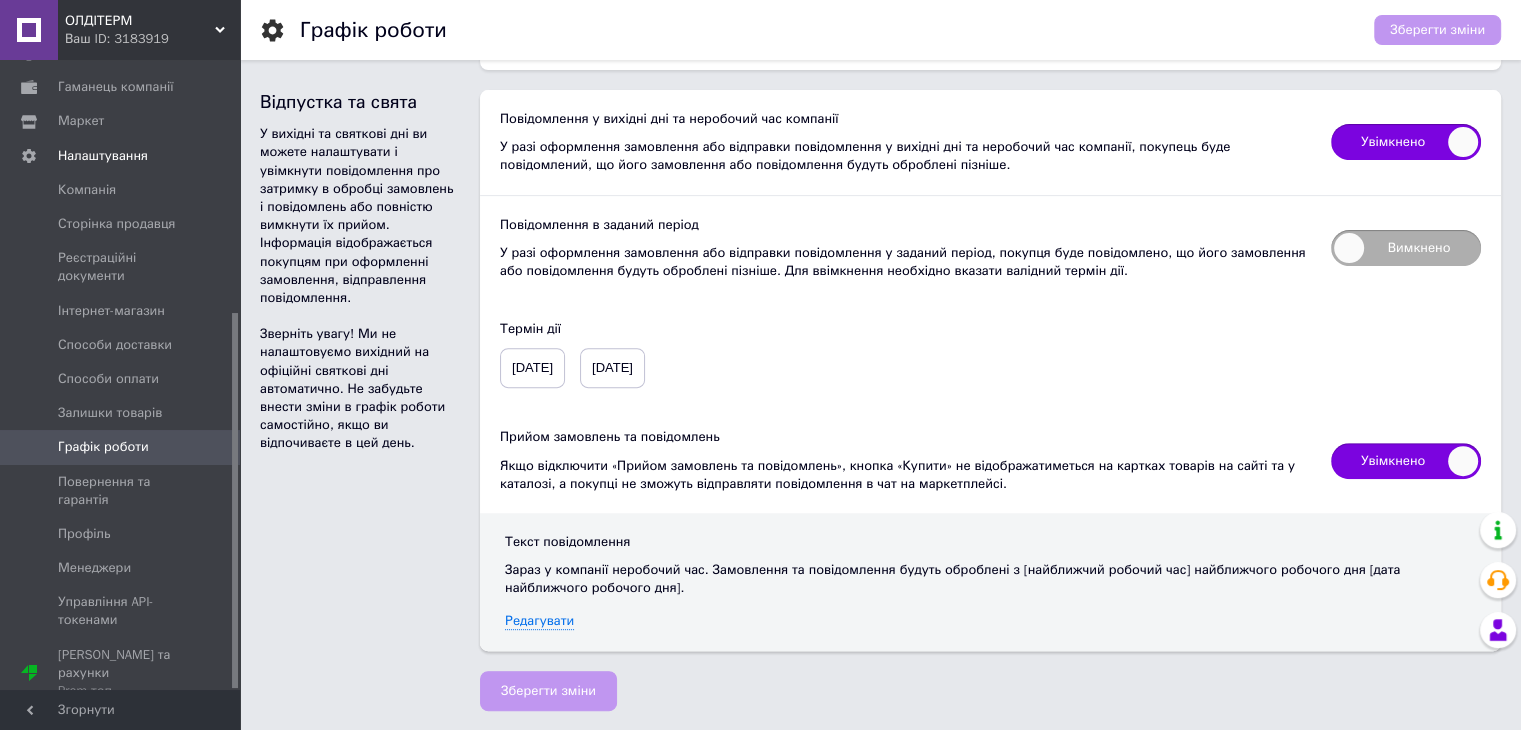 click on "Увімкнено" at bounding box center [1406, 461] 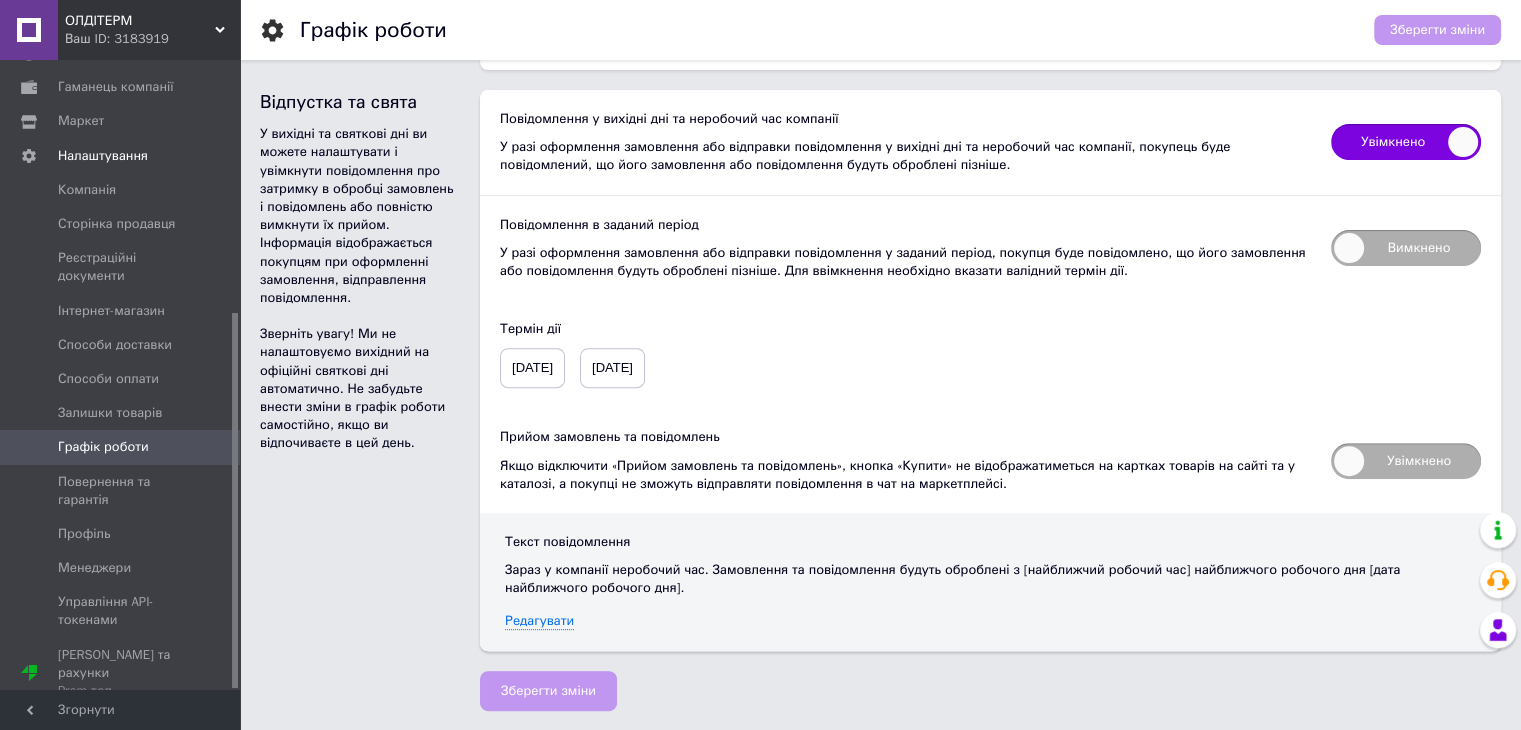scroll, scrollTop: 634, scrollLeft: 0, axis: vertical 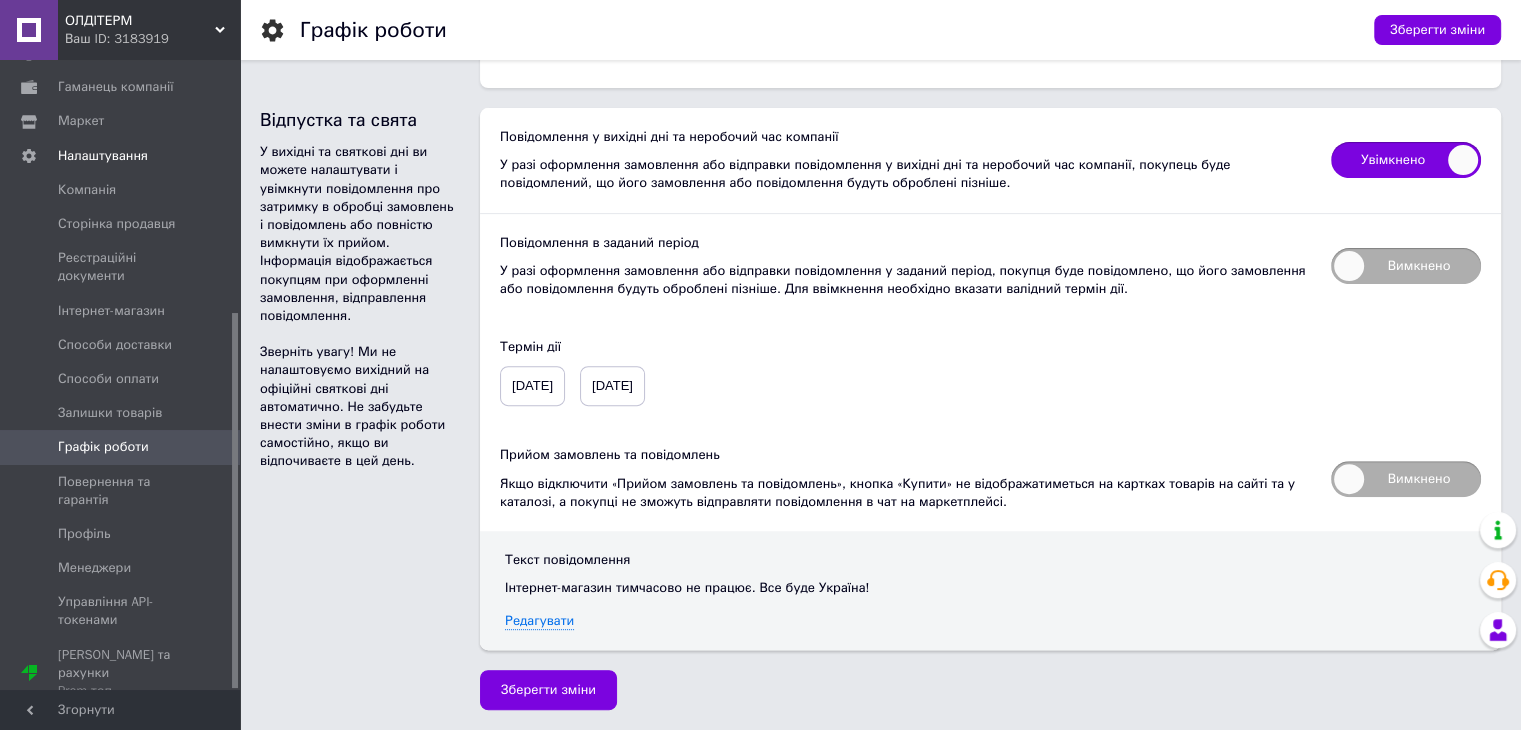 click on "Вимкнено" at bounding box center (1406, 479) 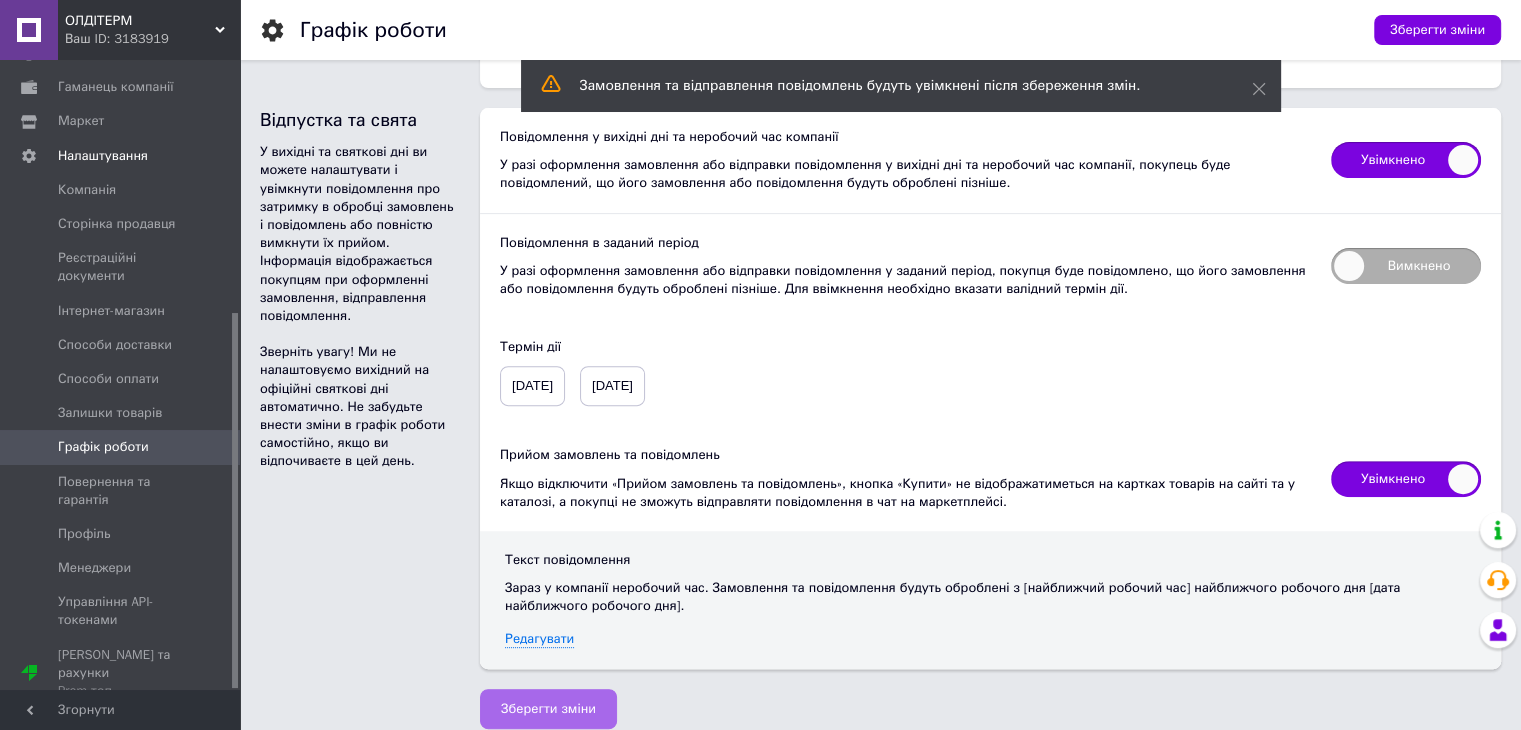 click on "Зберегти зміни" at bounding box center [548, 709] 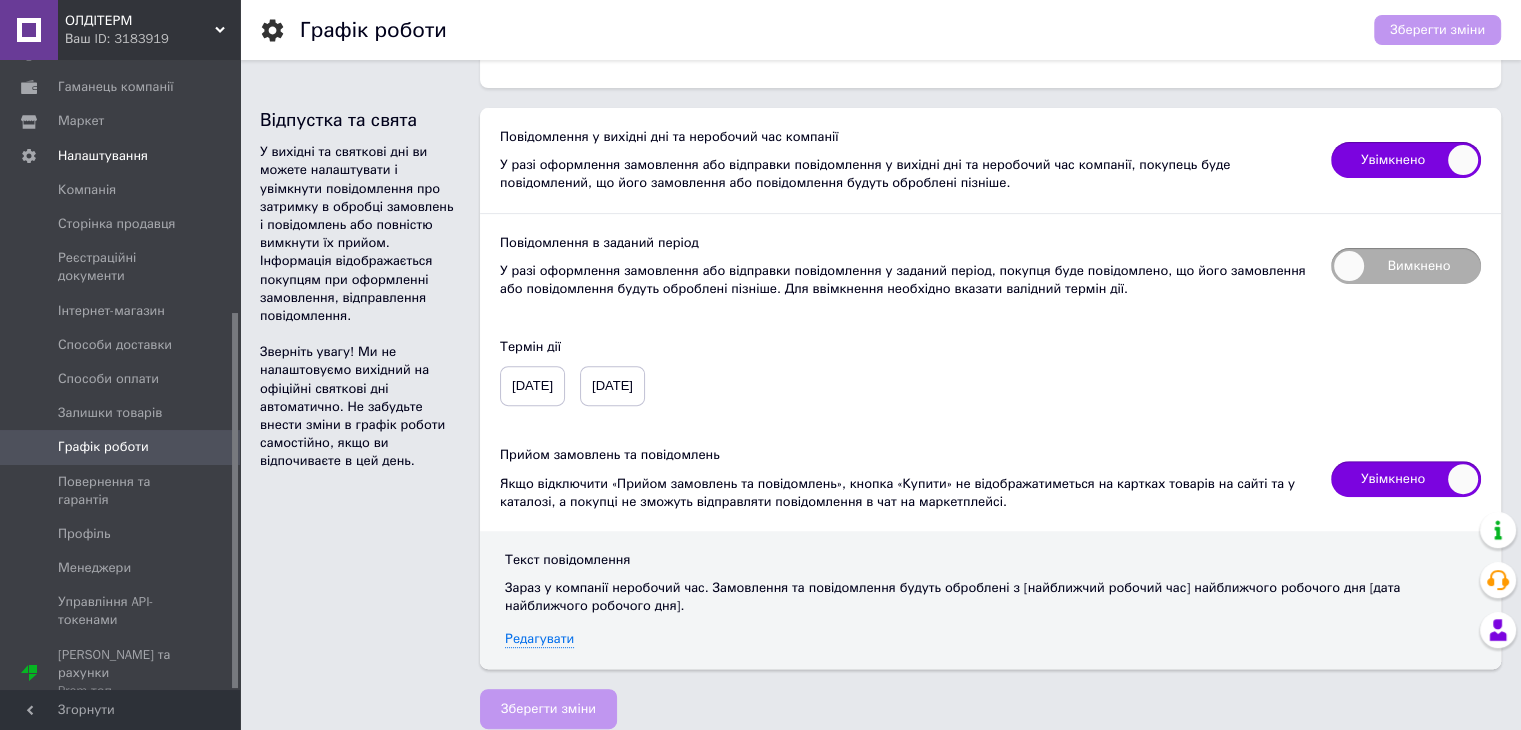 click on "Увімкнено" at bounding box center (1406, 479) 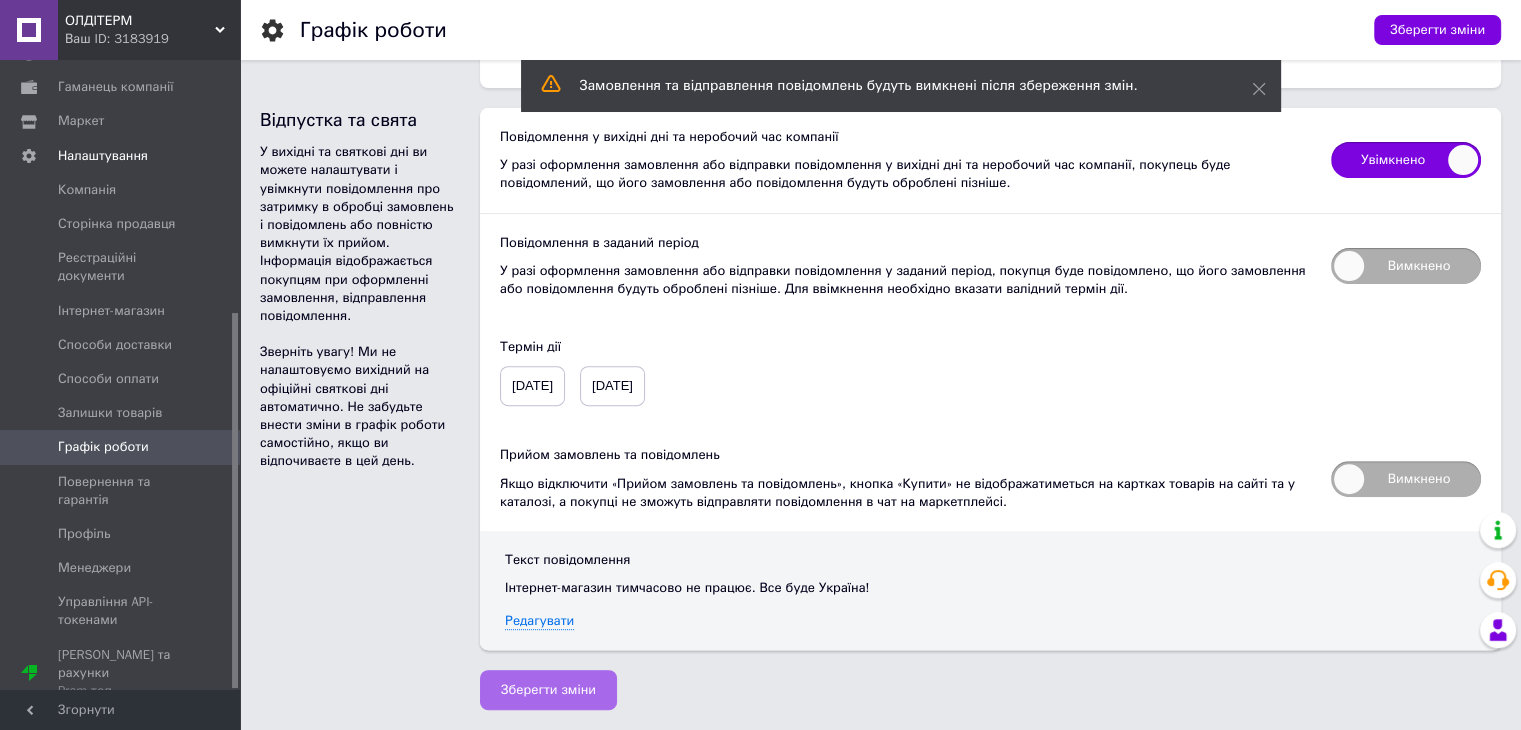 click on "Зберегти зміни" at bounding box center [548, 690] 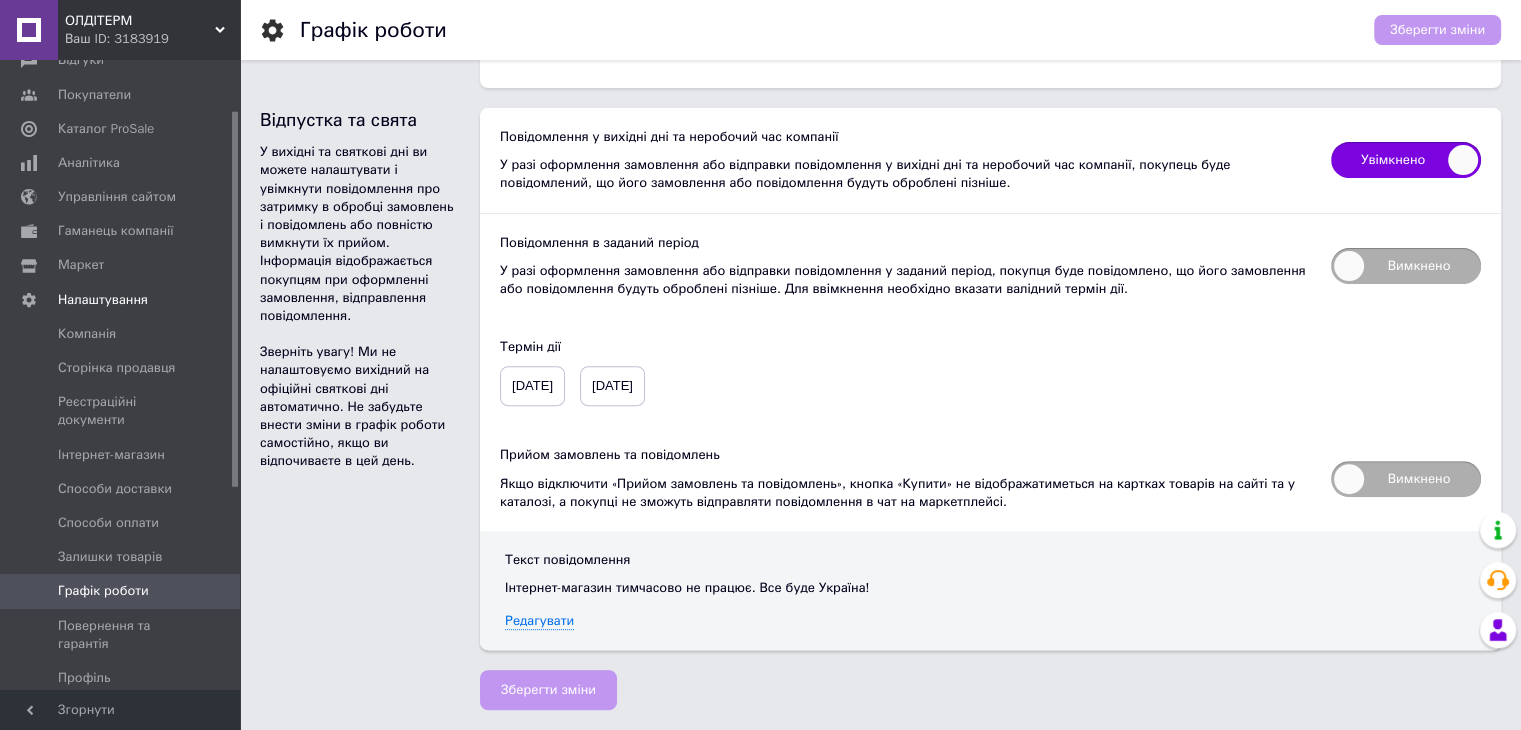scroll, scrollTop: 24, scrollLeft: 0, axis: vertical 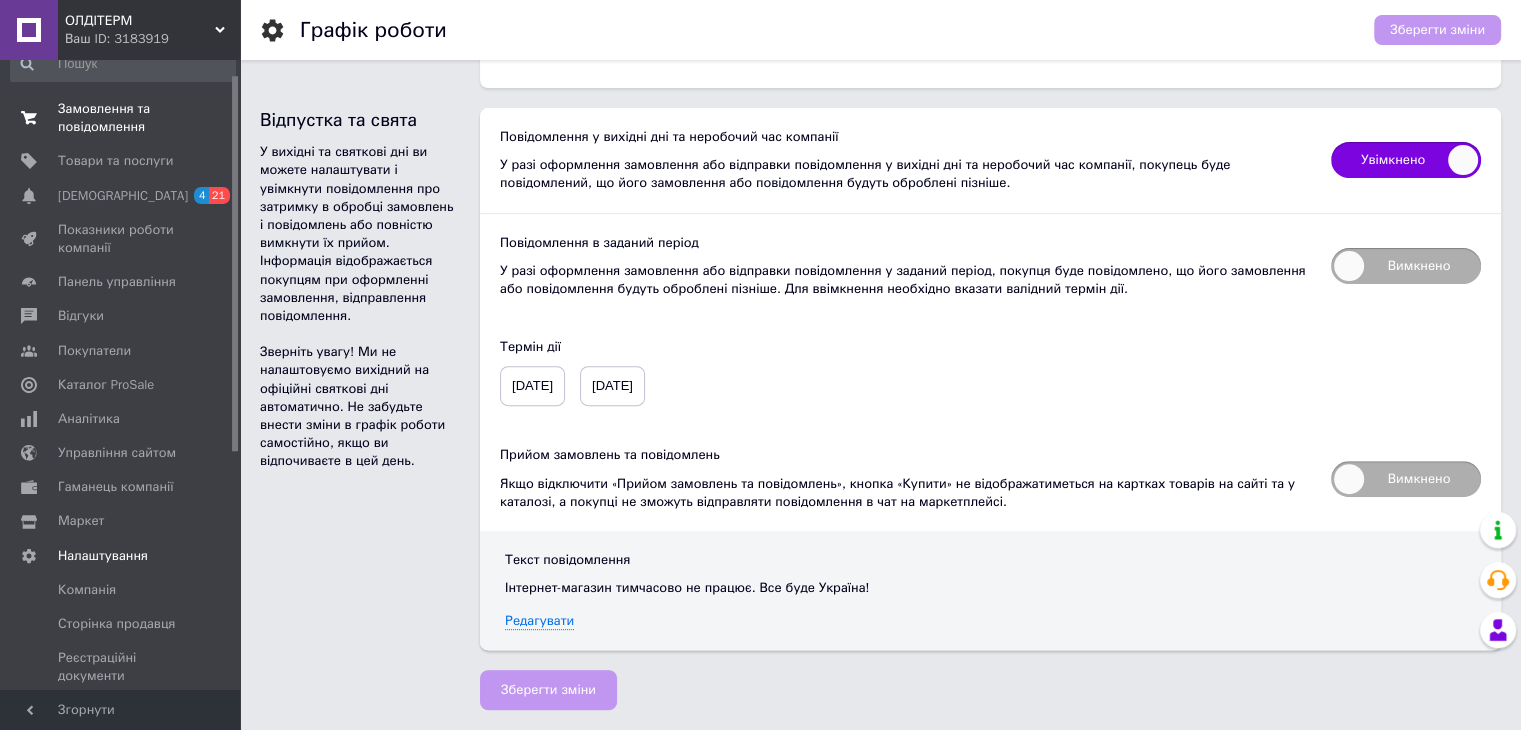 drag, startPoint x: 106, startPoint y: 112, endPoint x: 132, endPoint y: 94, distance: 31.622776 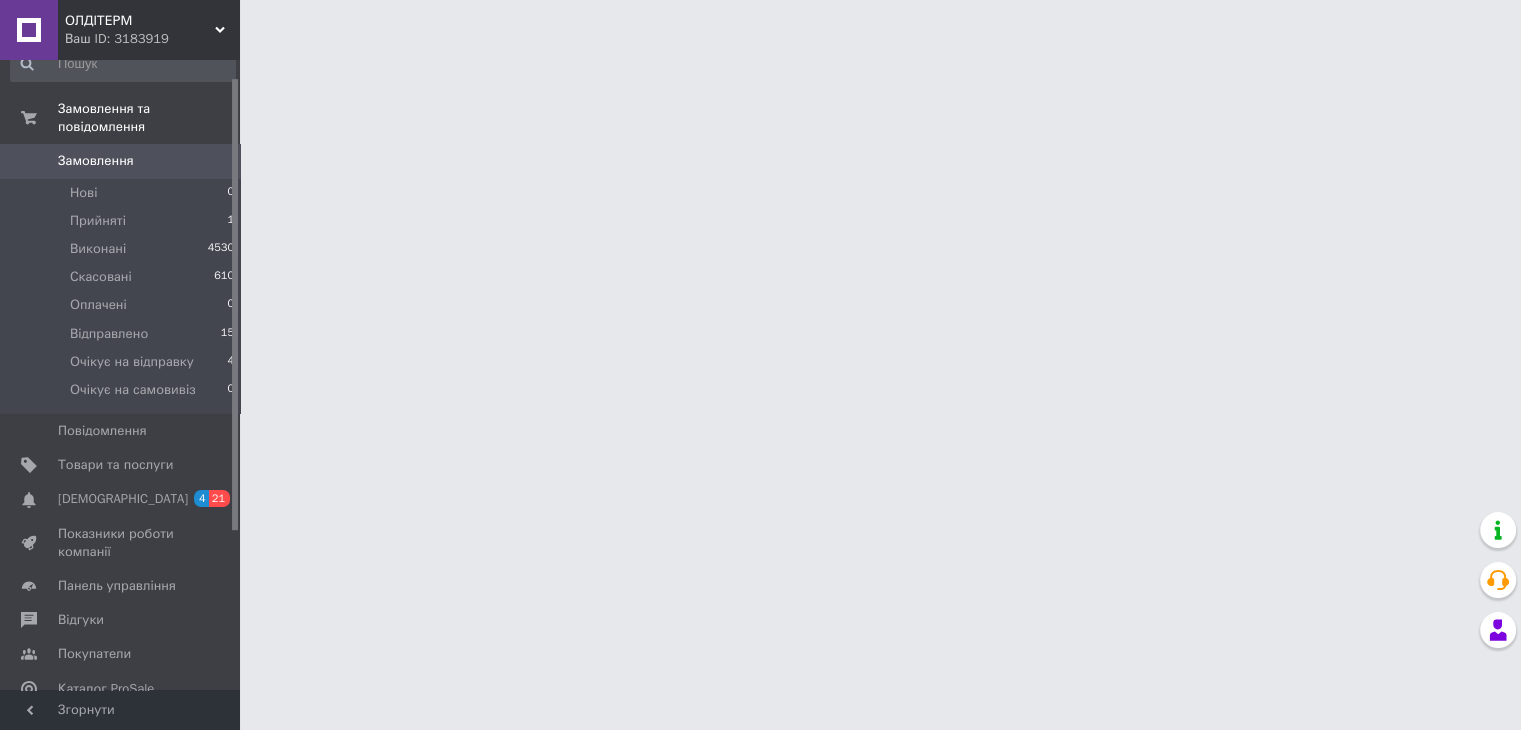 scroll, scrollTop: 0, scrollLeft: 0, axis: both 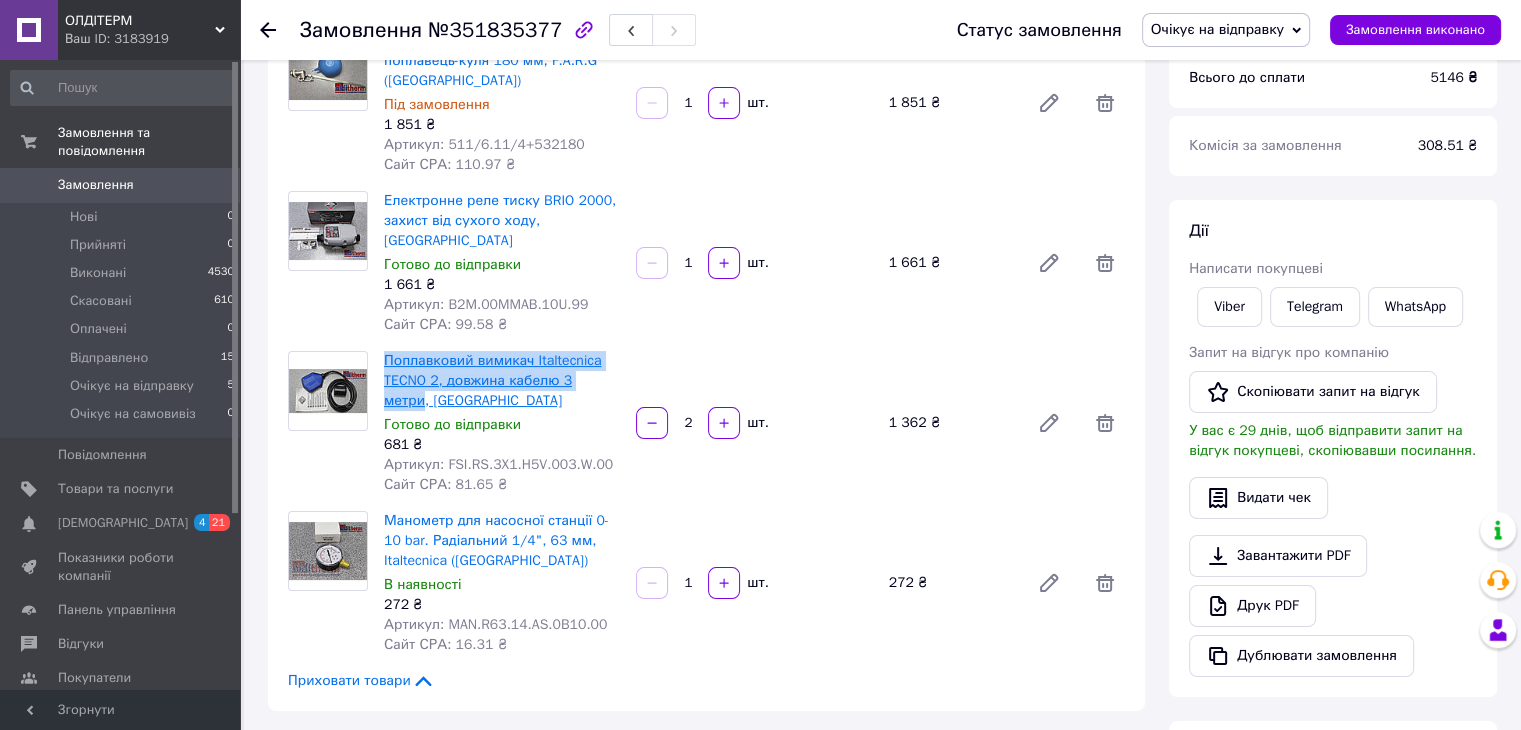 drag, startPoint x: 376, startPoint y: 339, endPoint x: 609, endPoint y: 361, distance: 234.03632 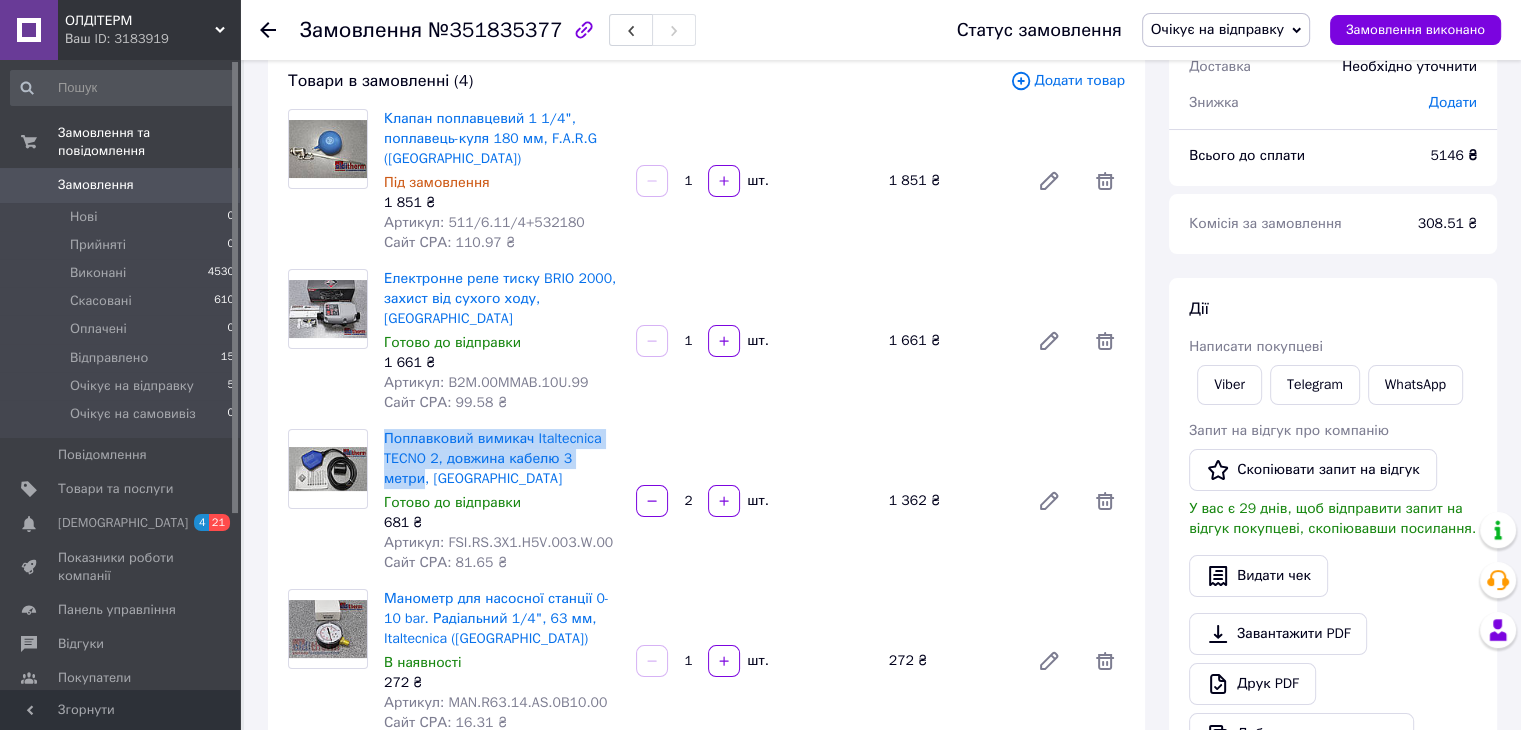 scroll, scrollTop: 0, scrollLeft: 0, axis: both 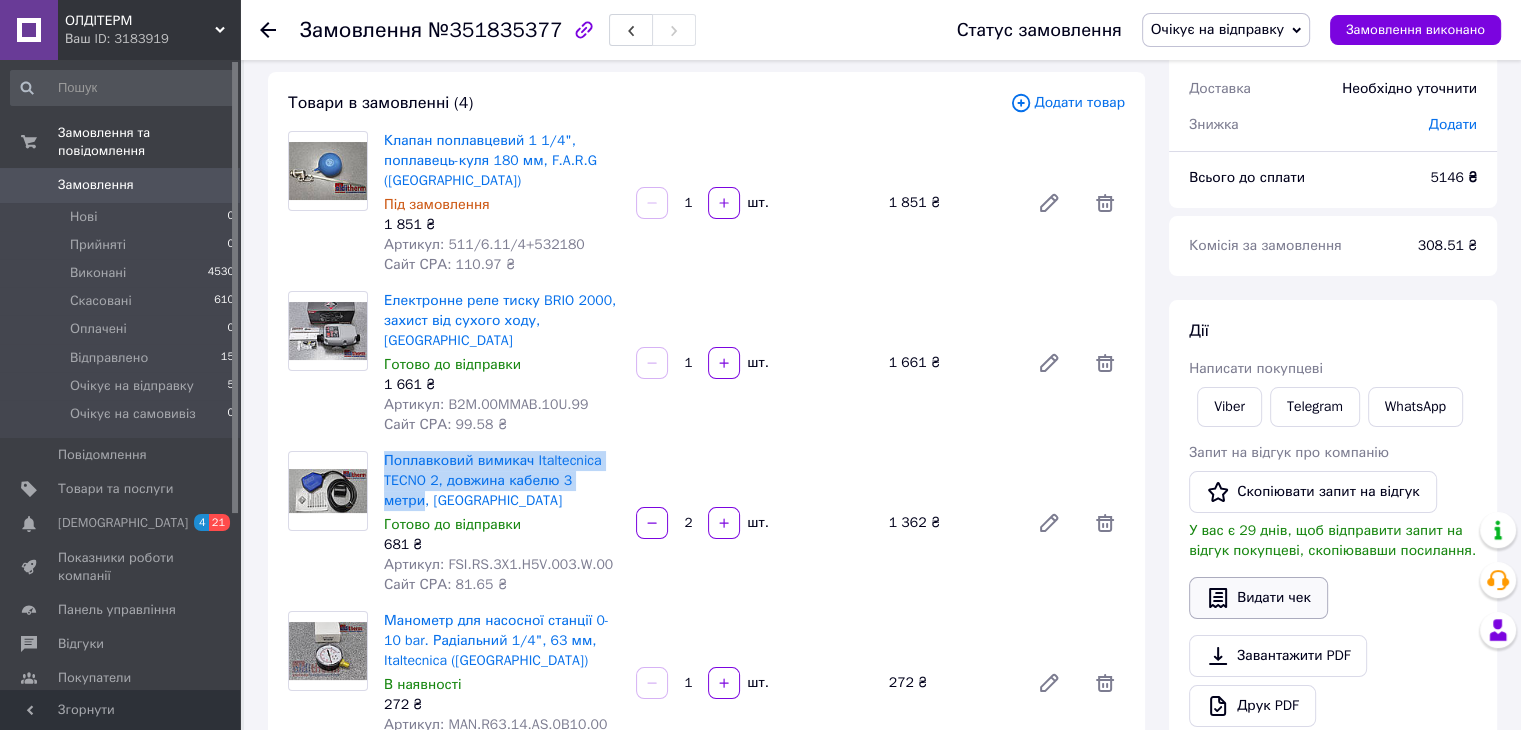 click on "Видати чек" at bounding box center (1258, 598) 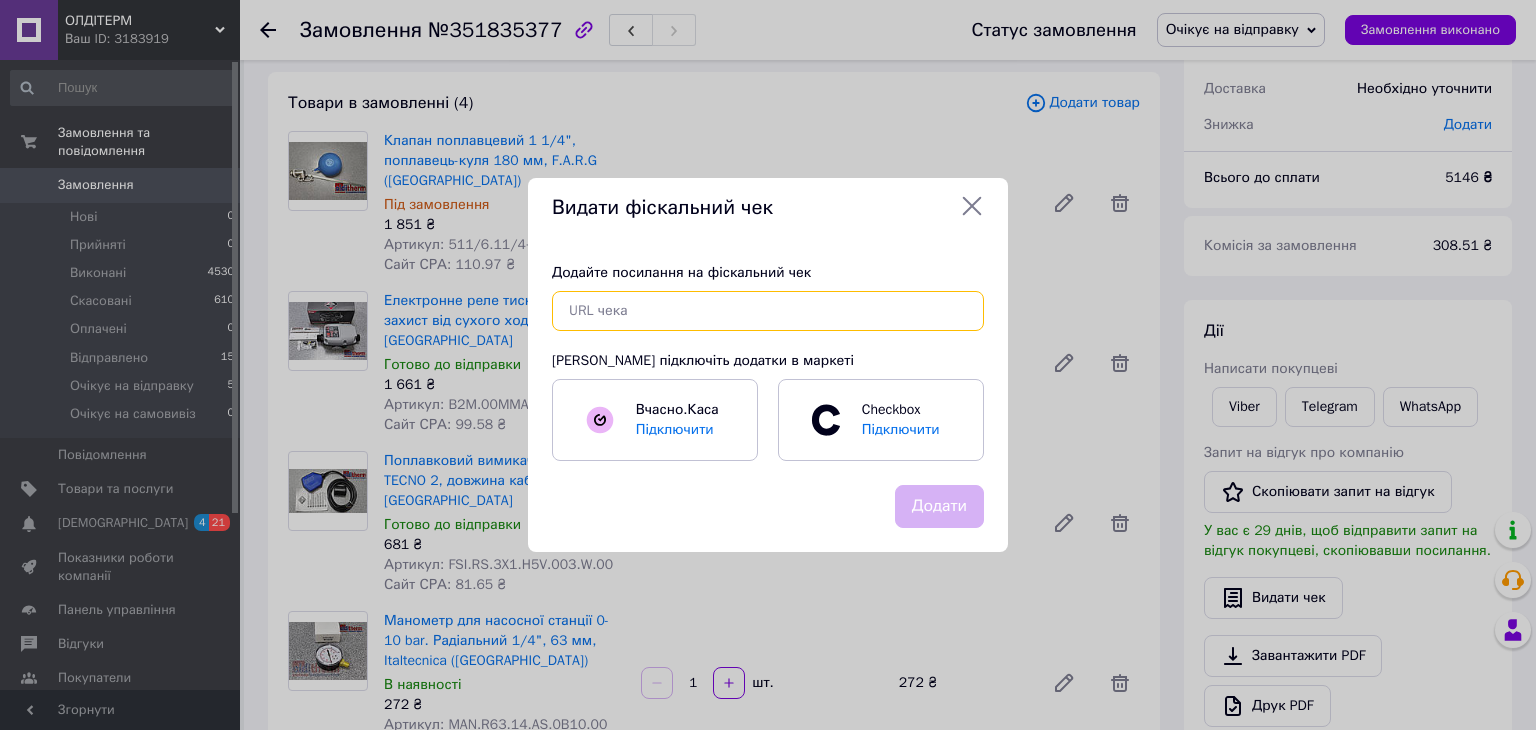 click at bounding box center (768, 311) 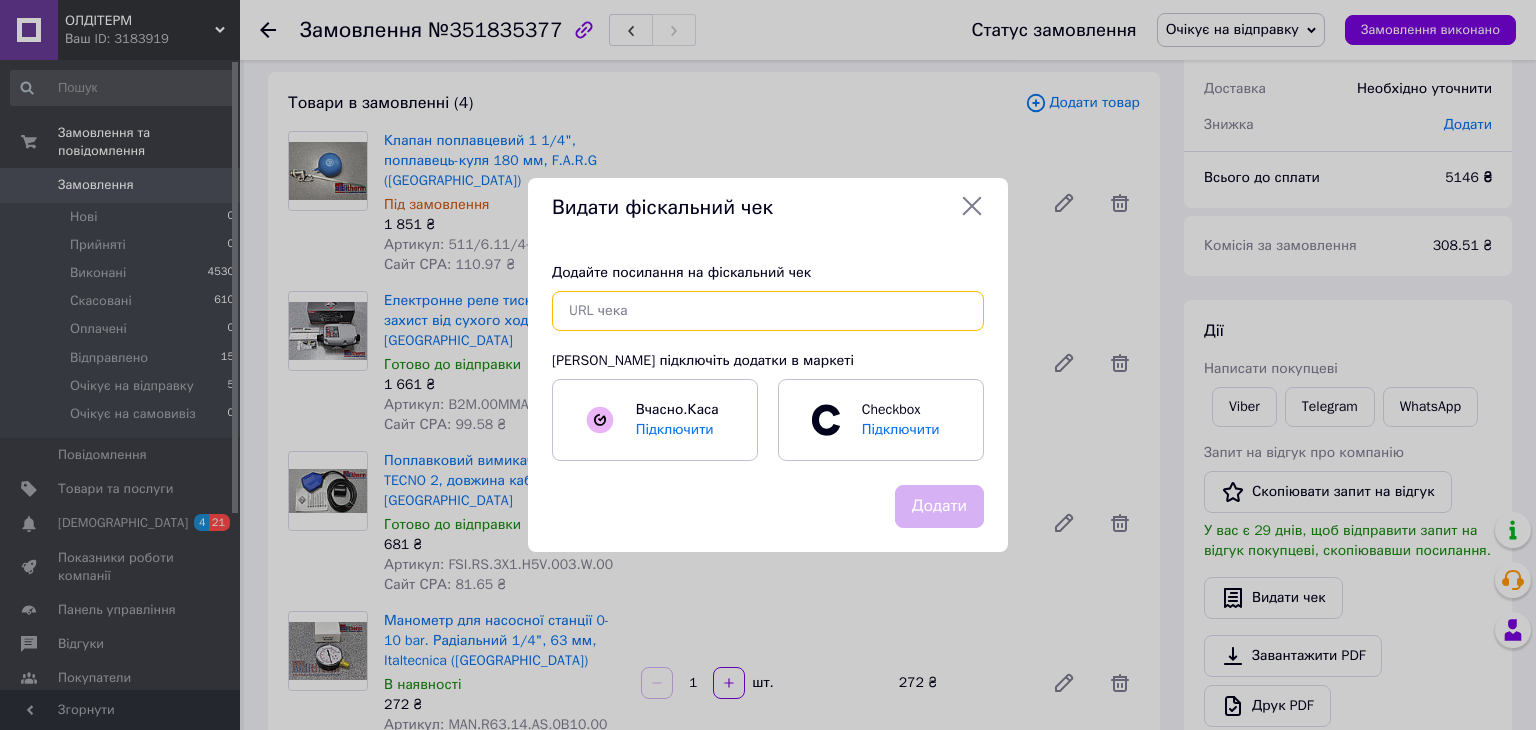 paste on "https://kasa.vchasno.ua/check-viewer/CWUGna6g5Is" 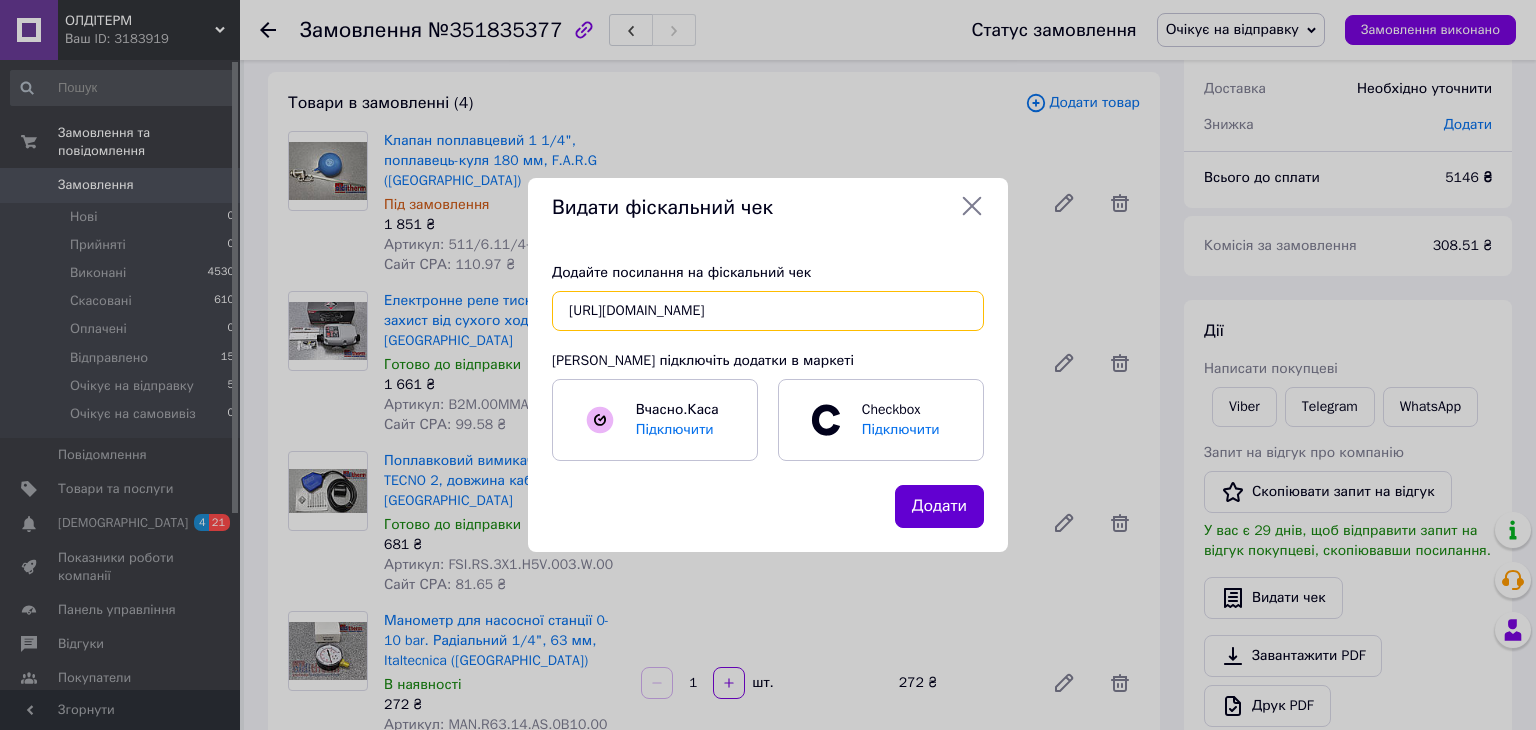 type on "https://kasa.vchasno.ua/check-viewer/CWUGna6g5Is" 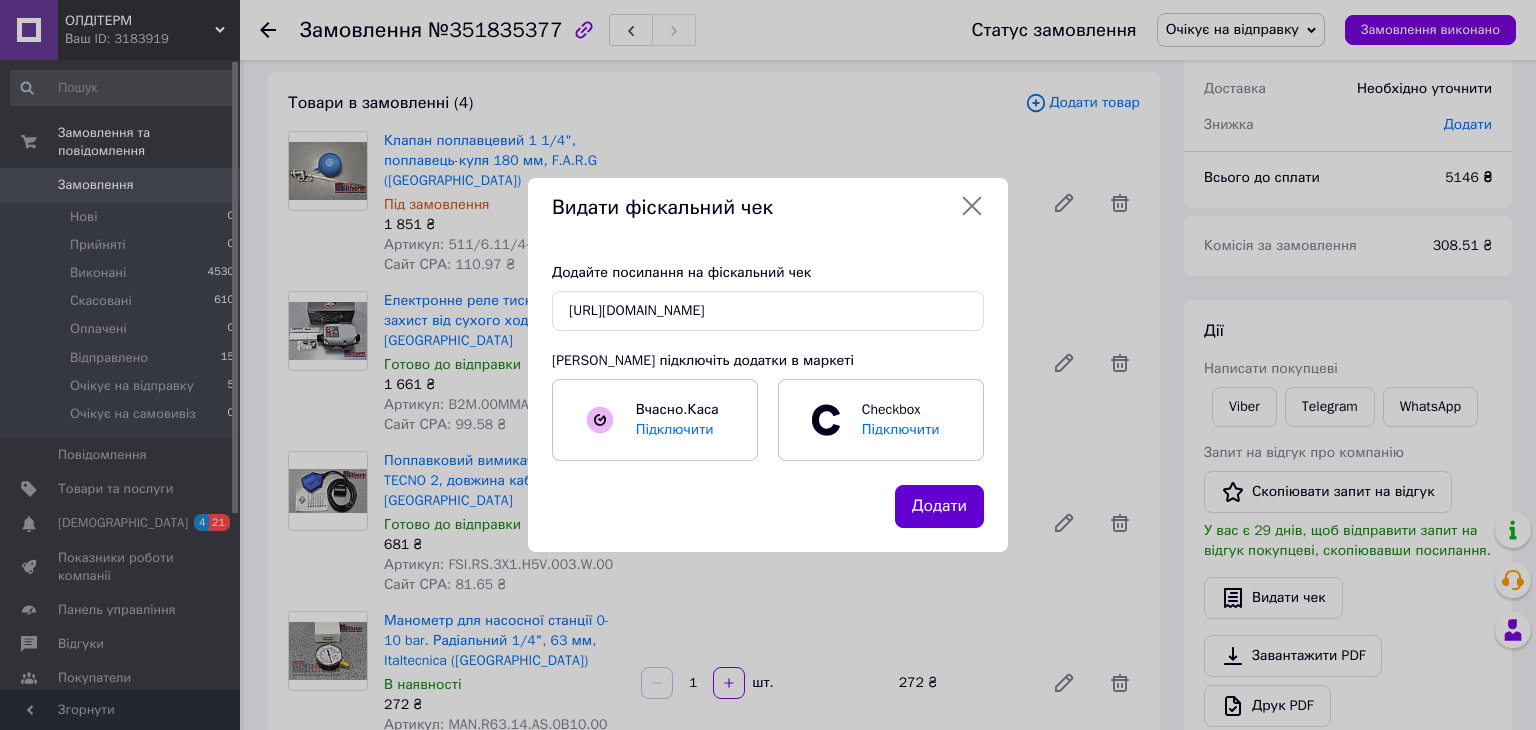 click on "Додати" at bounding box center [939, 506] 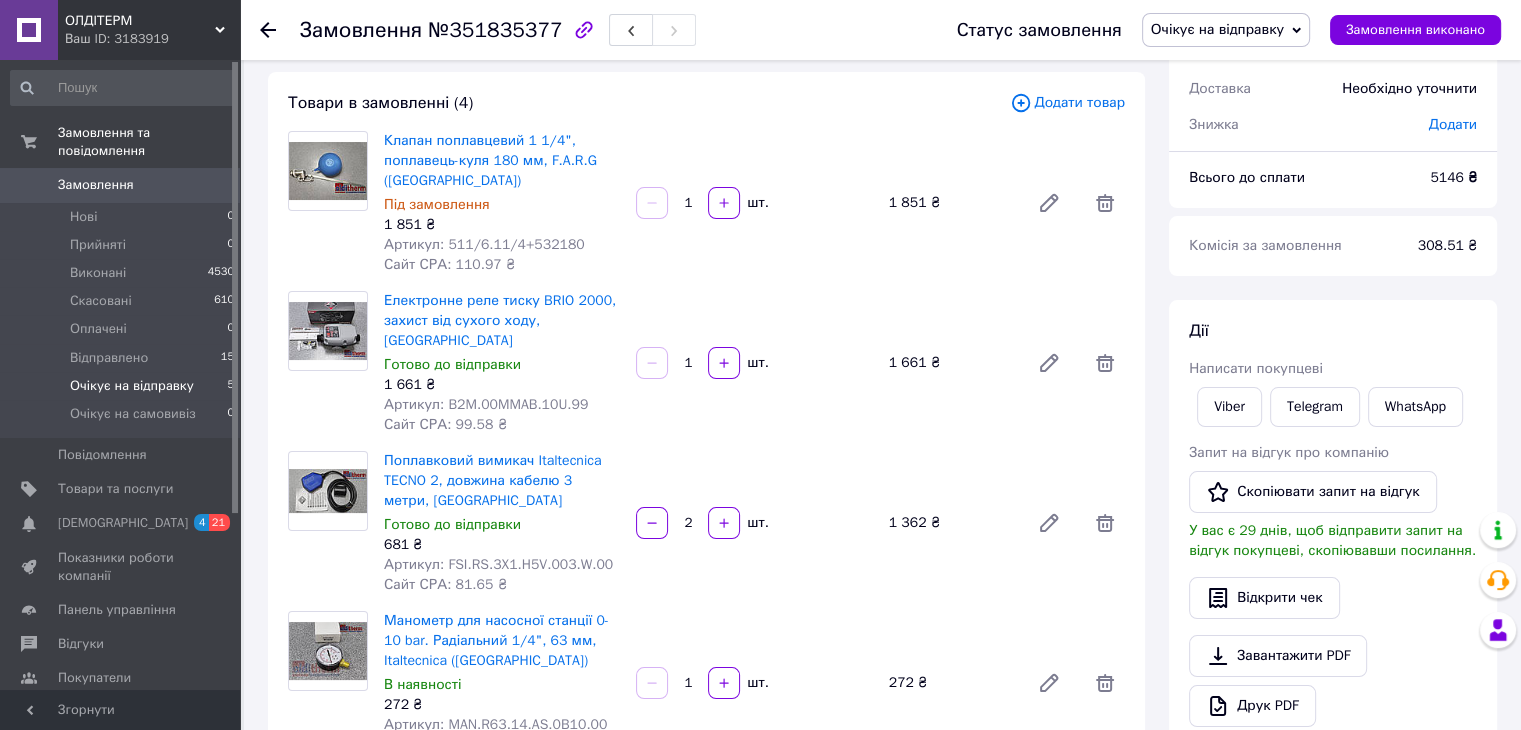 click on "Очікує на відправку" at bounding box center (132, 386) 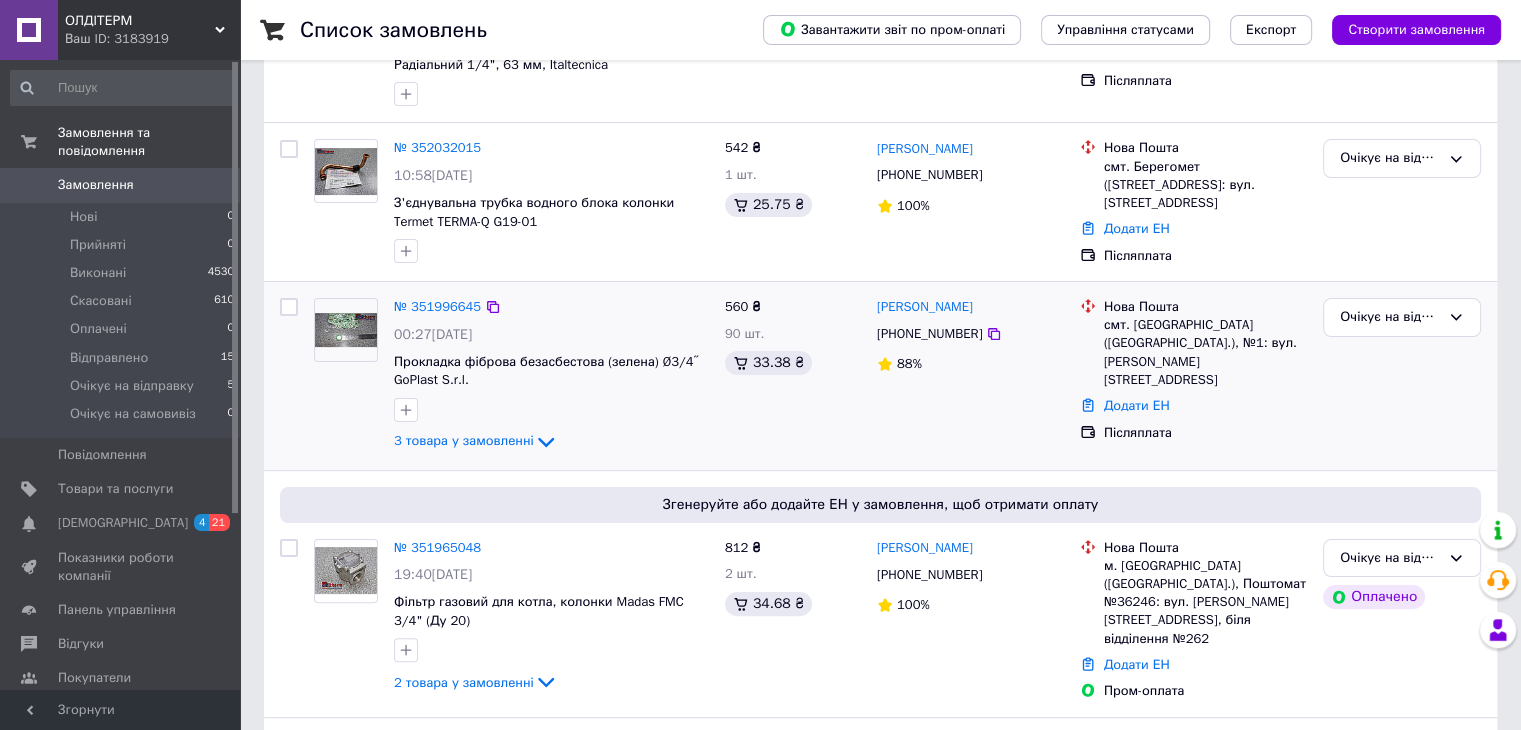 scroll, scrollTop: 400, scrollLeft: 0, axis: vertical 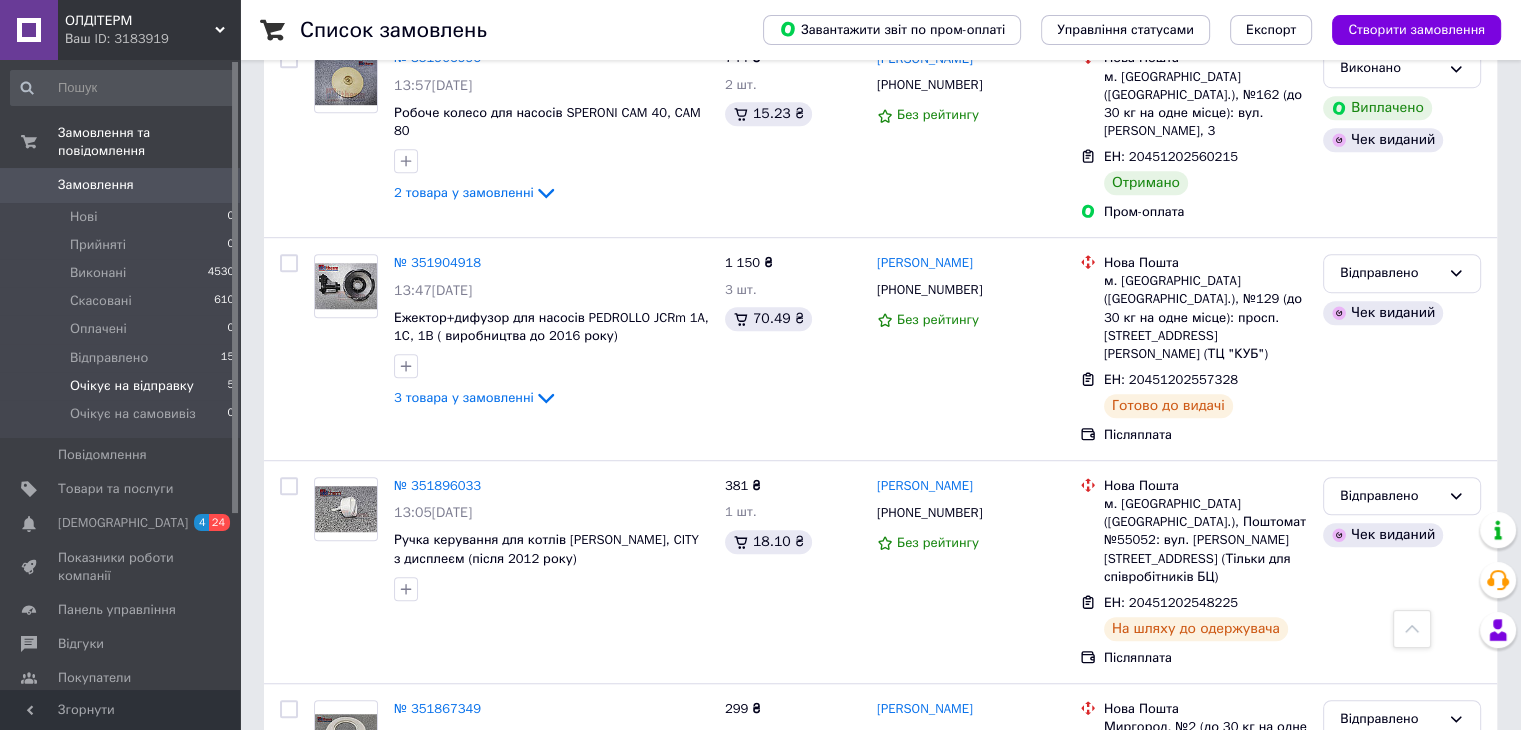 click on "Очікує на відправку" at bounding box center (132, 386) 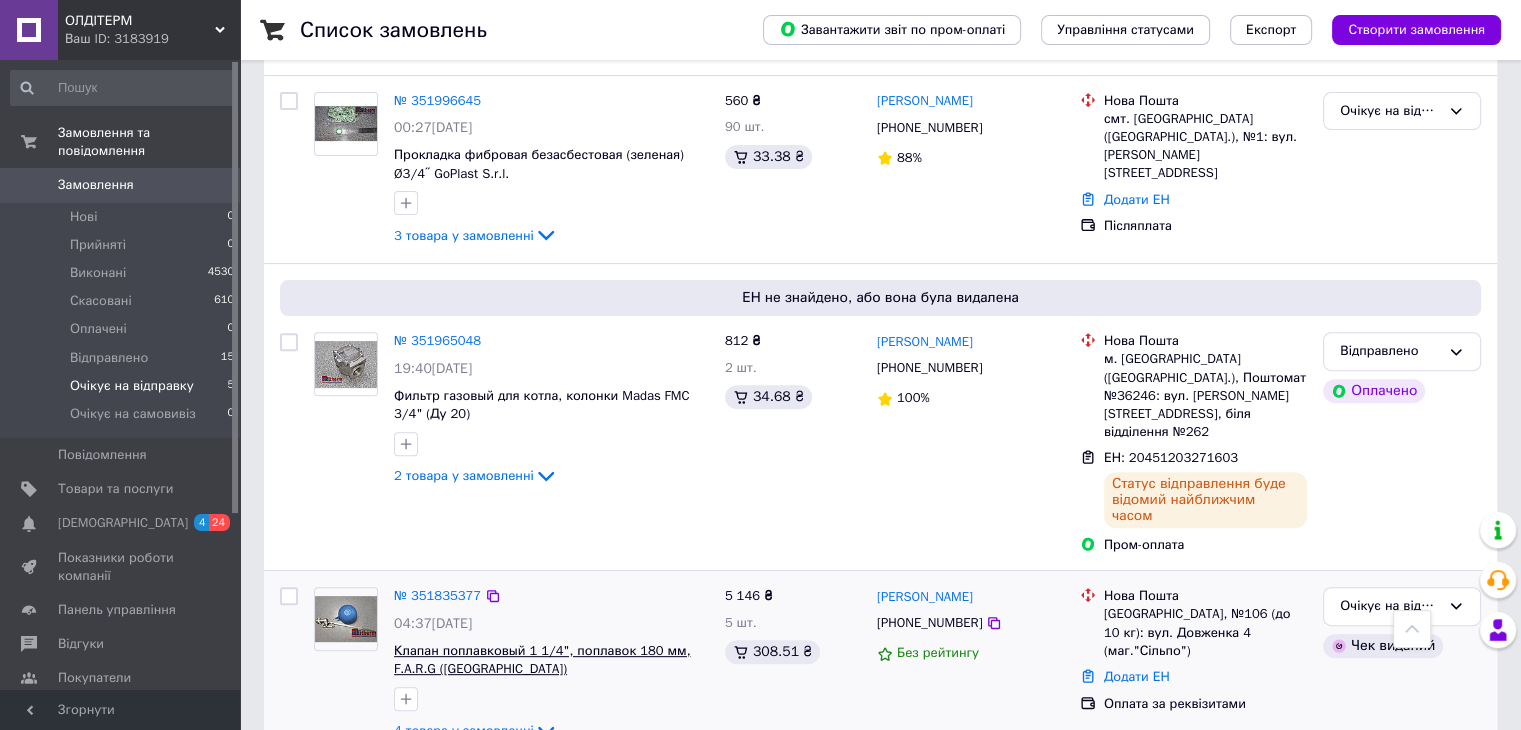scroll, scrollTop: 646, scrollLeft: 0, axis: vertical 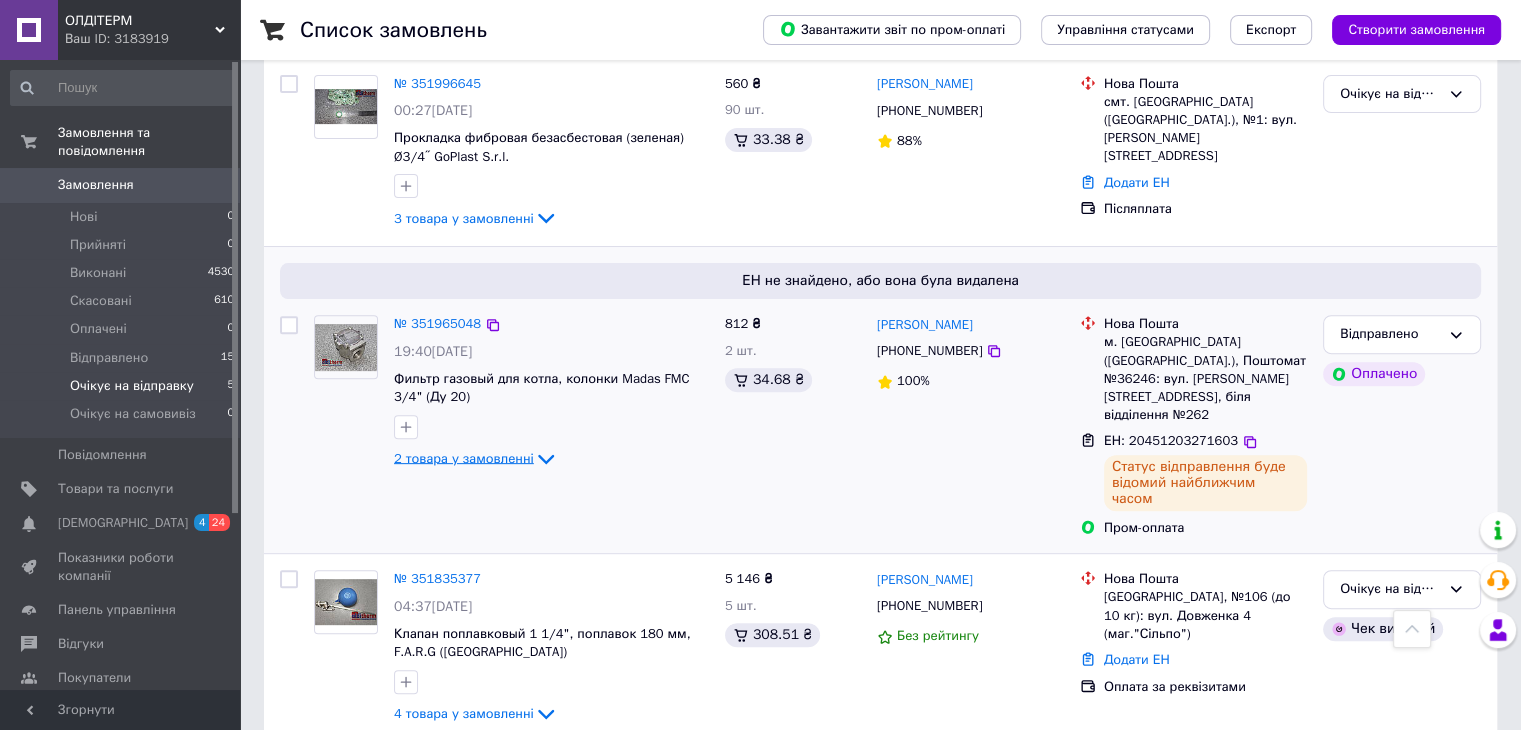 click on "2 товара у замовленні" at bounding box center (464, 458) 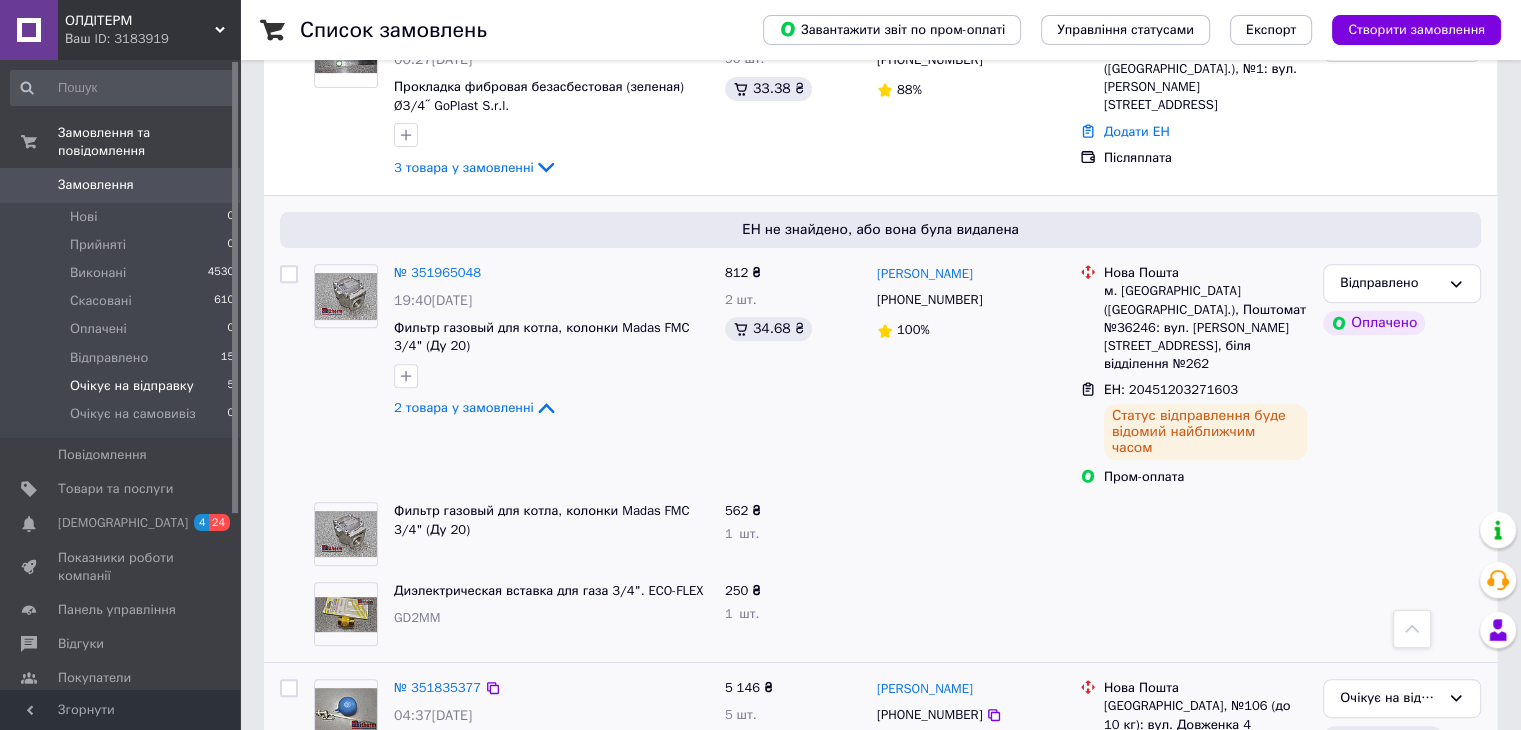 scroll, scrollTop: 746, scrollLeft: 0, axis: vertical 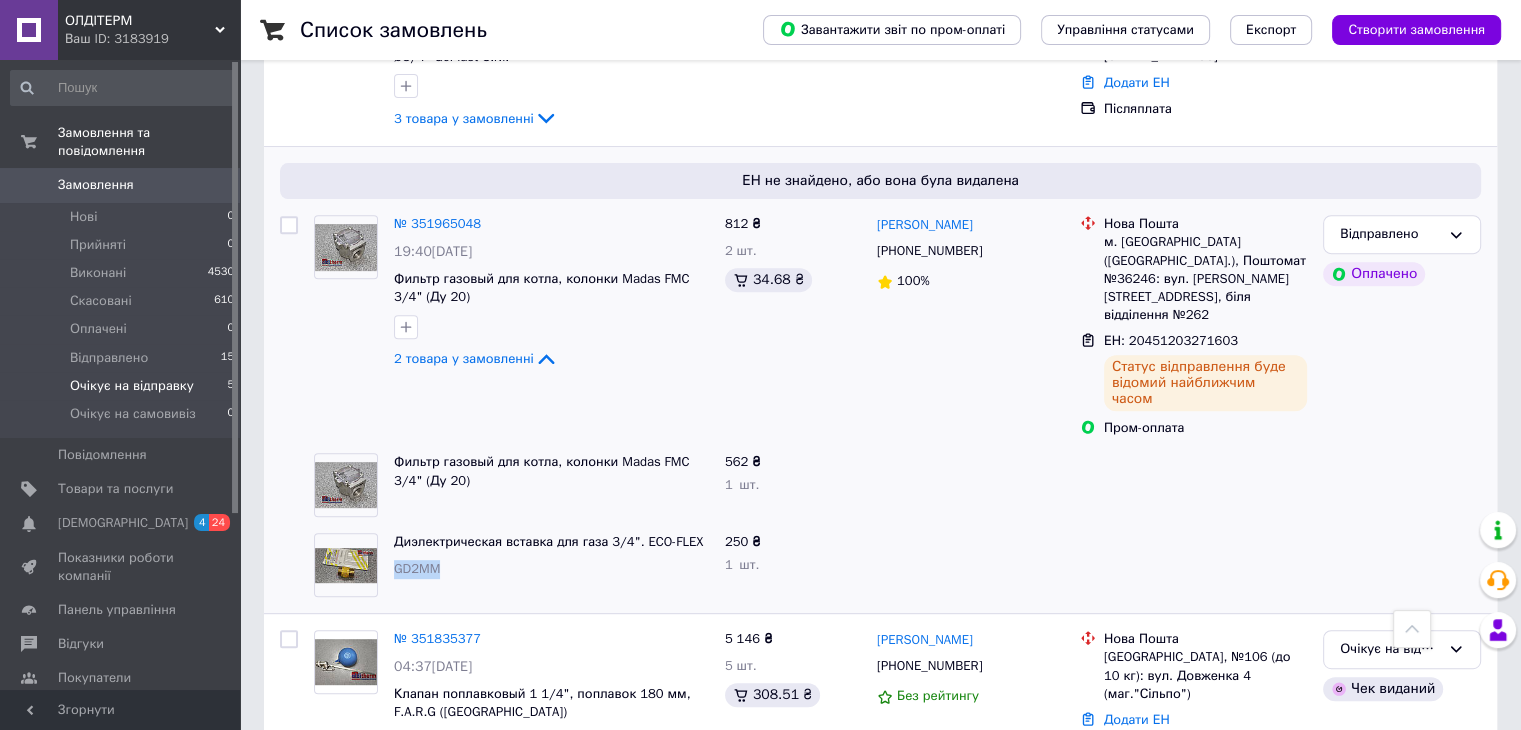 drag, startPoint x: 445, startPoint y: 539, endPoint x: 392, endPoint y: 530, distance: 53.75872 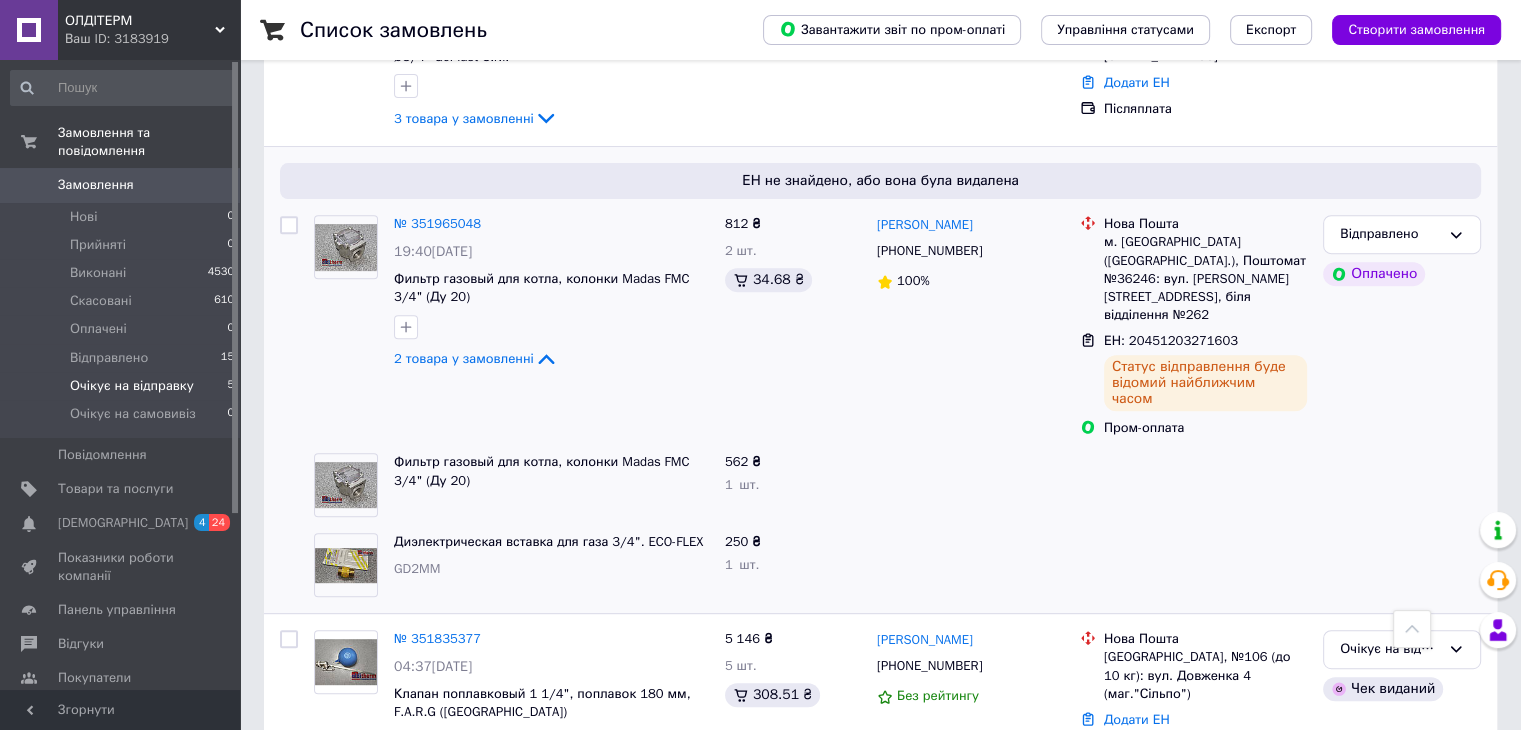 click on "Очікує на відправку" at bounding box center [132, 386] 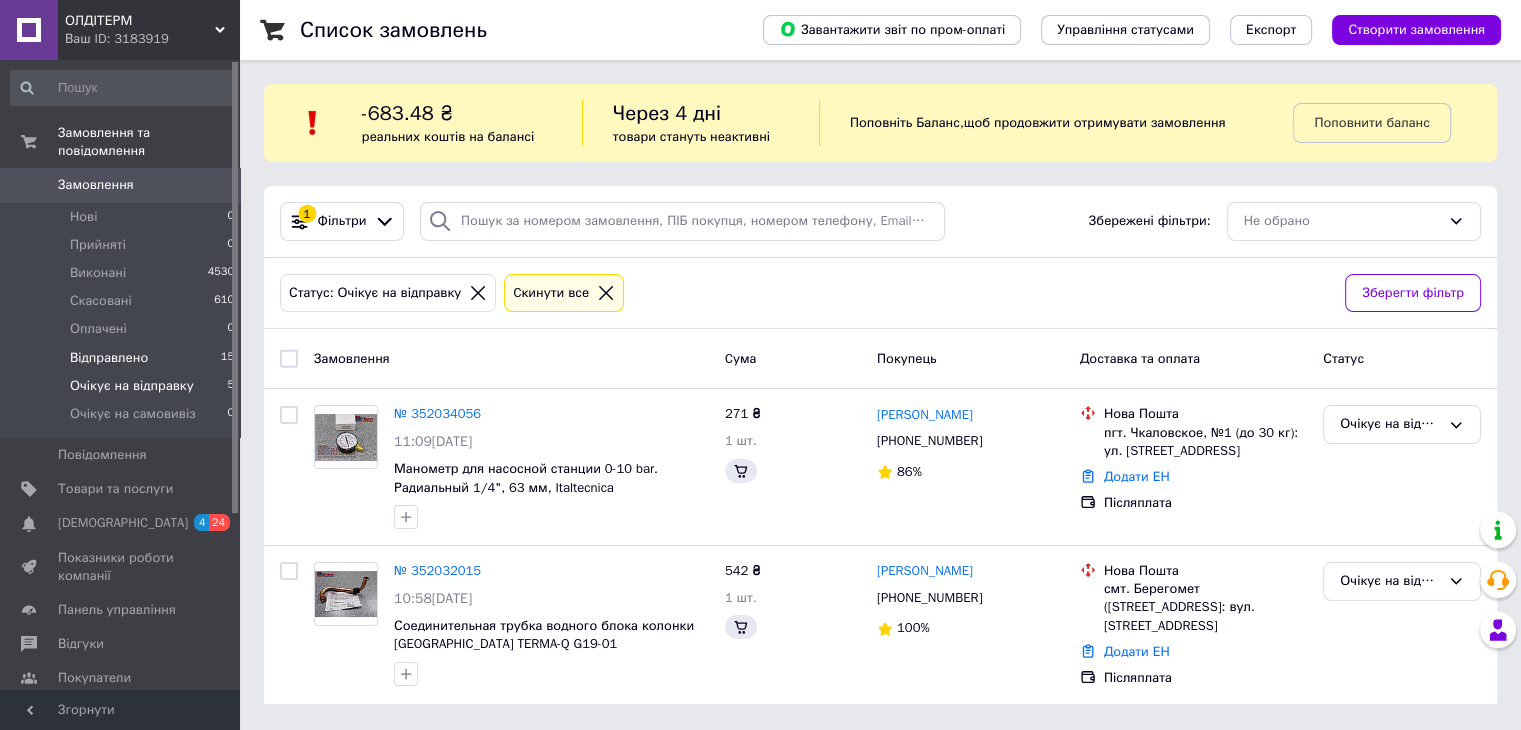 scroll, scrollTop: 0, scrollLeft: 0, axis: both 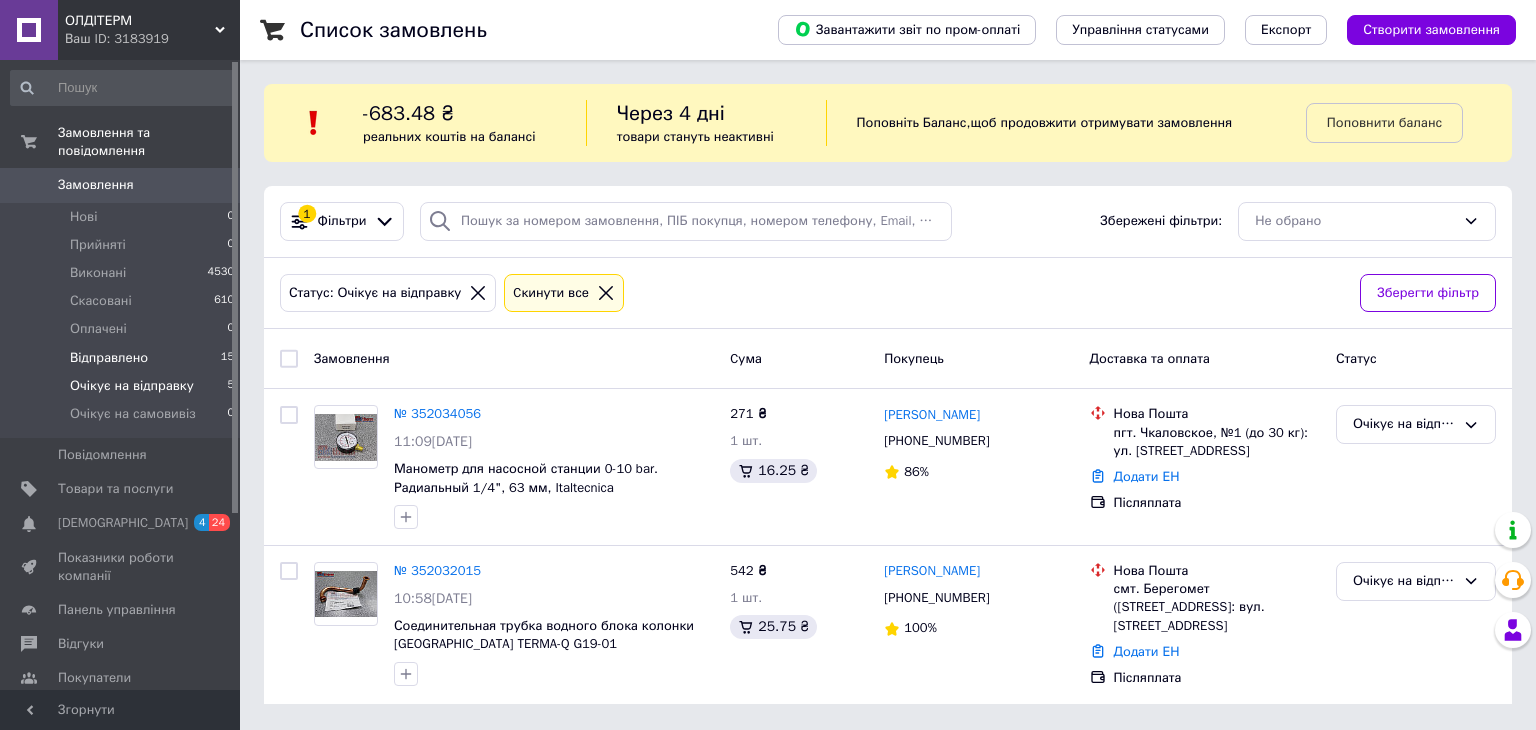 drag, startPoint x: 113, startPoint y: 344, endPoint x: 88, endPoint y: 341, distance: 25.179358 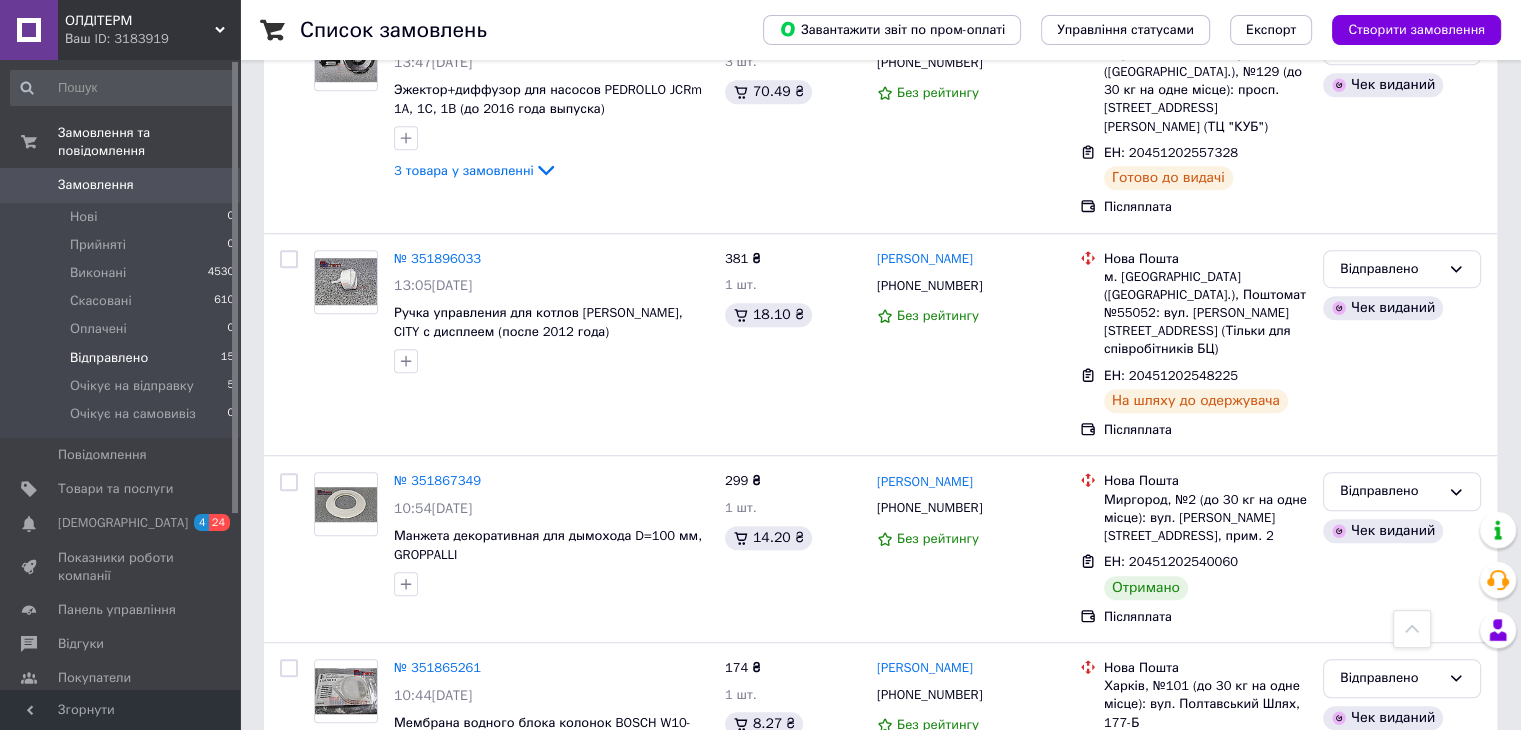scroll, scrollTop: 1200, scrollLeft: 0, axis: vertical 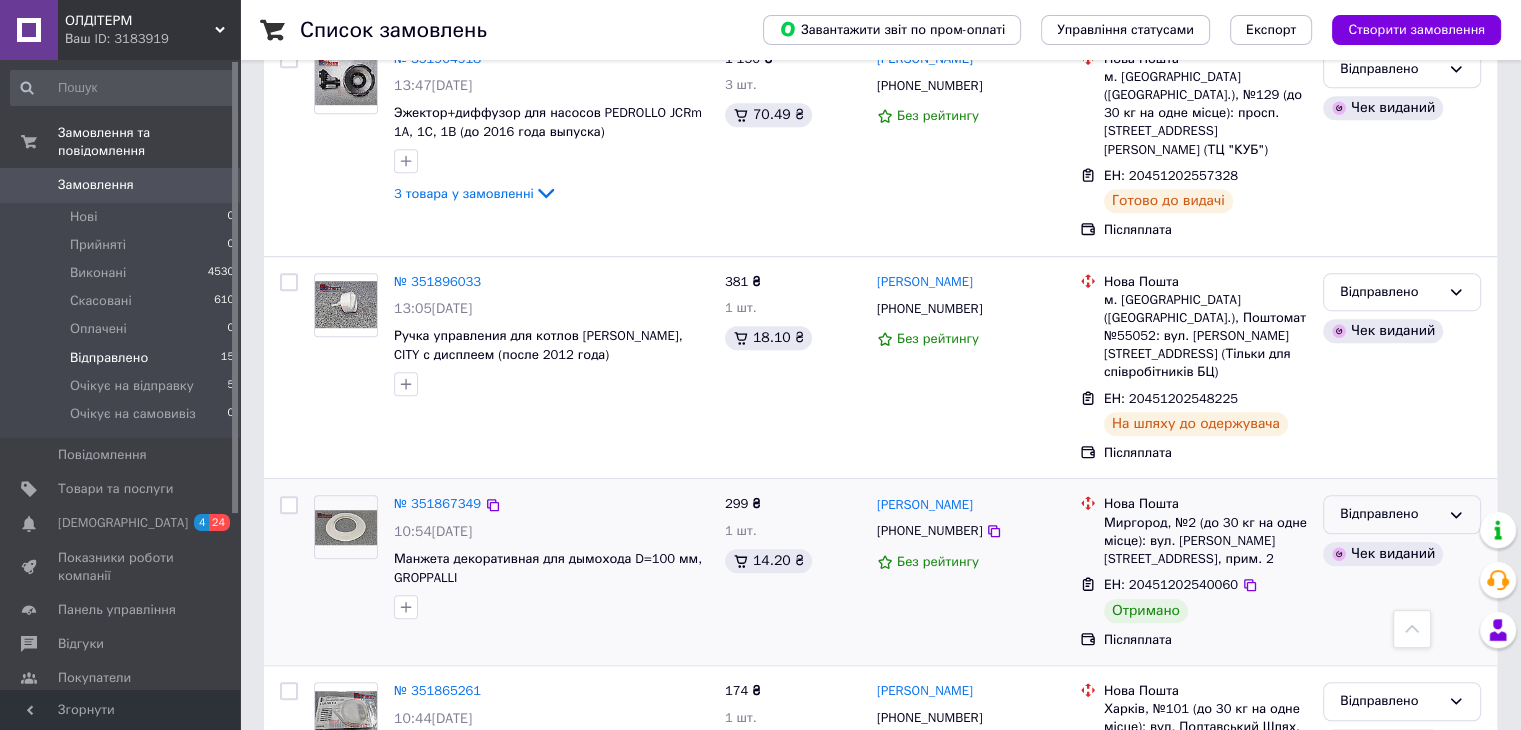 click 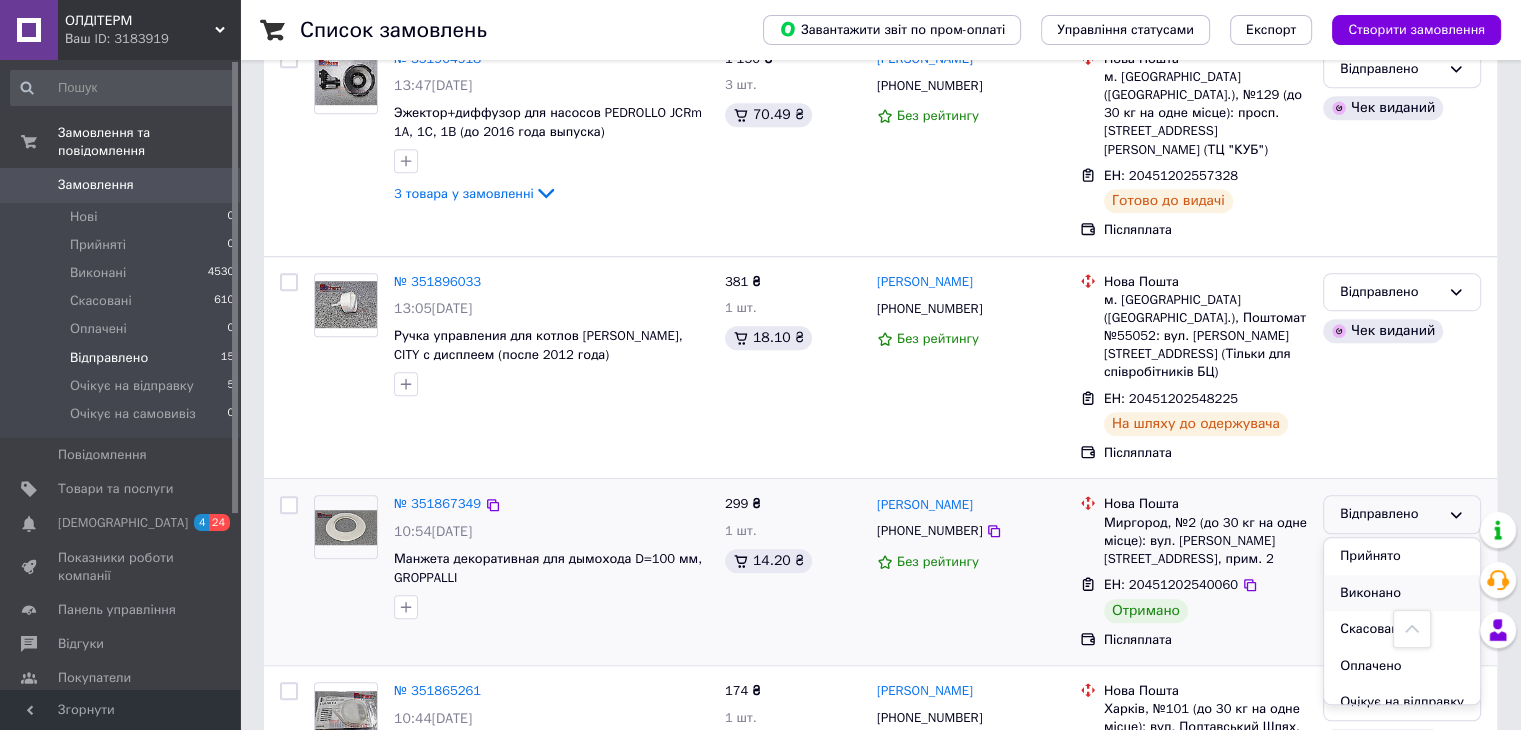 click on "Виконано" at bounding box center [1402, 593] 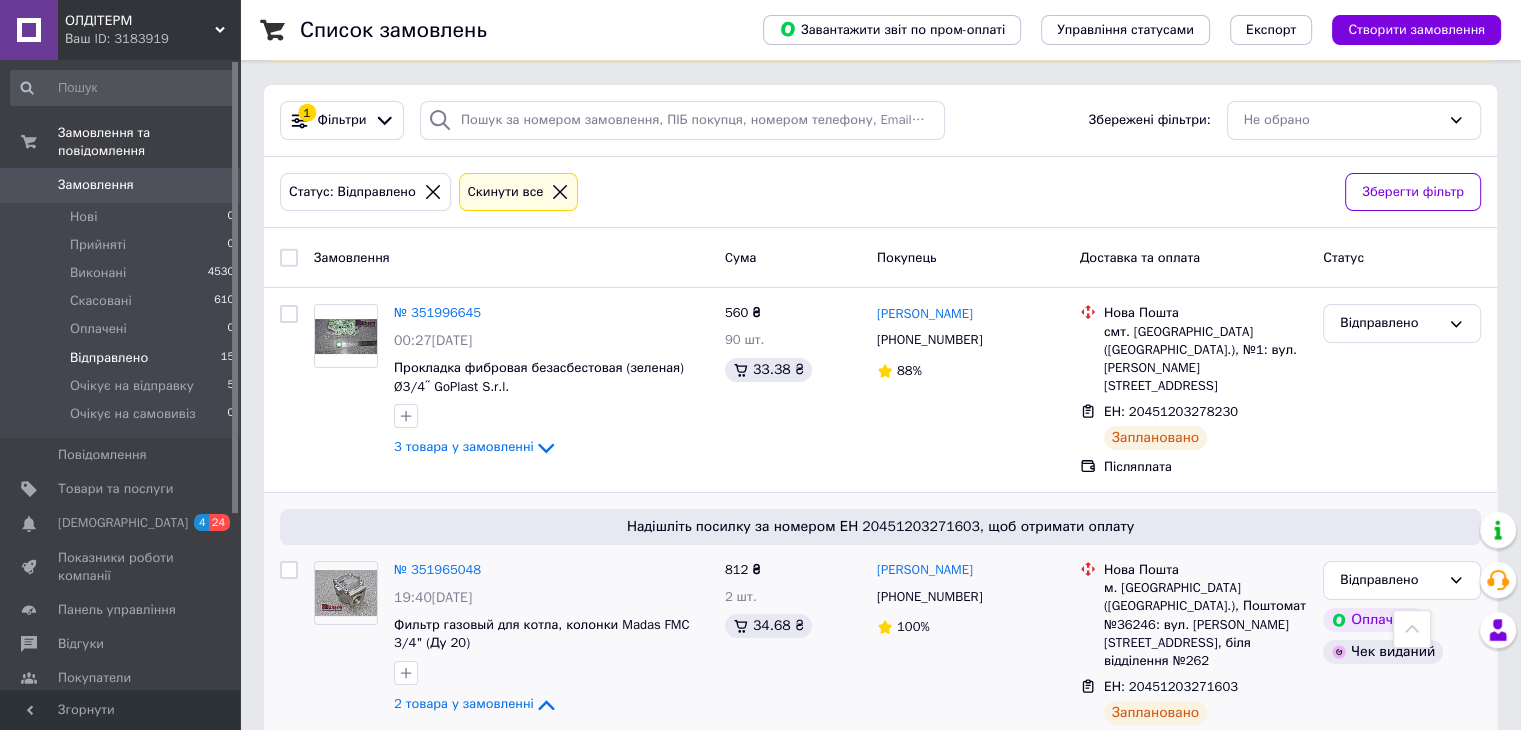 scroll, scrollTop: 100, scrollLeft: 0, axis: vertical 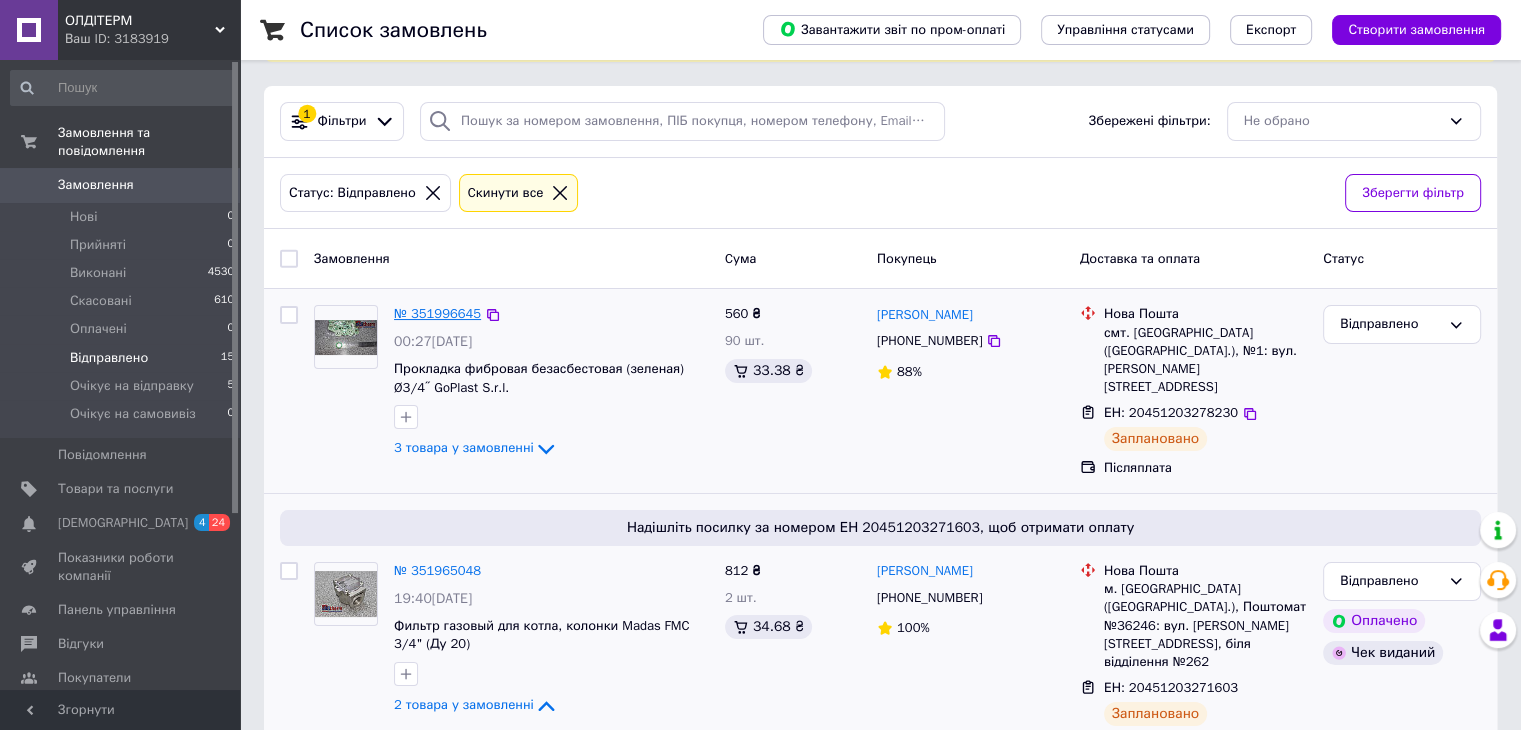 click on "№ 351996645" at bounding box center (437, 313) 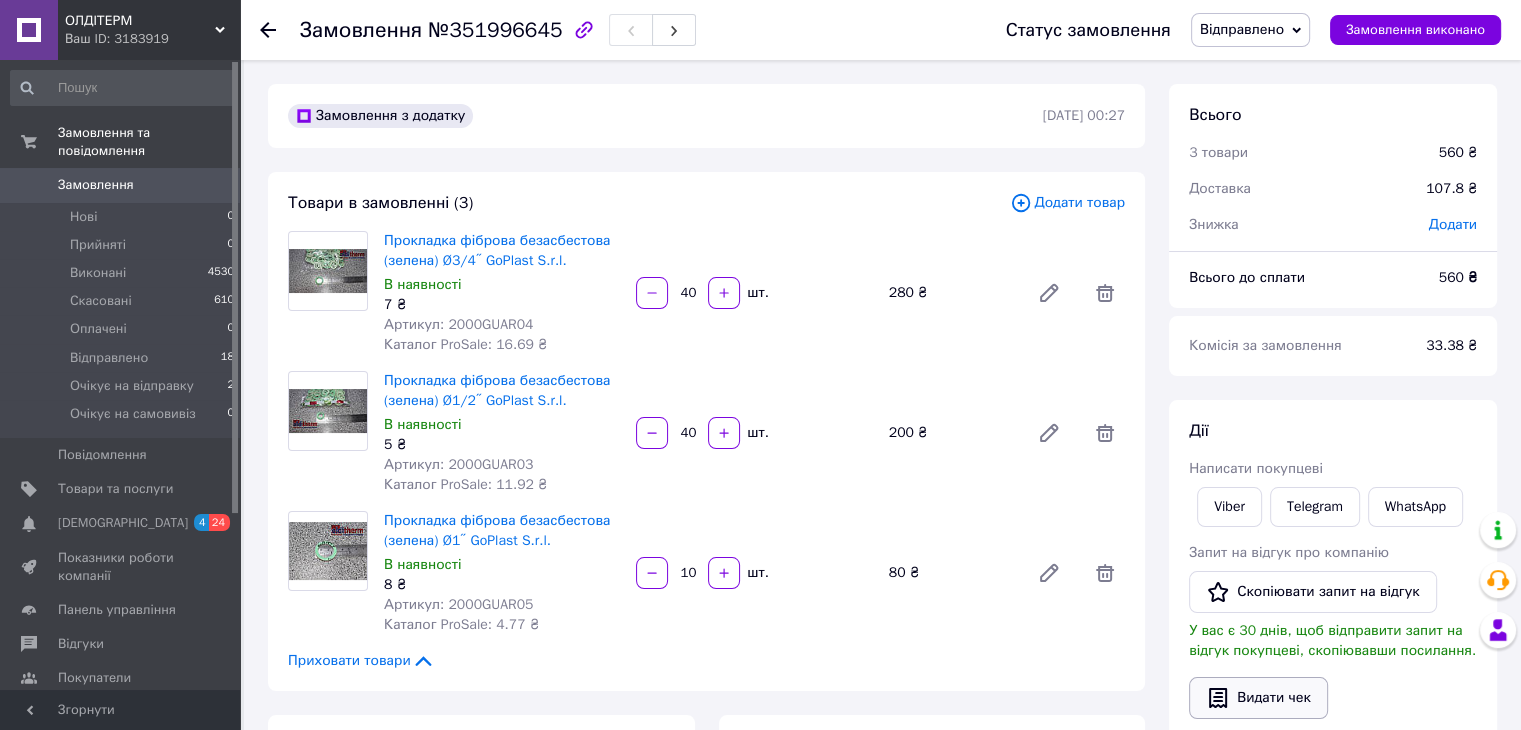 scroll, scrollTop: 400, scrollLeft: 0, axis: vertical 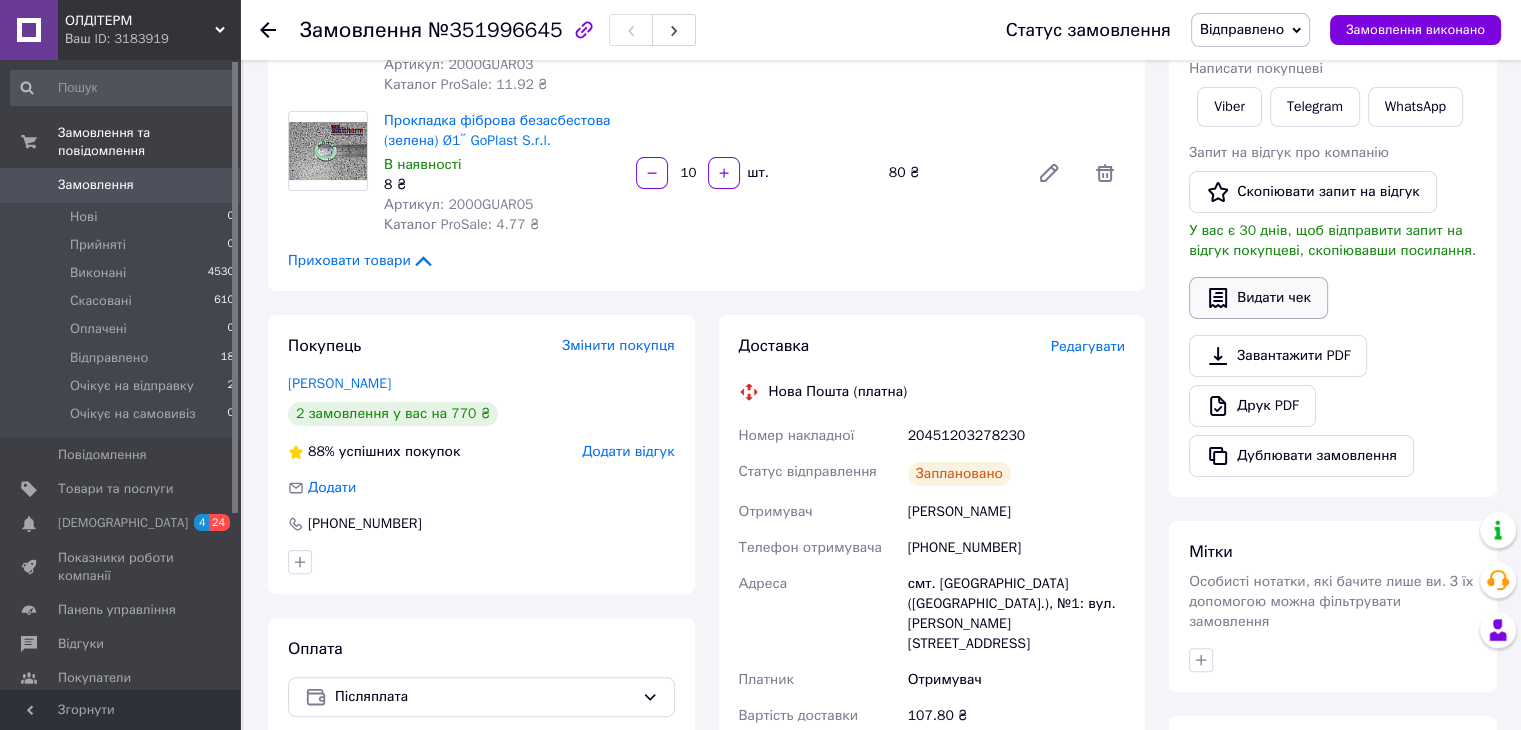 click on "Видати чек" at bounding box center [1258, 298] 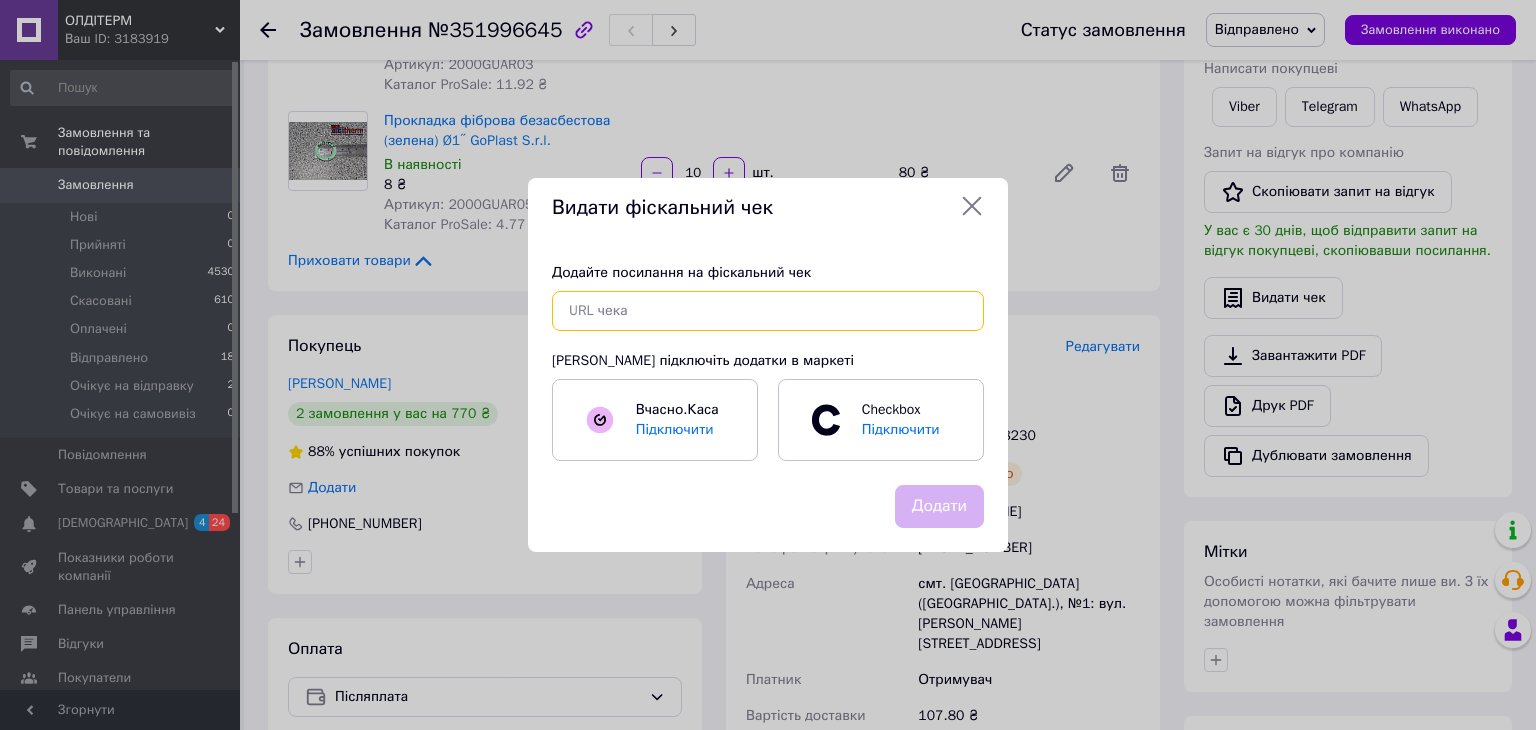 click at bounding box center [768, 311] 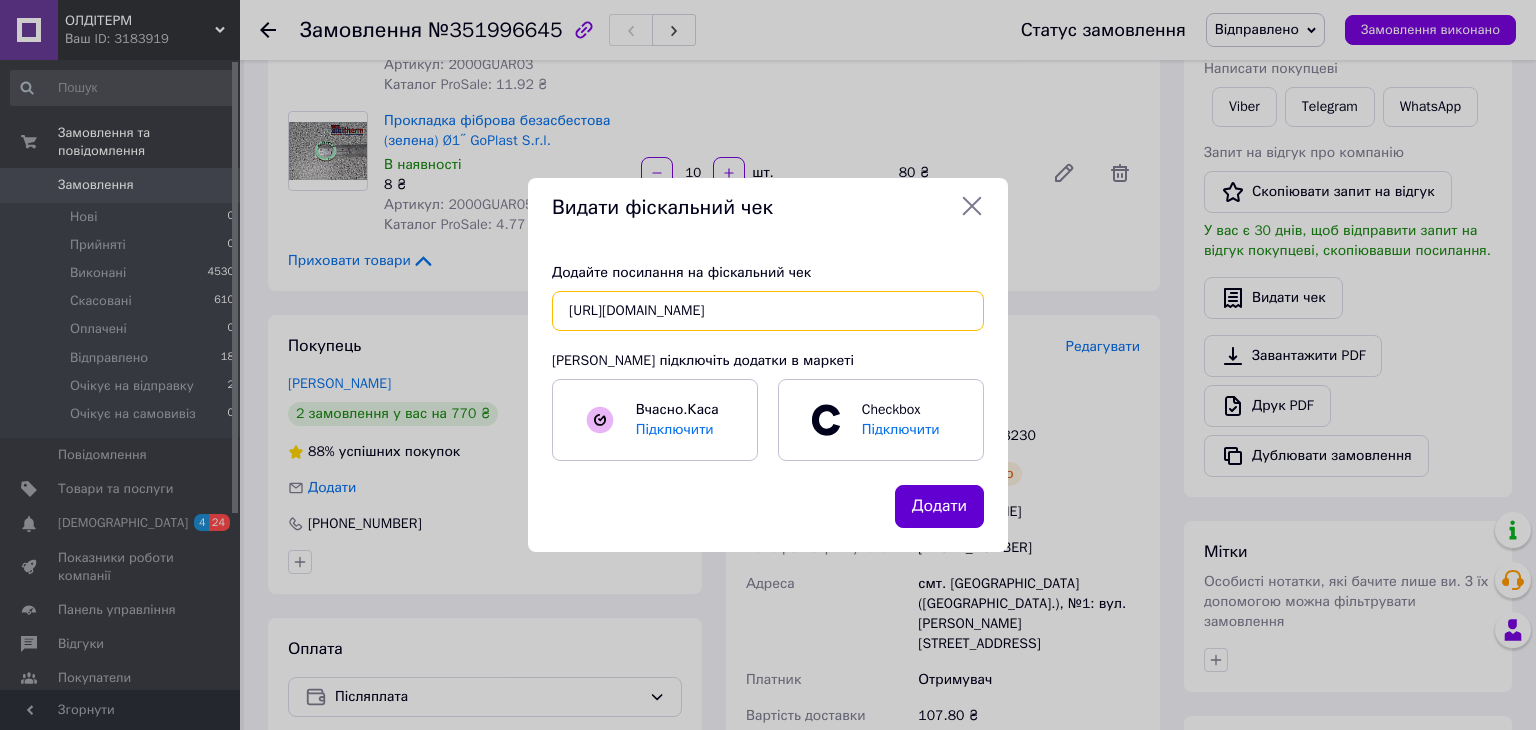 type on "[URL][DOMAIN_NAME]" 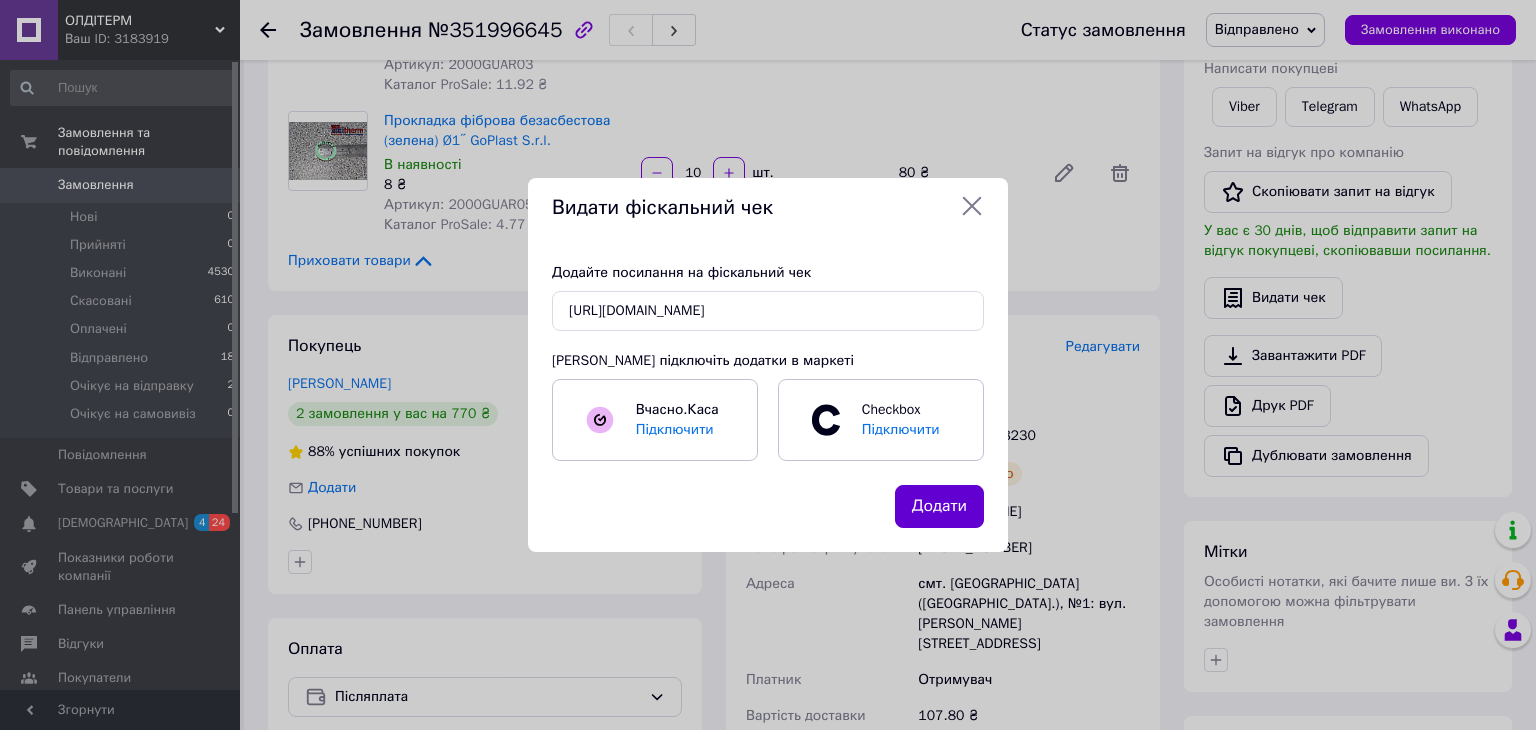 click on "Додати" at bounding box center (939, 506) 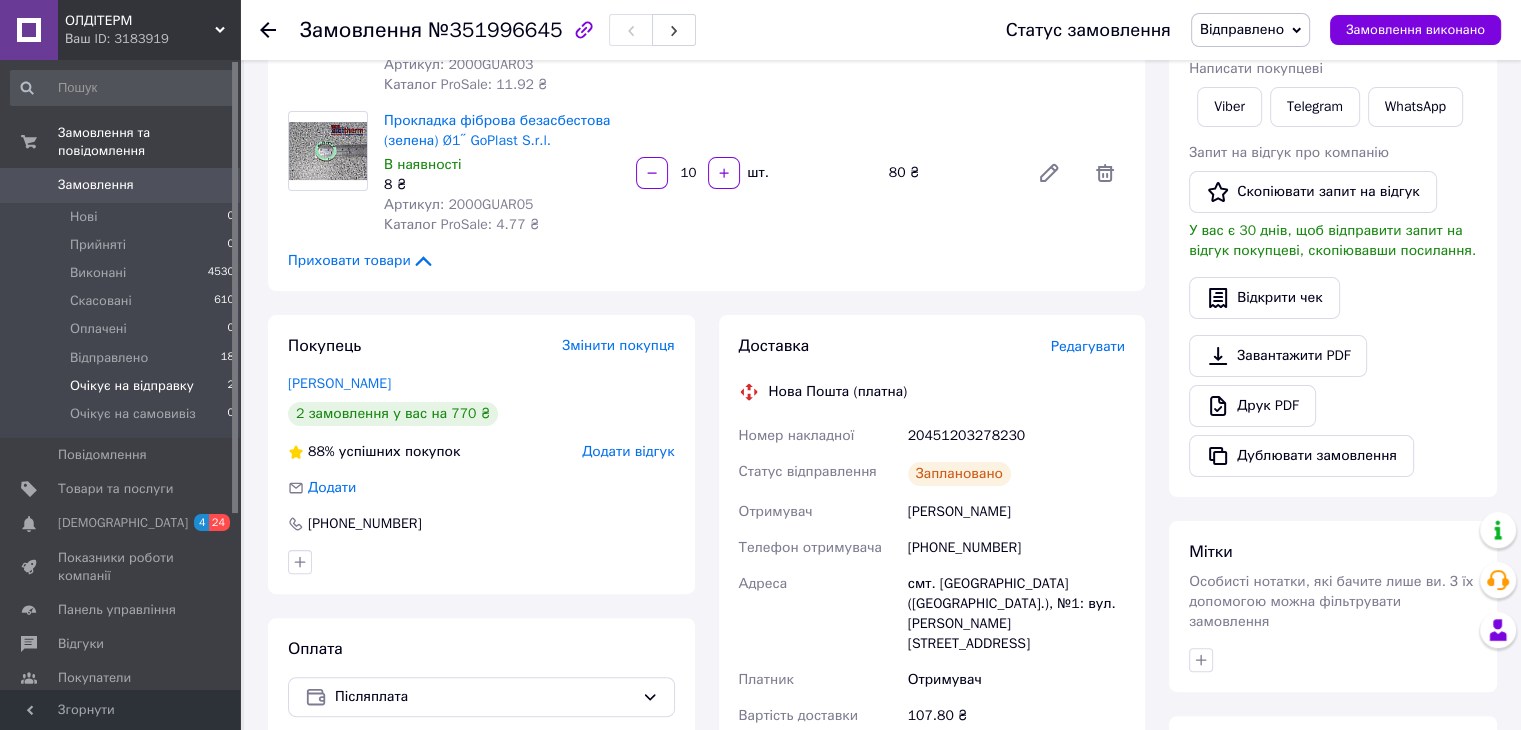 click on "Очікує на відправку" at bounding box center (132, 386) 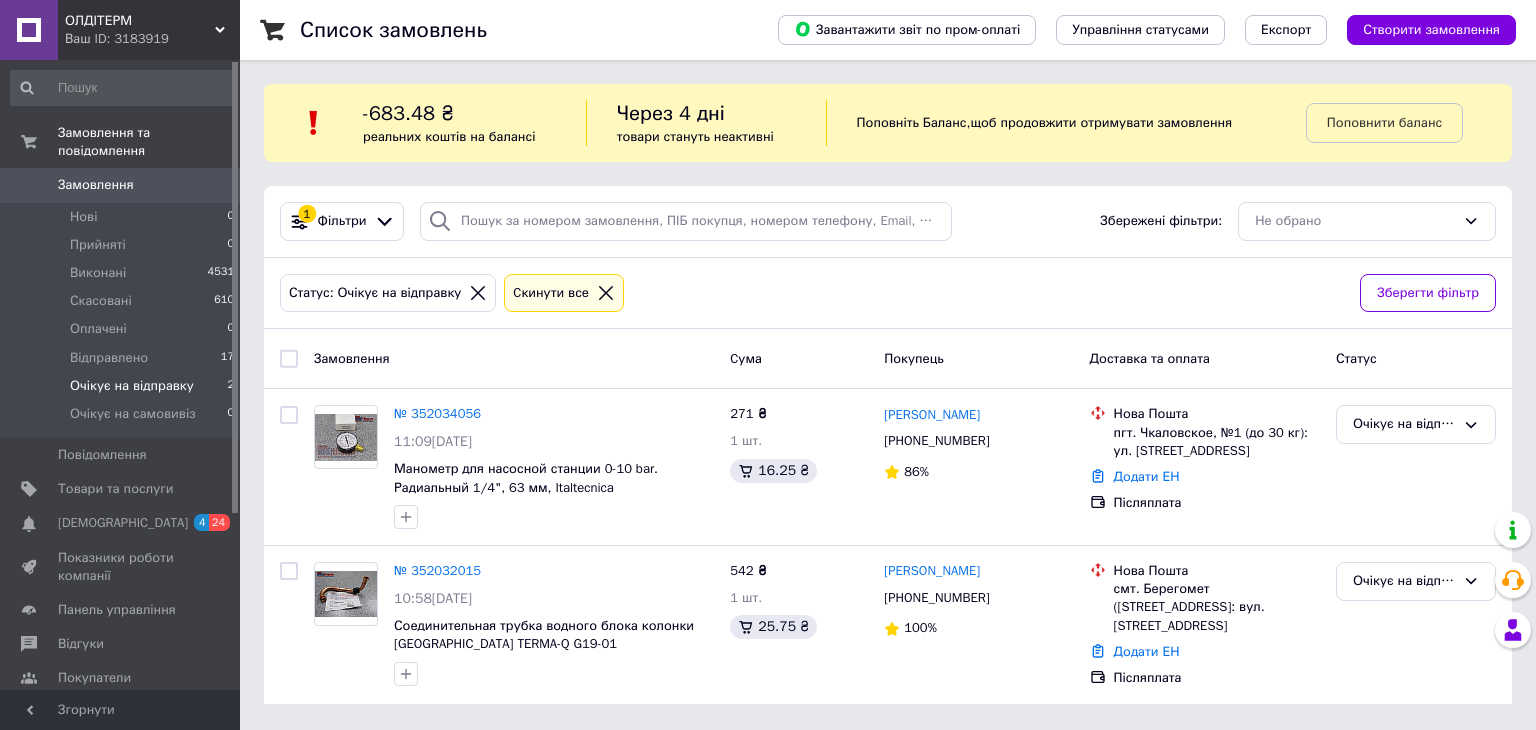 click on "Очікує на відправку" at bounding box center (132, 386) 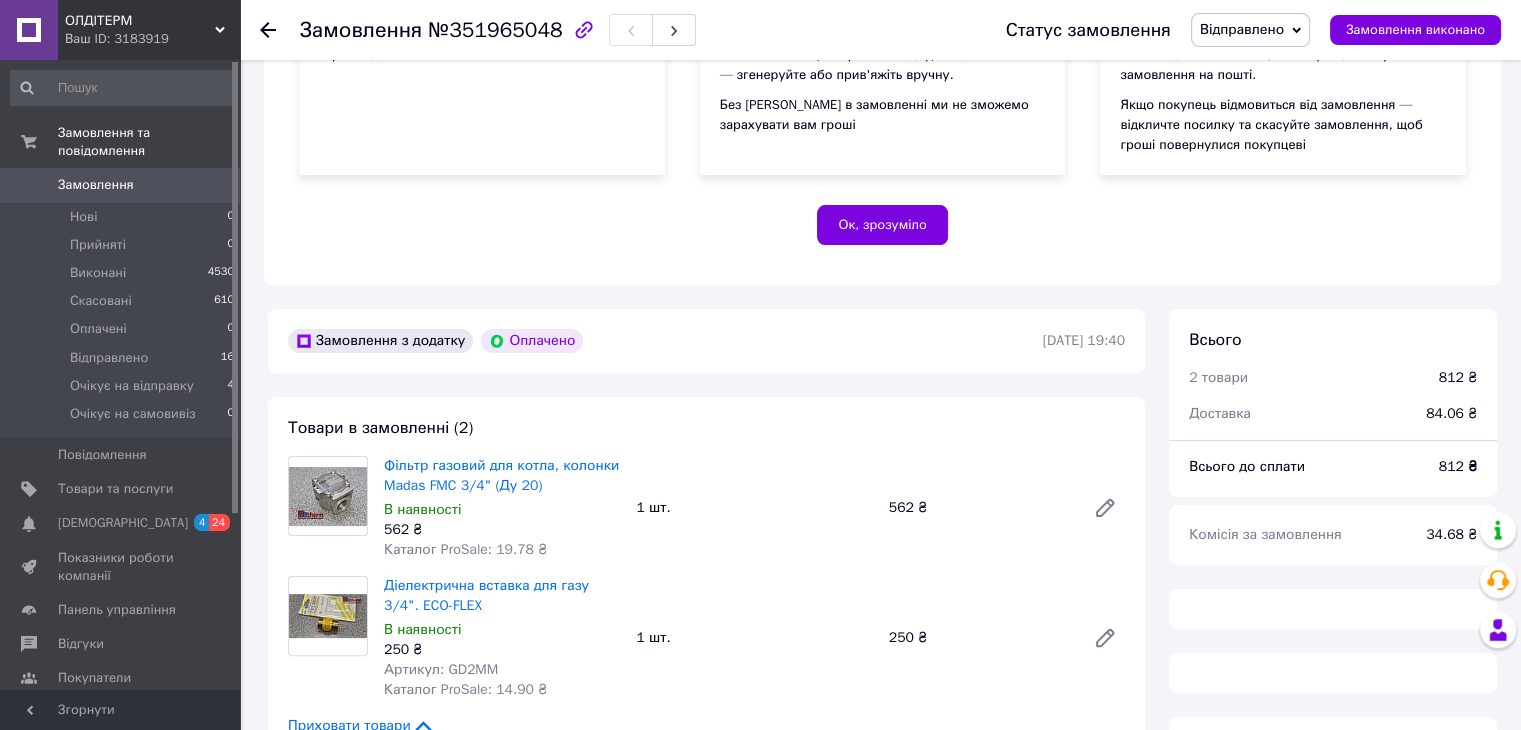 scroll, scrollTop: 354, scrollLeft: 0, axis: vertical 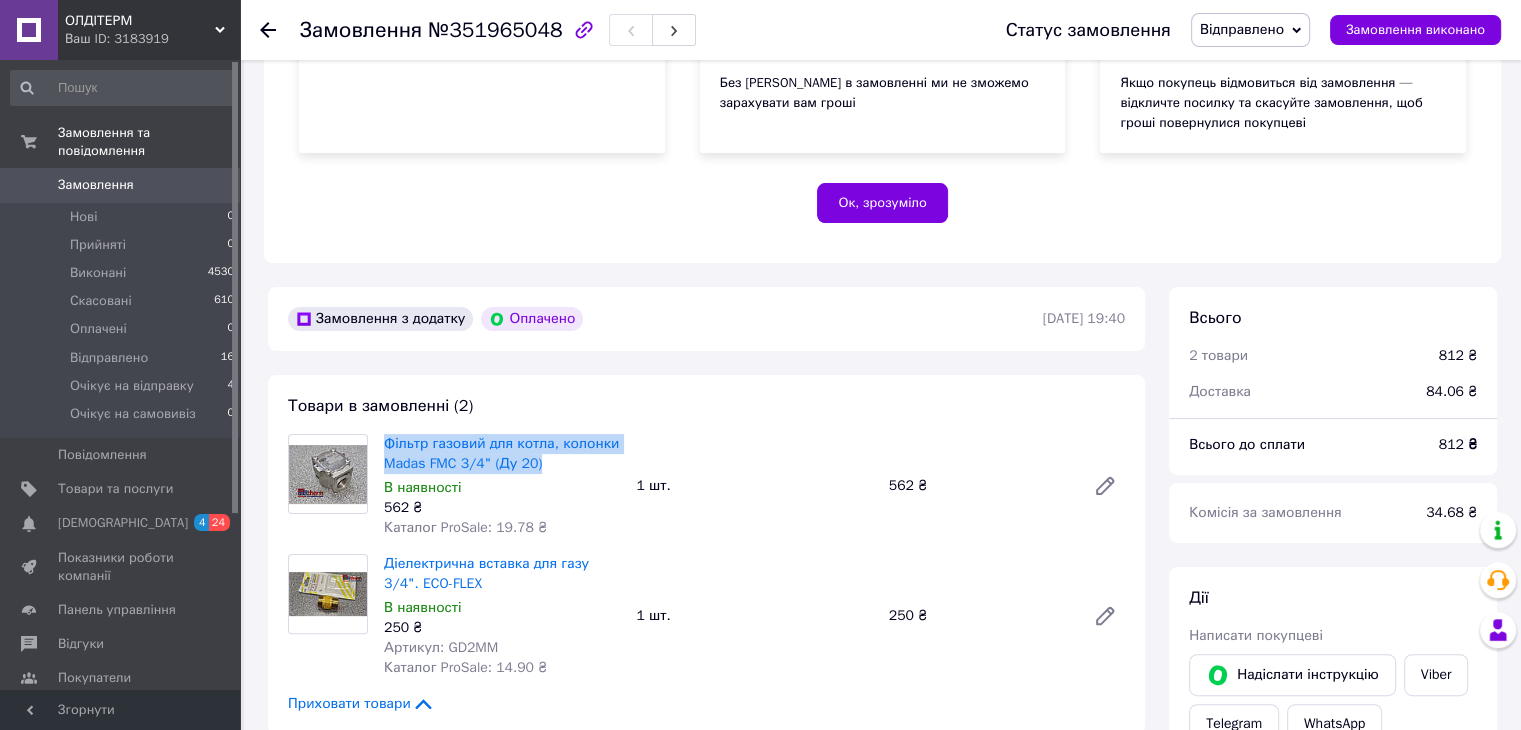 drag, startPoint x: 538, startPoint y: 471, endPoint x: 382, endPoint y: 452, distance: 157.15279 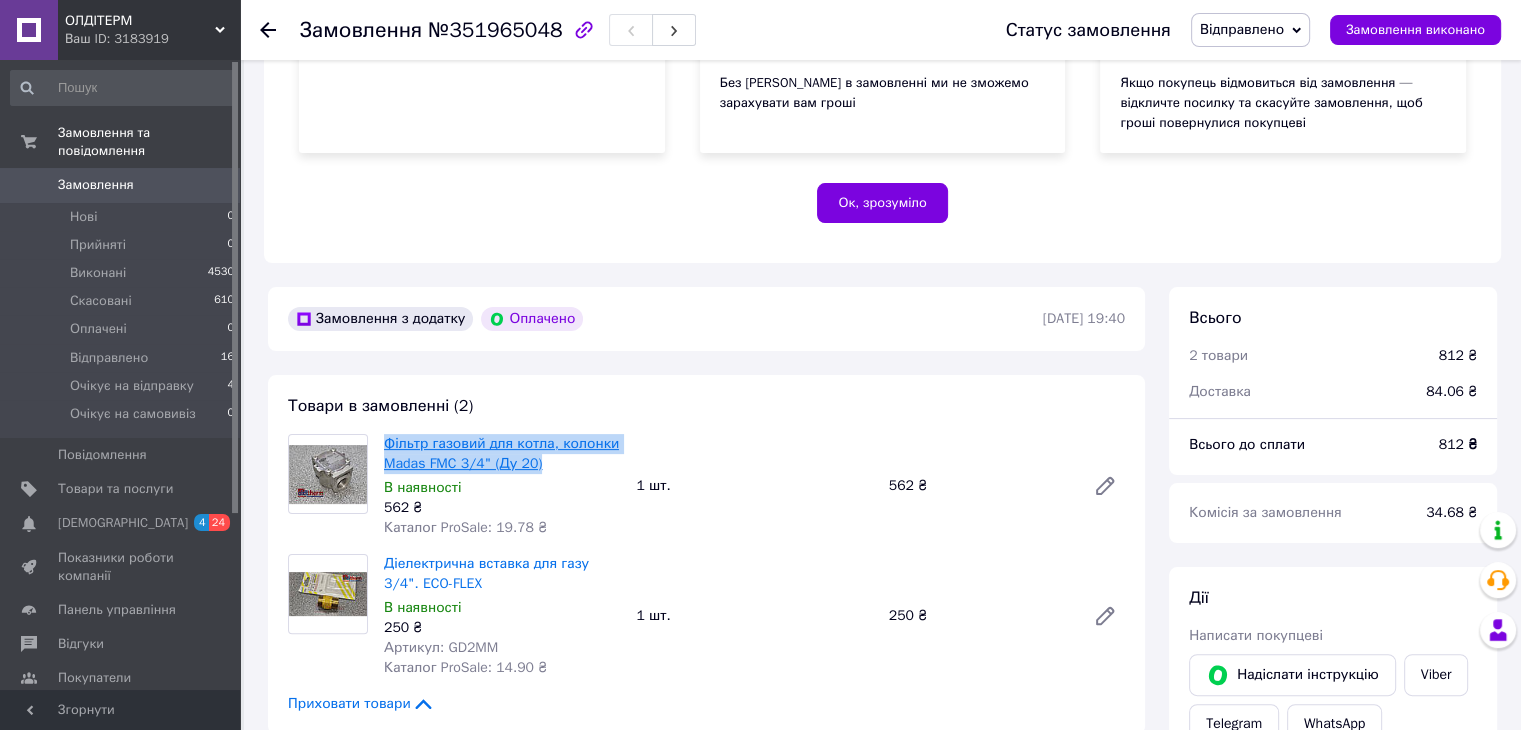 copy on "Фільтр газовий для котла, колонки Madas FMC 3/4" (Ду 20)" 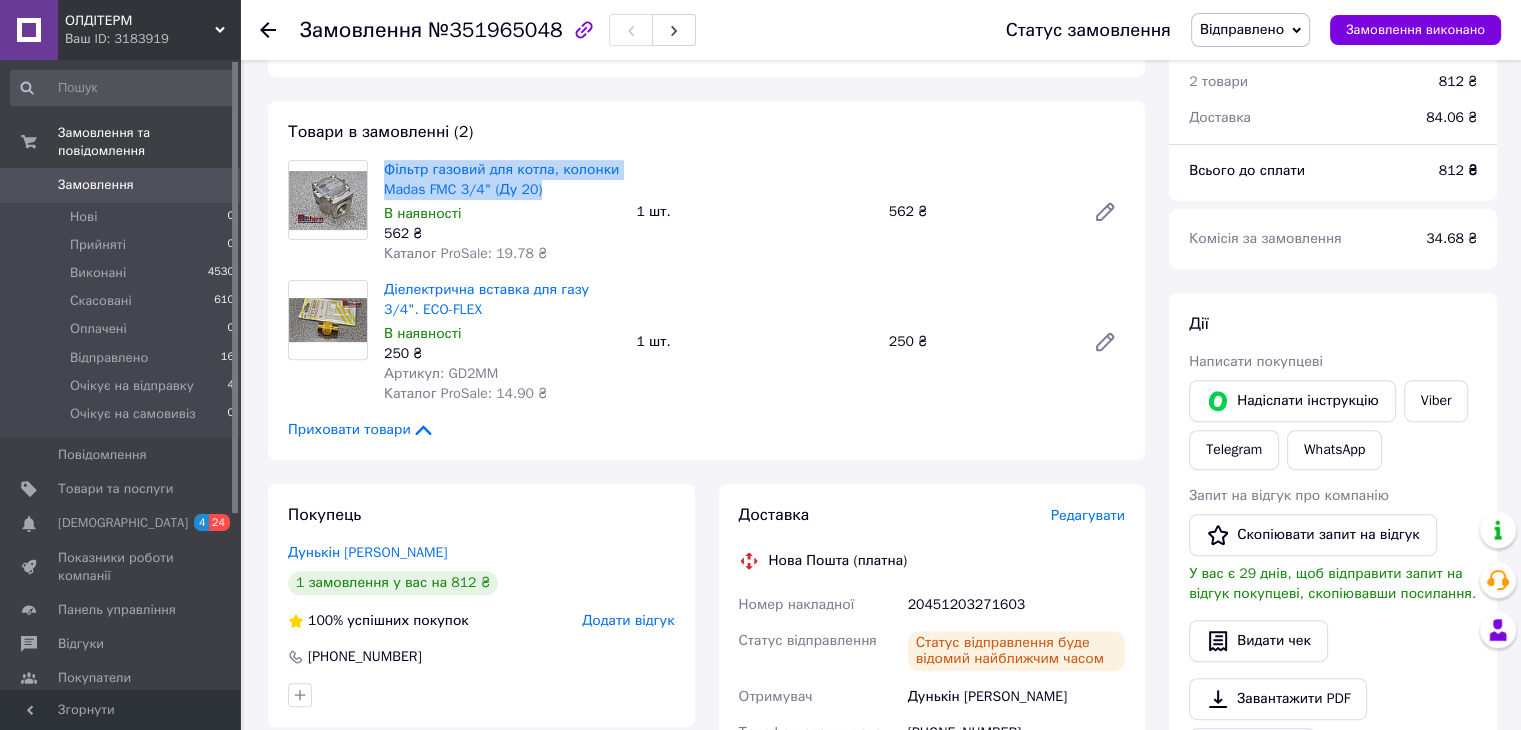 scroll, scrollTop: 754, scrollLeft: 0, axis: vertical 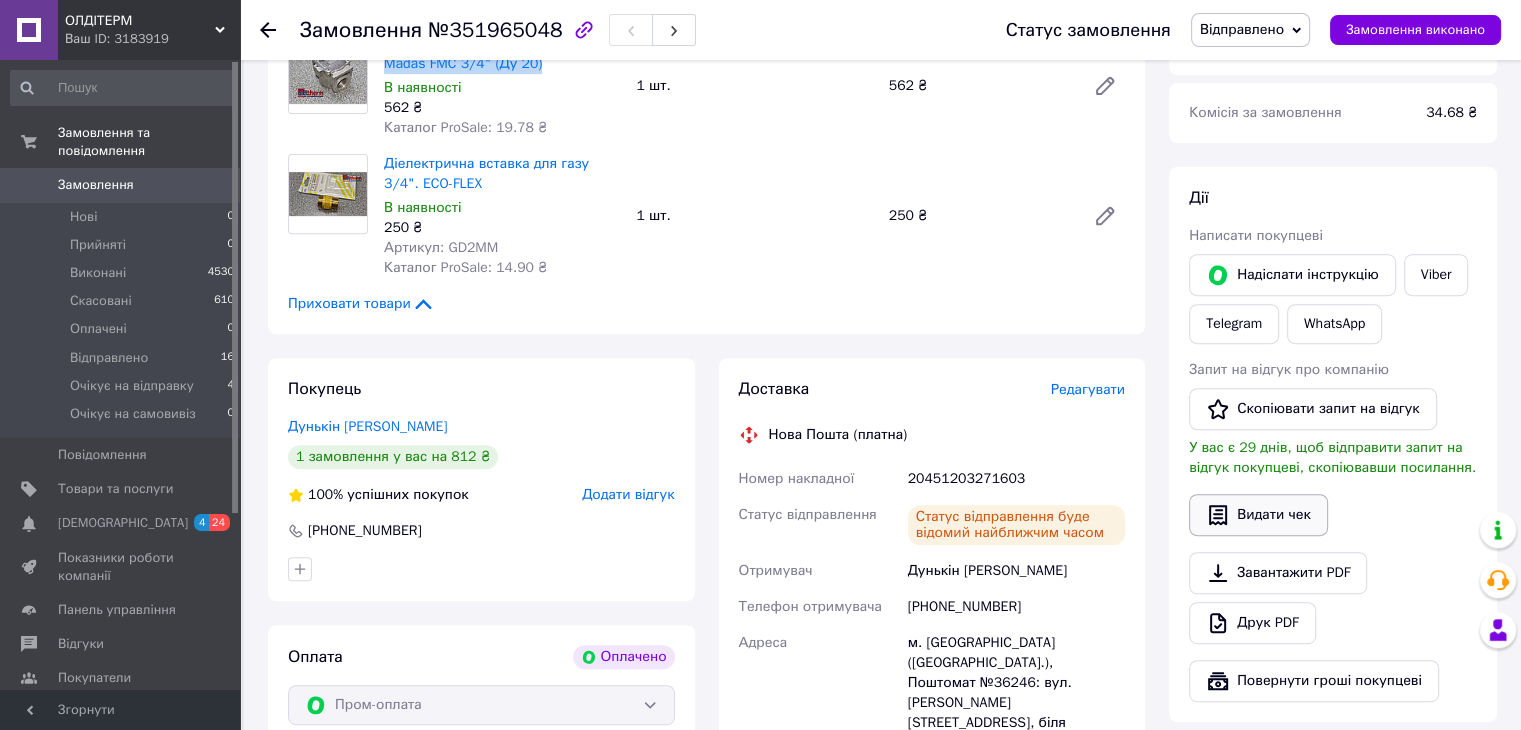 click on "Видати чек" at bounding box center [1258, 515] 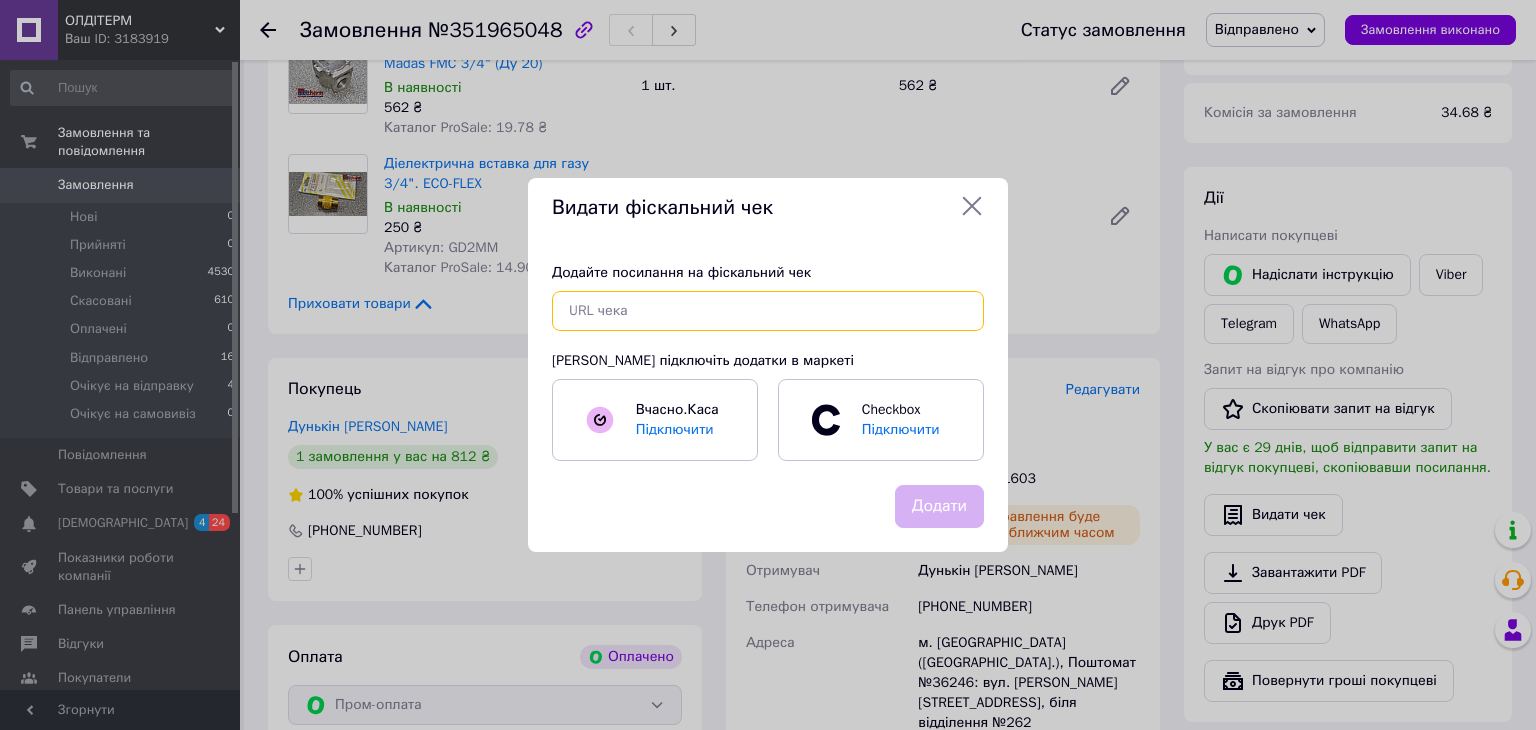 click at bounding box center [768, 311] 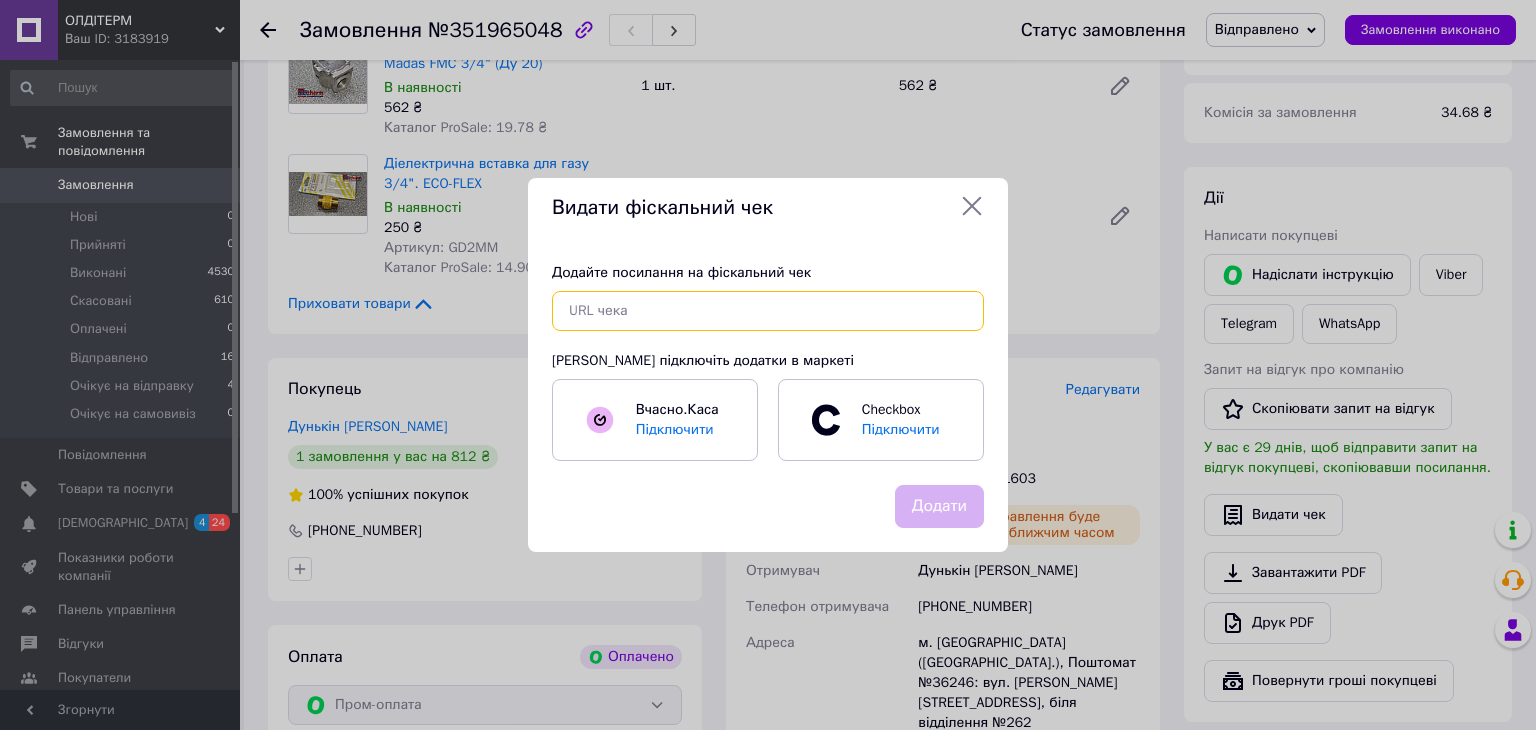 paste on "https://kasa.vchasno.ua/check-viewer/4YGJFrFK9zk" 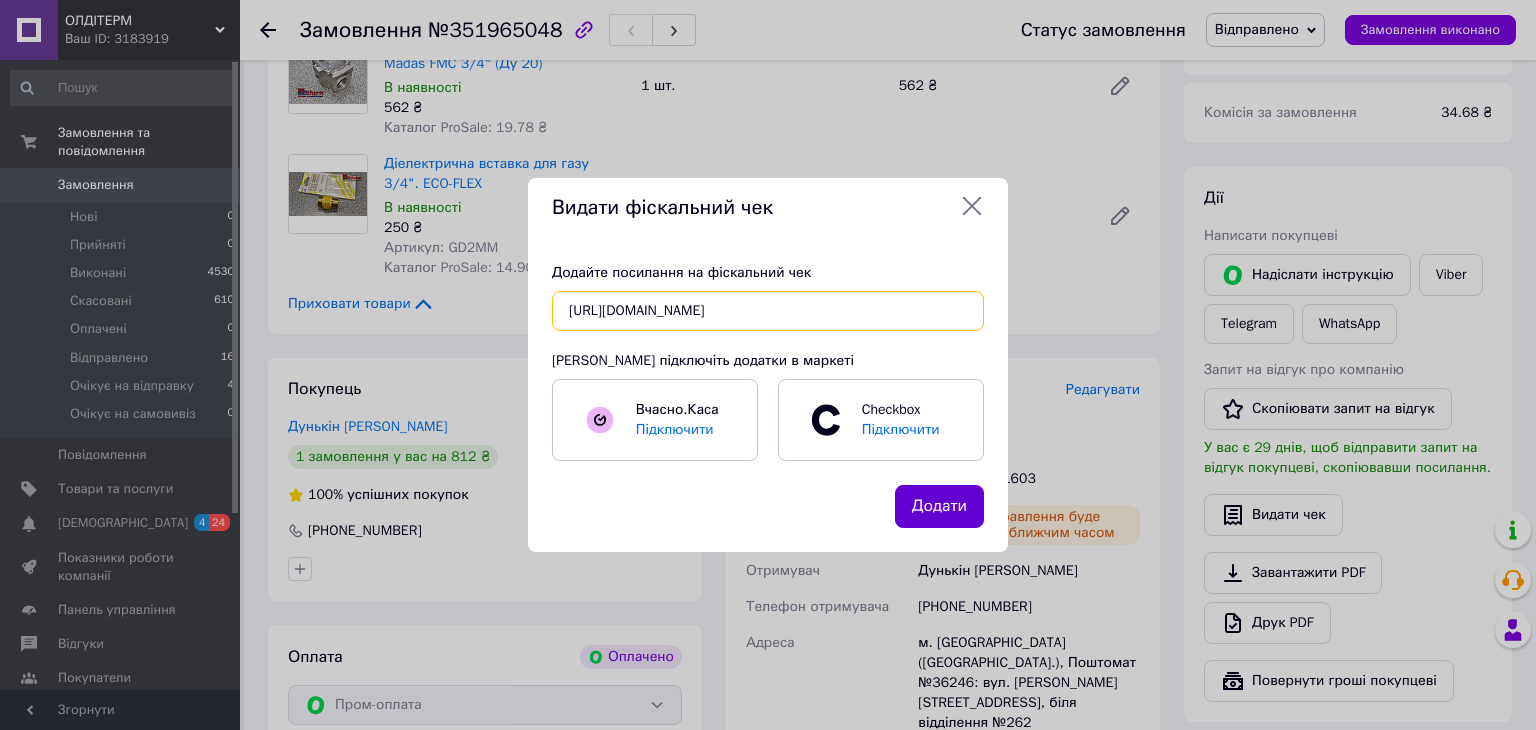 type on "https://kasa.vchasno.ua/check-viewer/4YGJFrFK9zk" 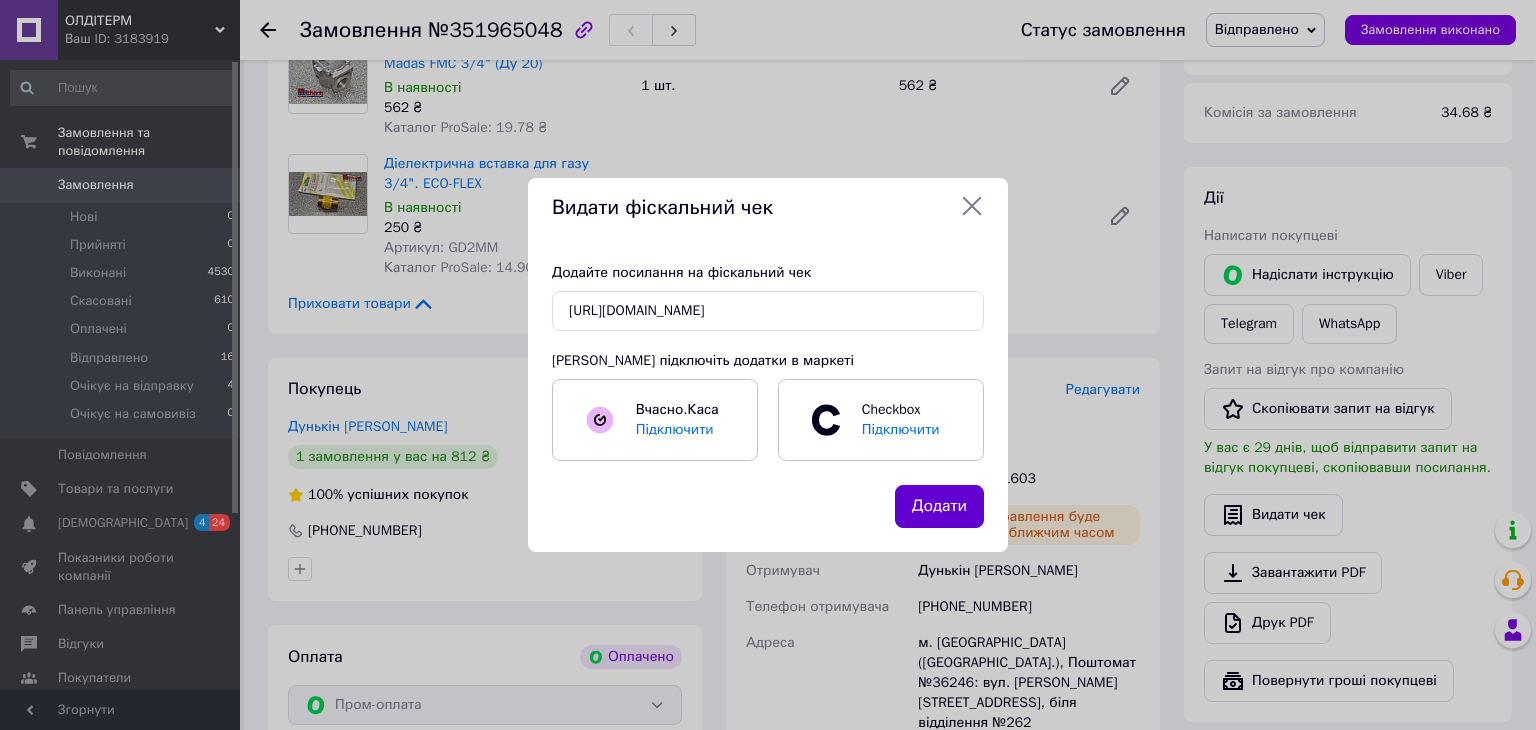 click on "Додати" at bounding box center (939, 506) 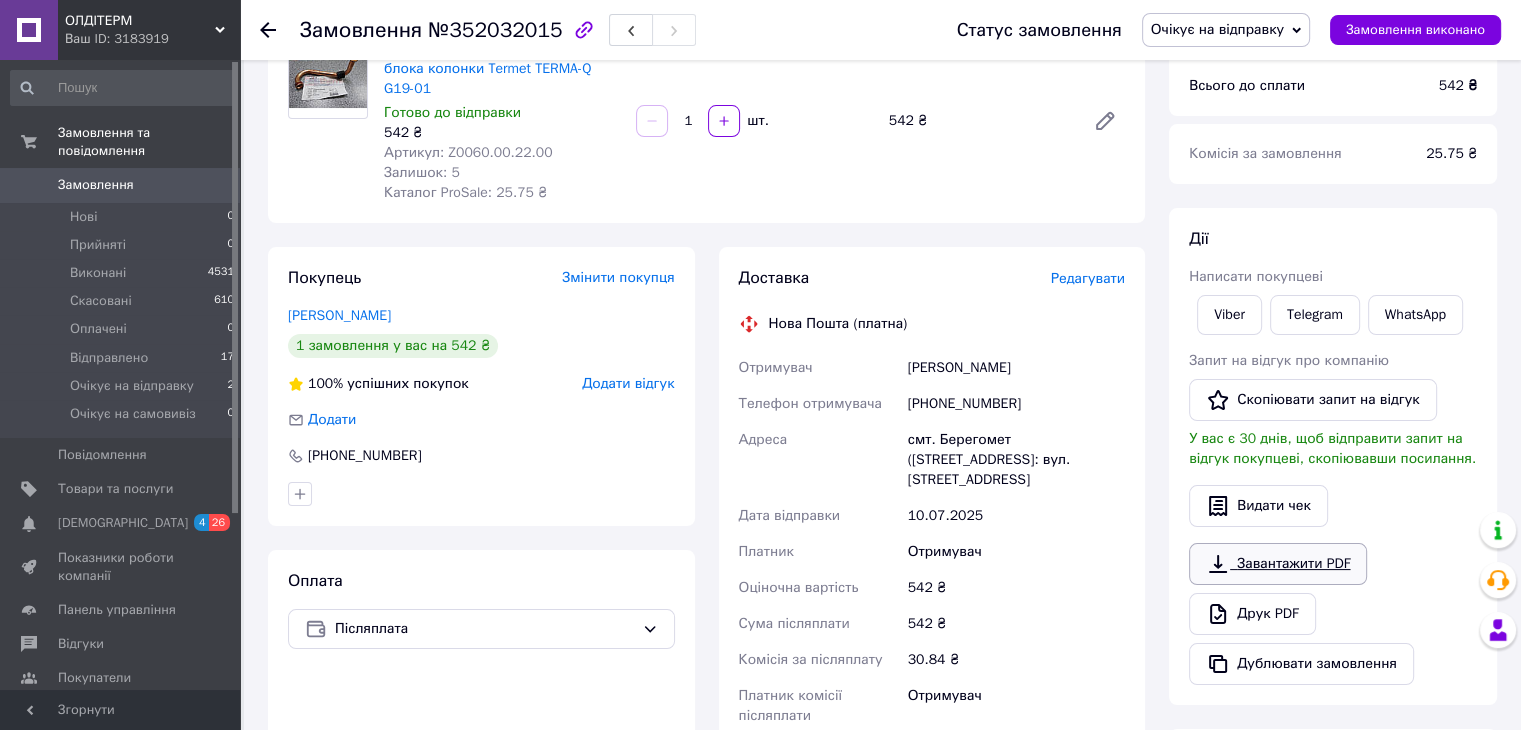 scroll, scrollTop: 200, scrollLeft: 0, axis: vertical 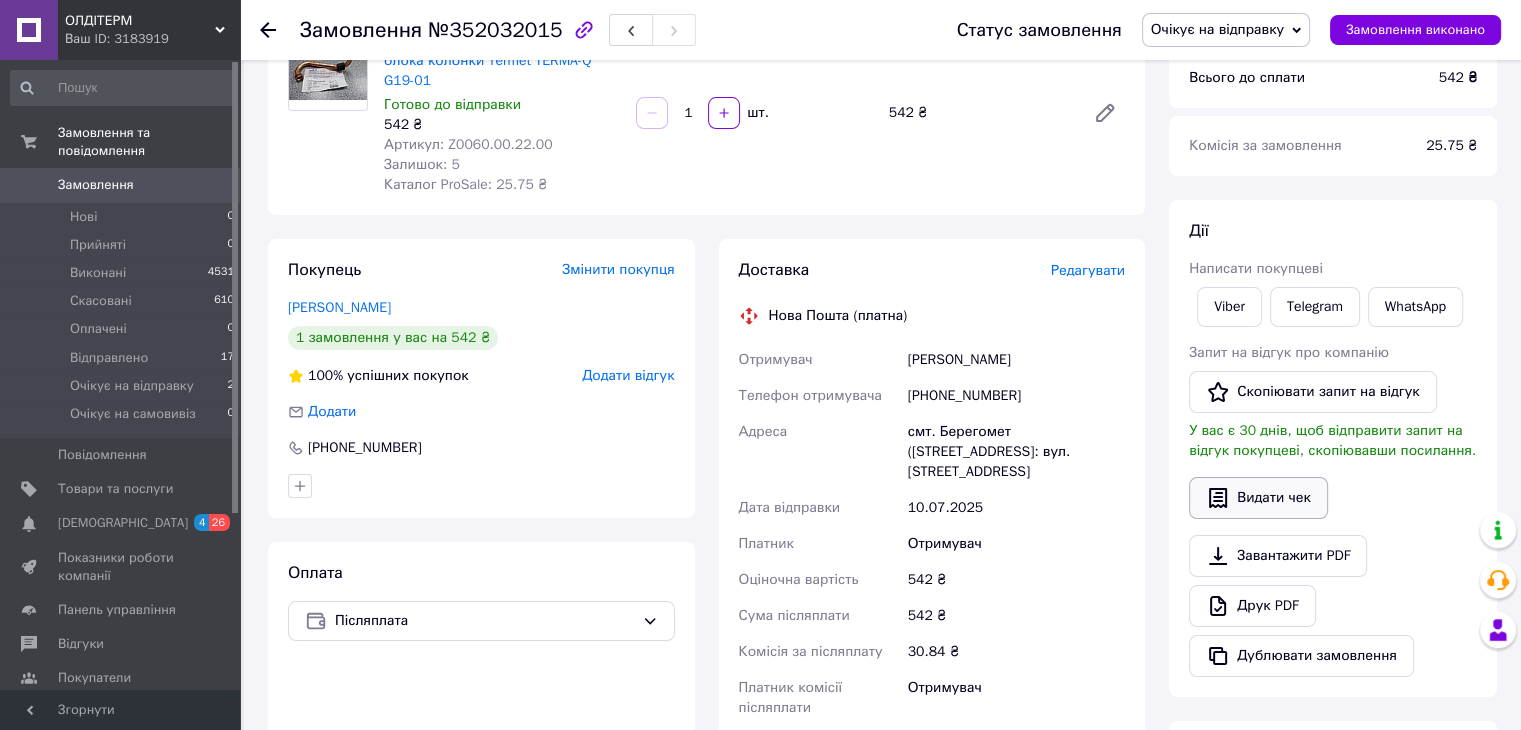 click on "Видати чек" at bounding box center [1258, 498] 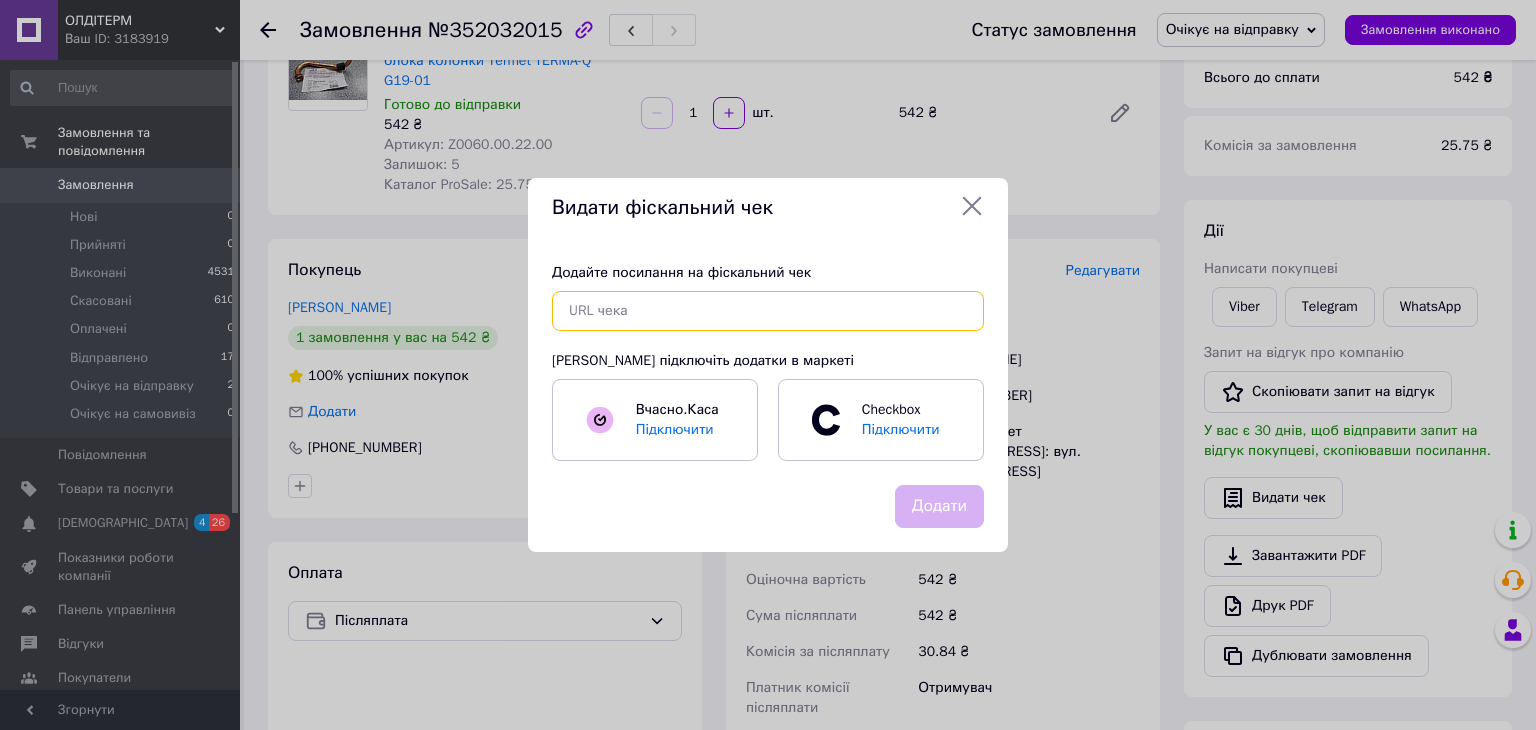 click at bounding box center [768, 311] 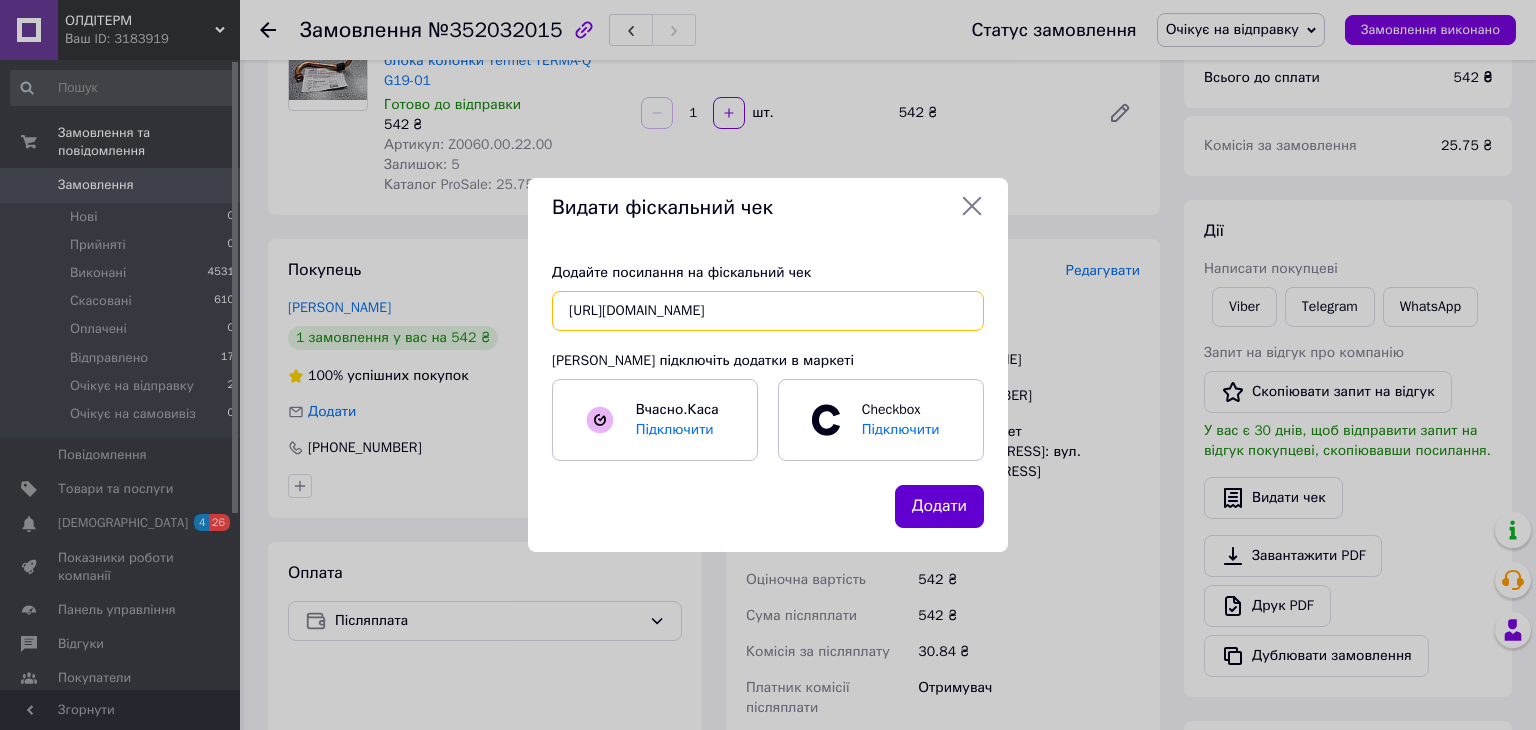 type on "[URL][DOMAIN_NAME]" 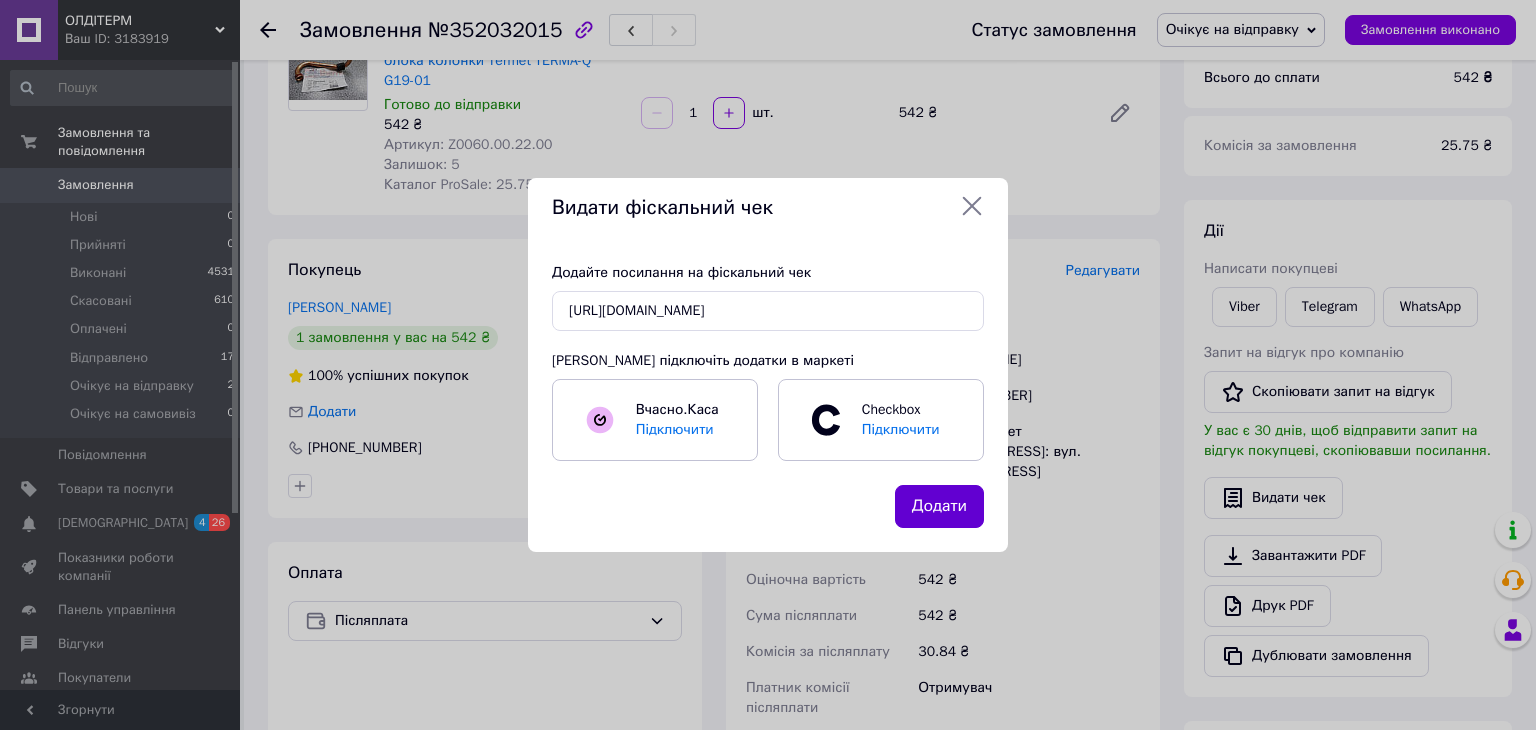 click on "Додати" at bounding box center (939, 506) 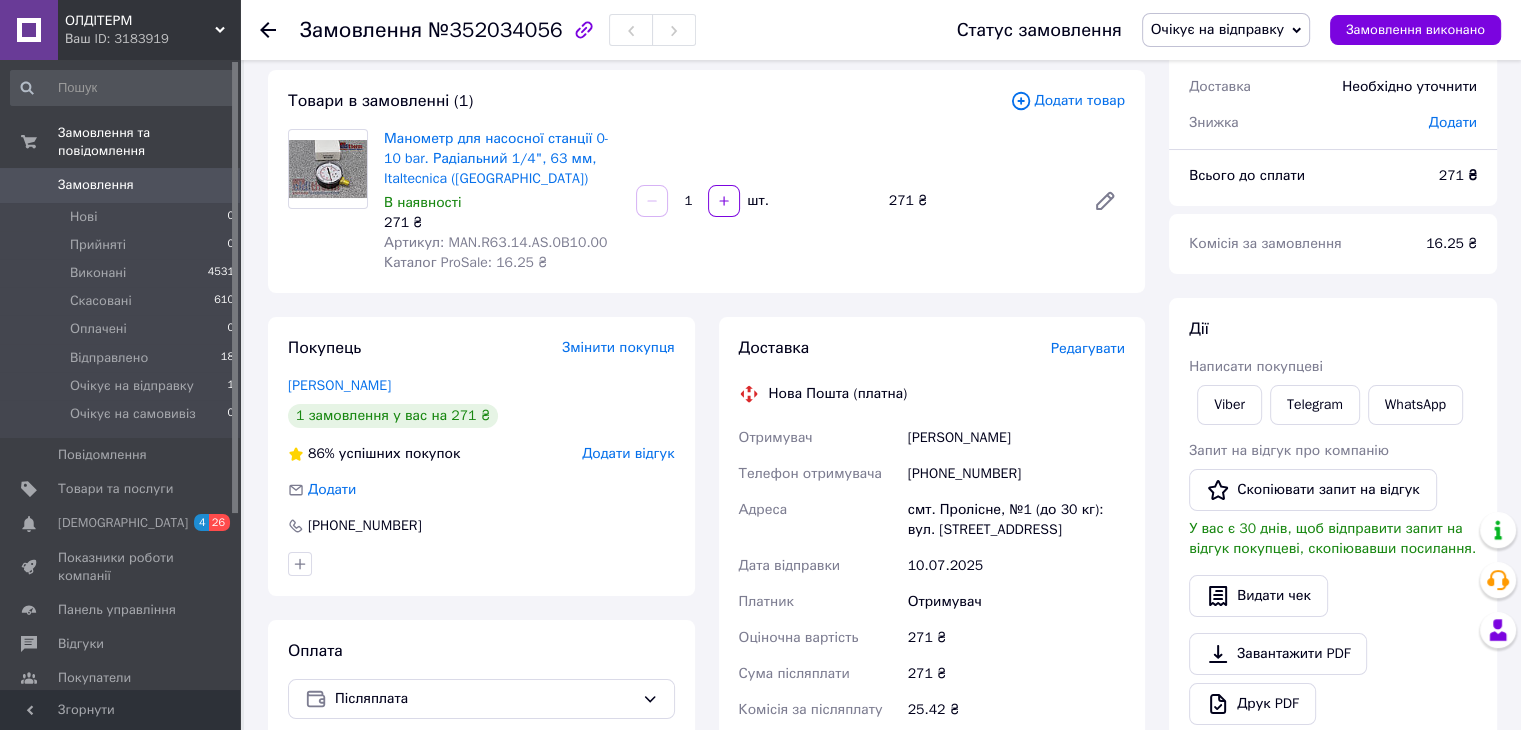 scroll, scrollTop: 100, scrollLeft: 0, axis: vertical 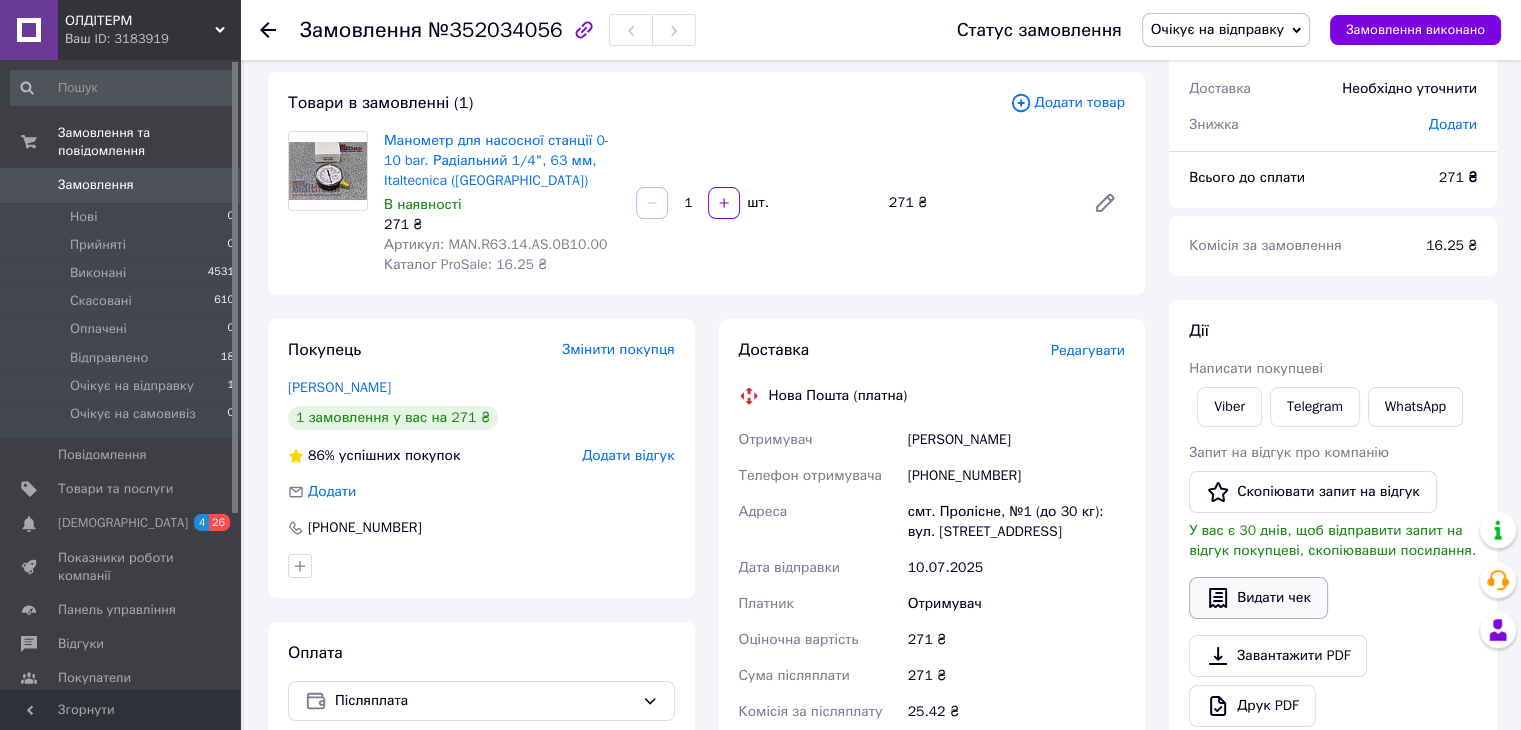 click on "Видати чек" at bounding box center (1258, 598) 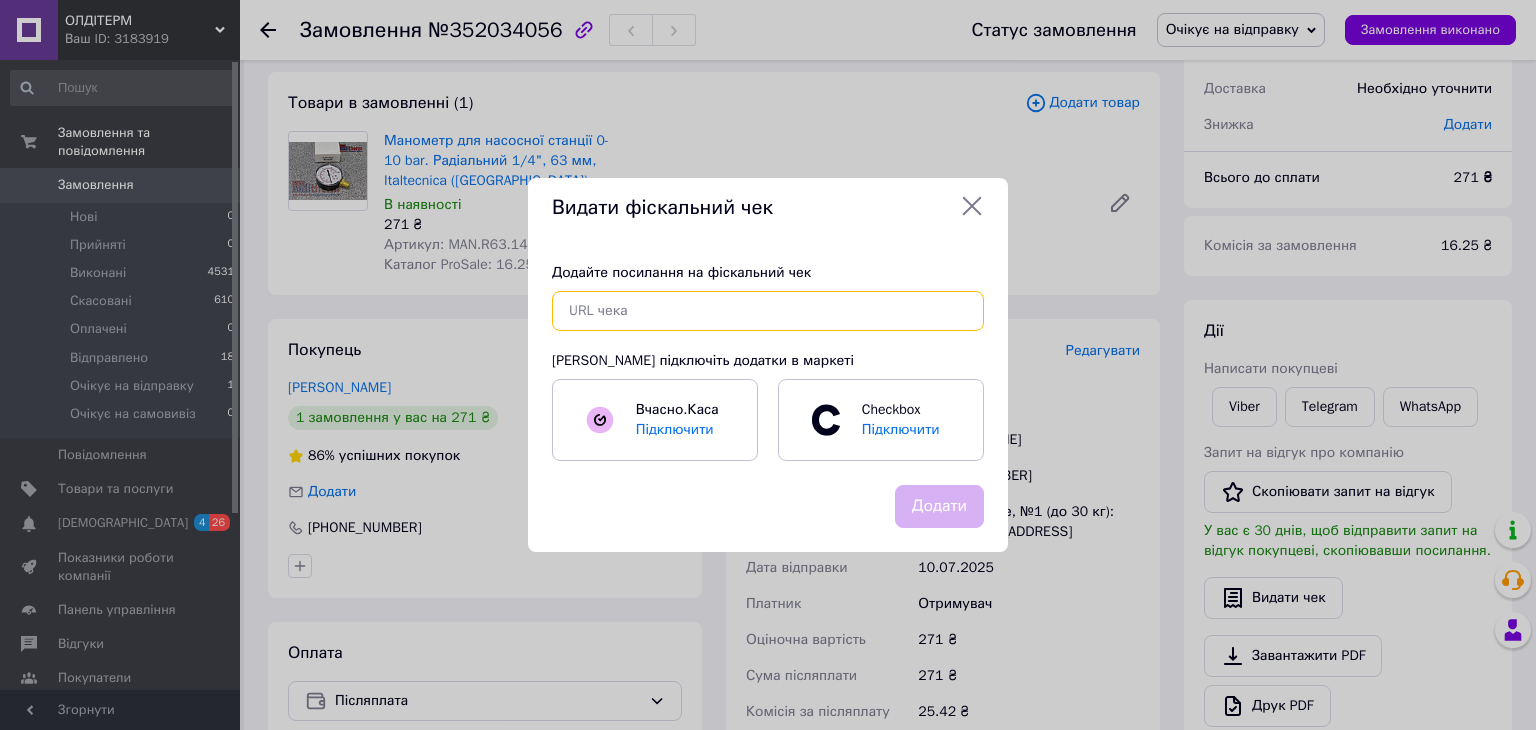 click at bounding box center (768, 311) 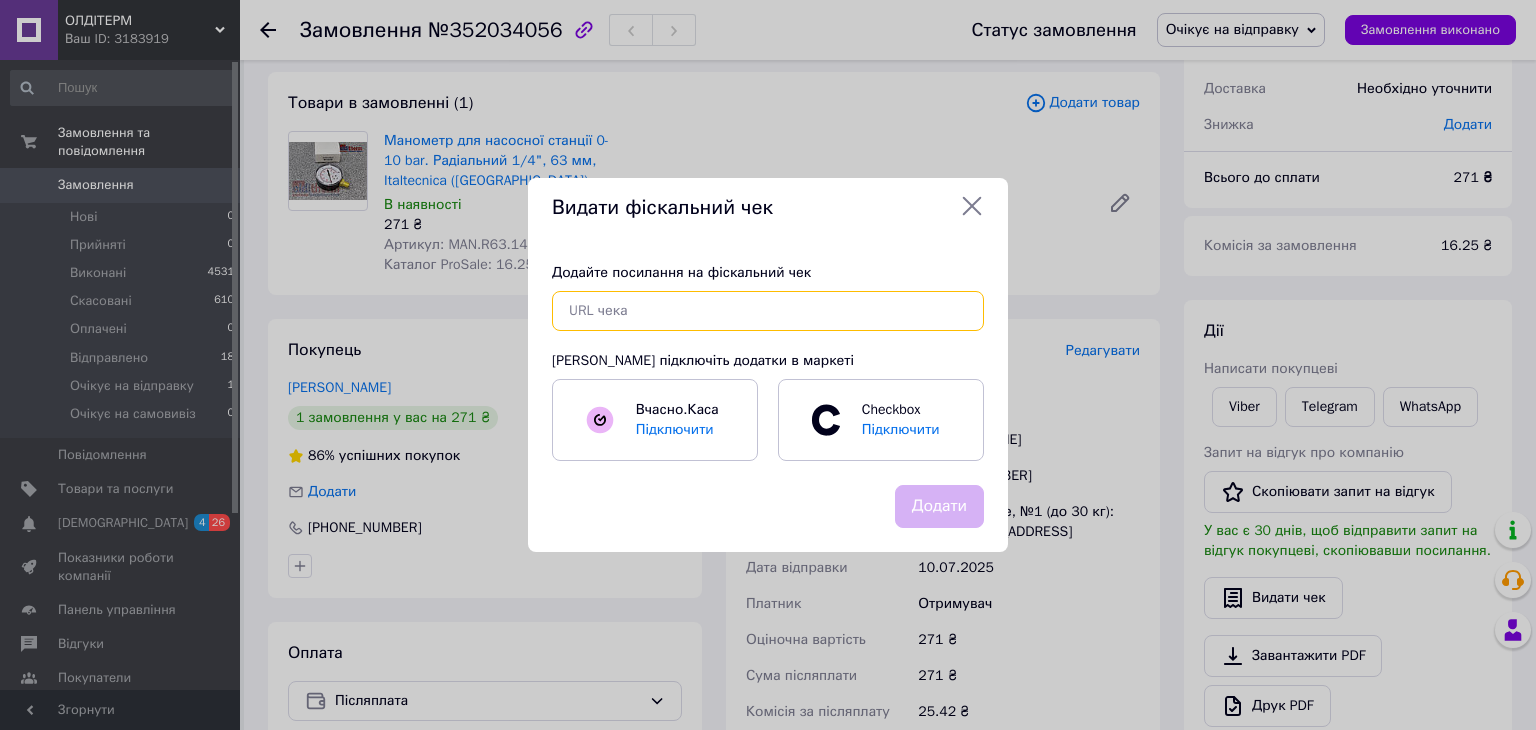 paste on "https://kasa.vchasno.ua/check-viewer/diQry3YNQUY" 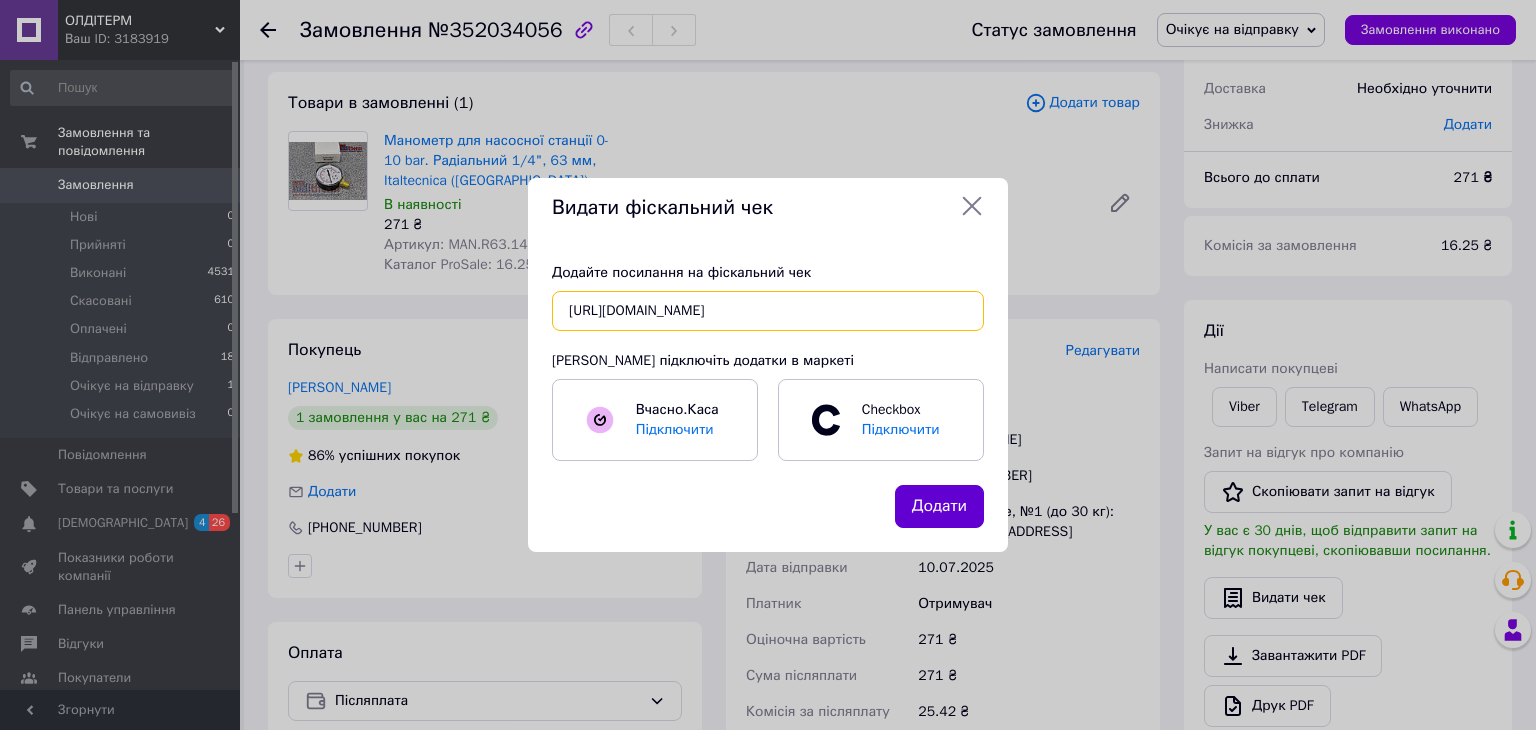 type on "https://kasa.vchasno.ua/check-viewer/diQry3YNQUY" 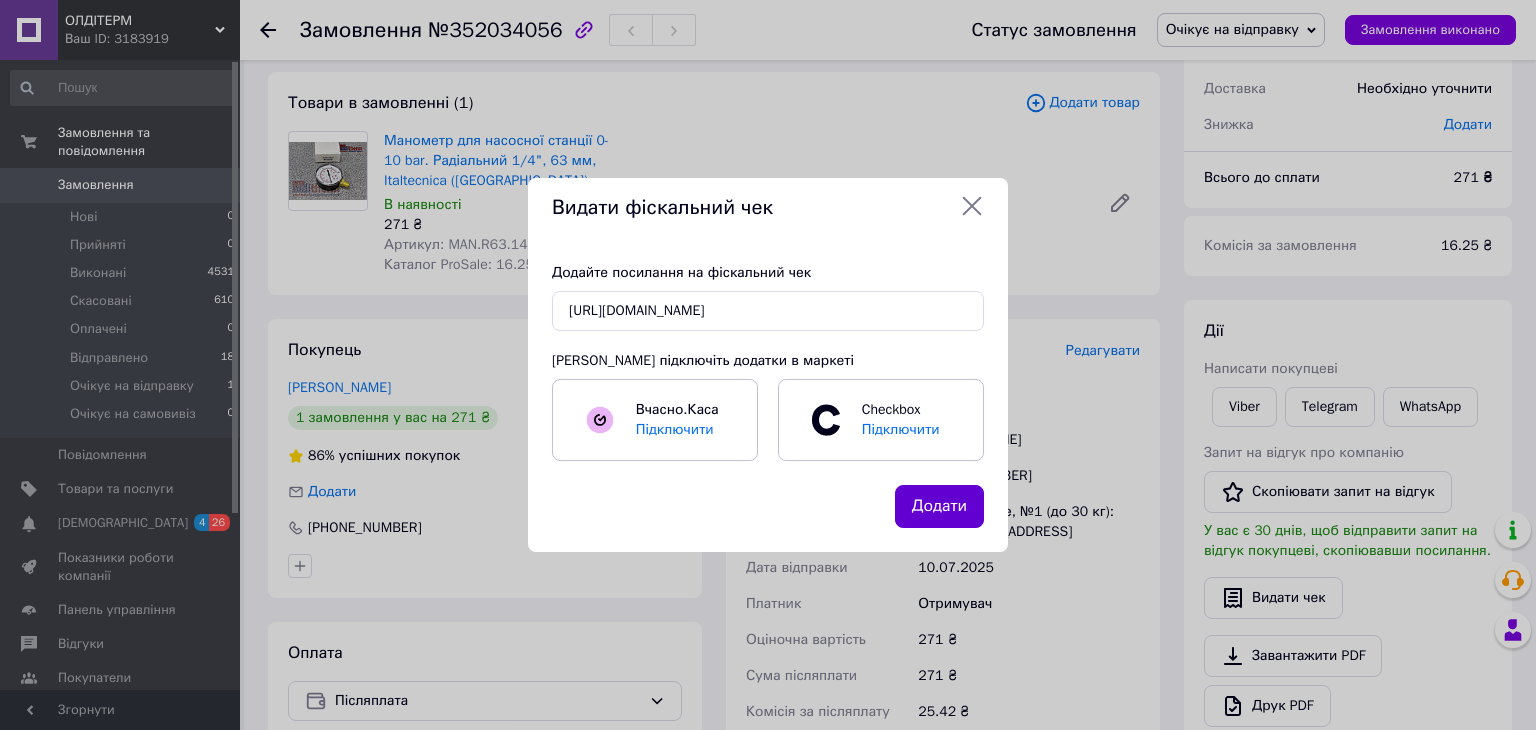 click on "Додати" at bounding box center [939, 506] 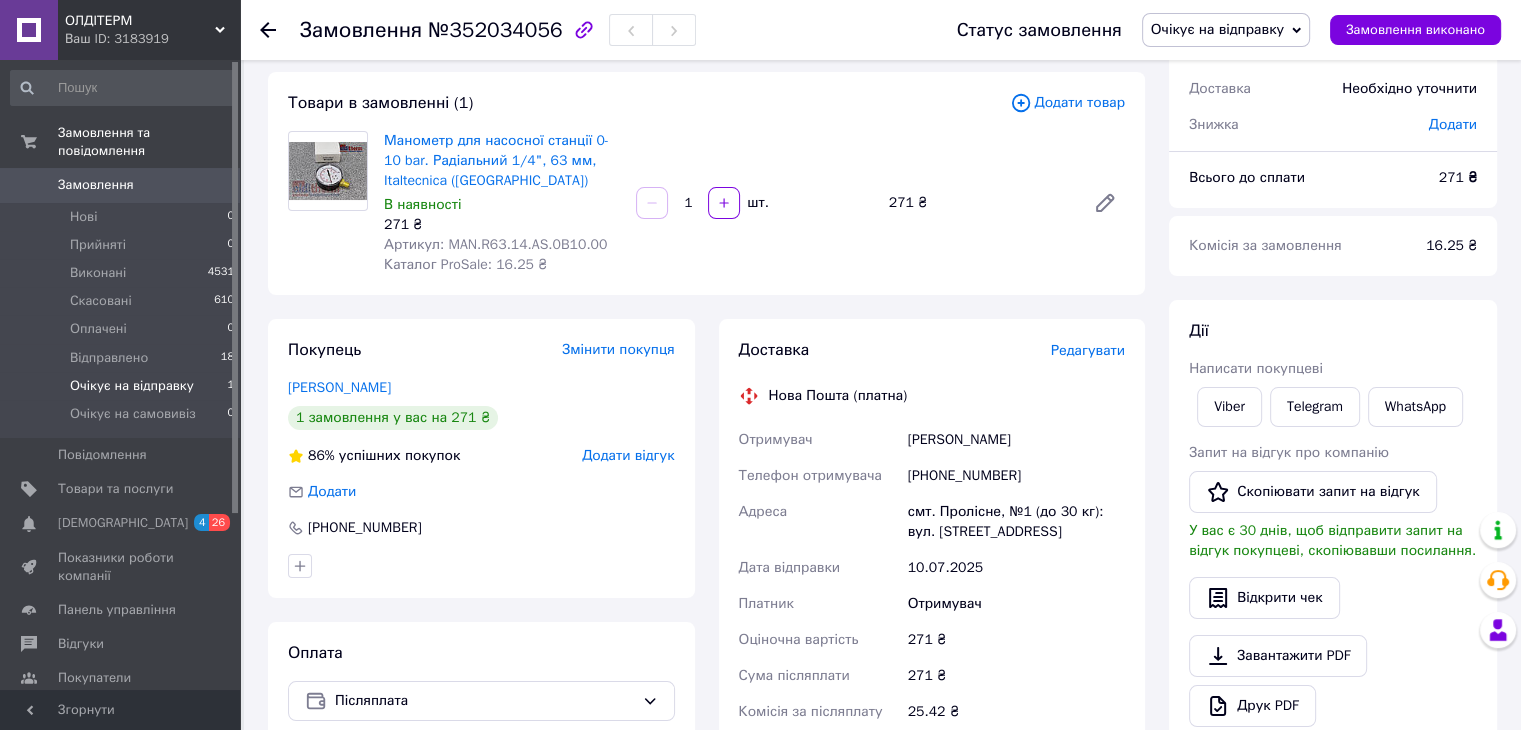 click on "Очікує на відправку" at bounding box center [132, 386] 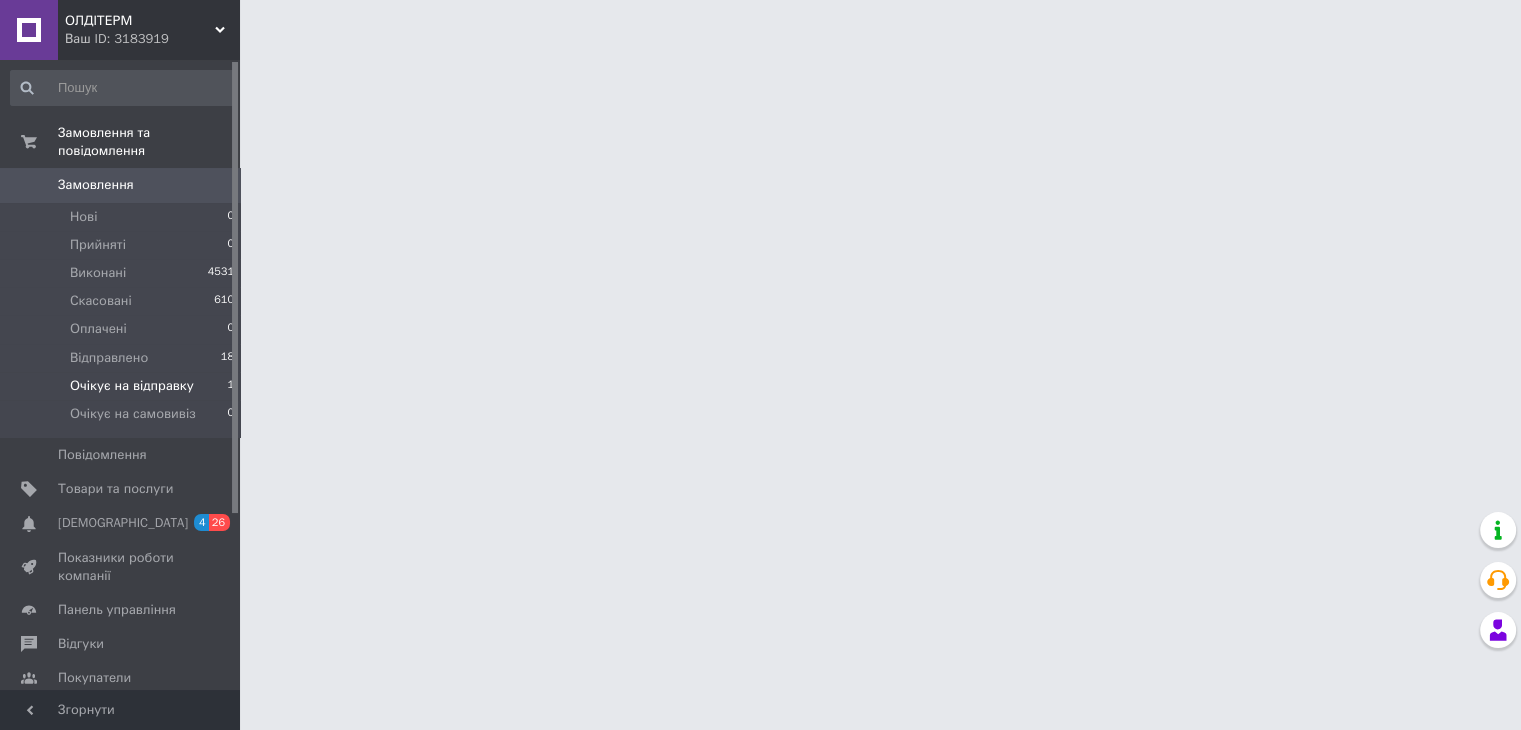 scroll, scrollTop: 0, scrollLeft: 0, axis: both 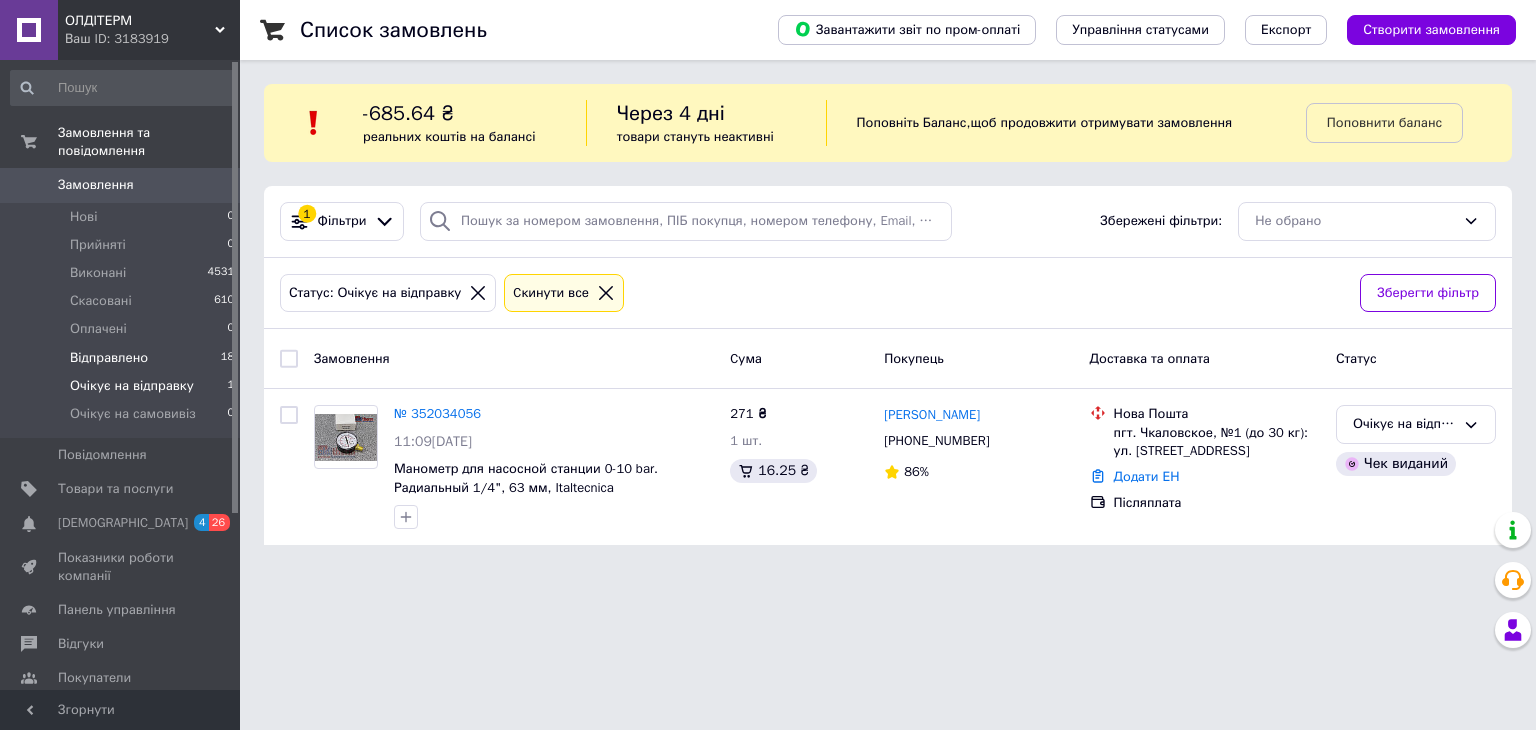 click on "Відправлено" at bounding box center (109, 358) 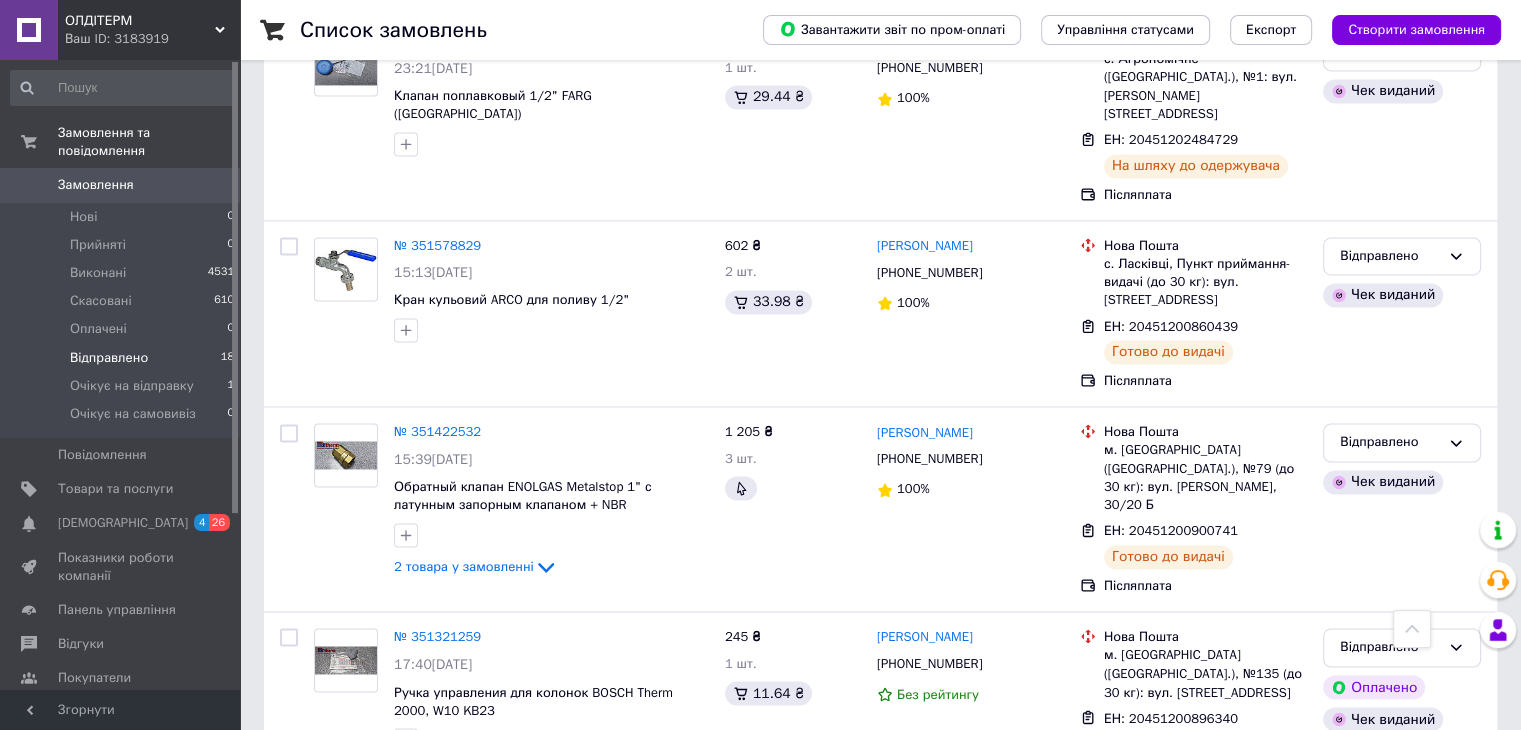 scroll, scrollTop: 3133, scrollLeft: 0, axis: vertical 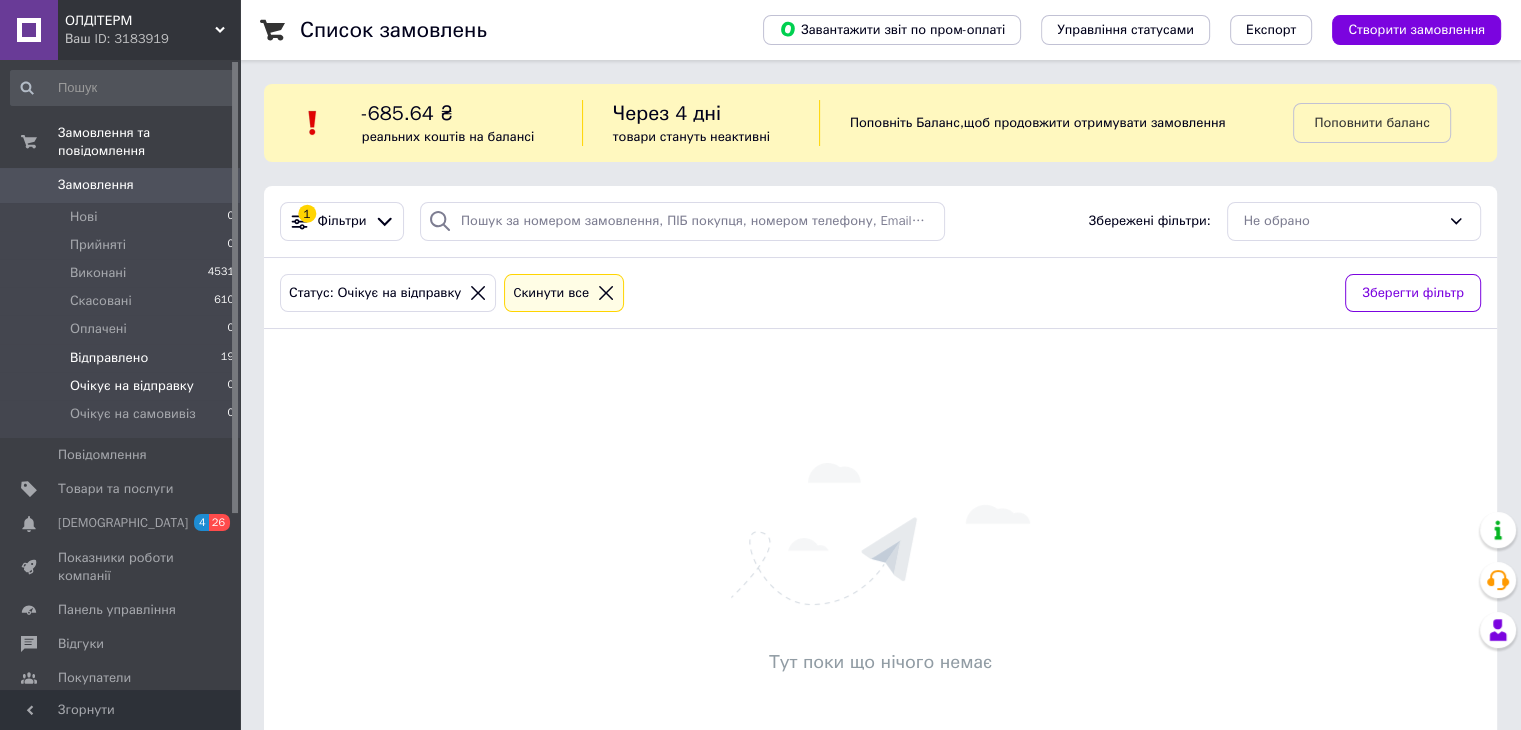 click on "Відправлено" at bounding box center [109, 358] 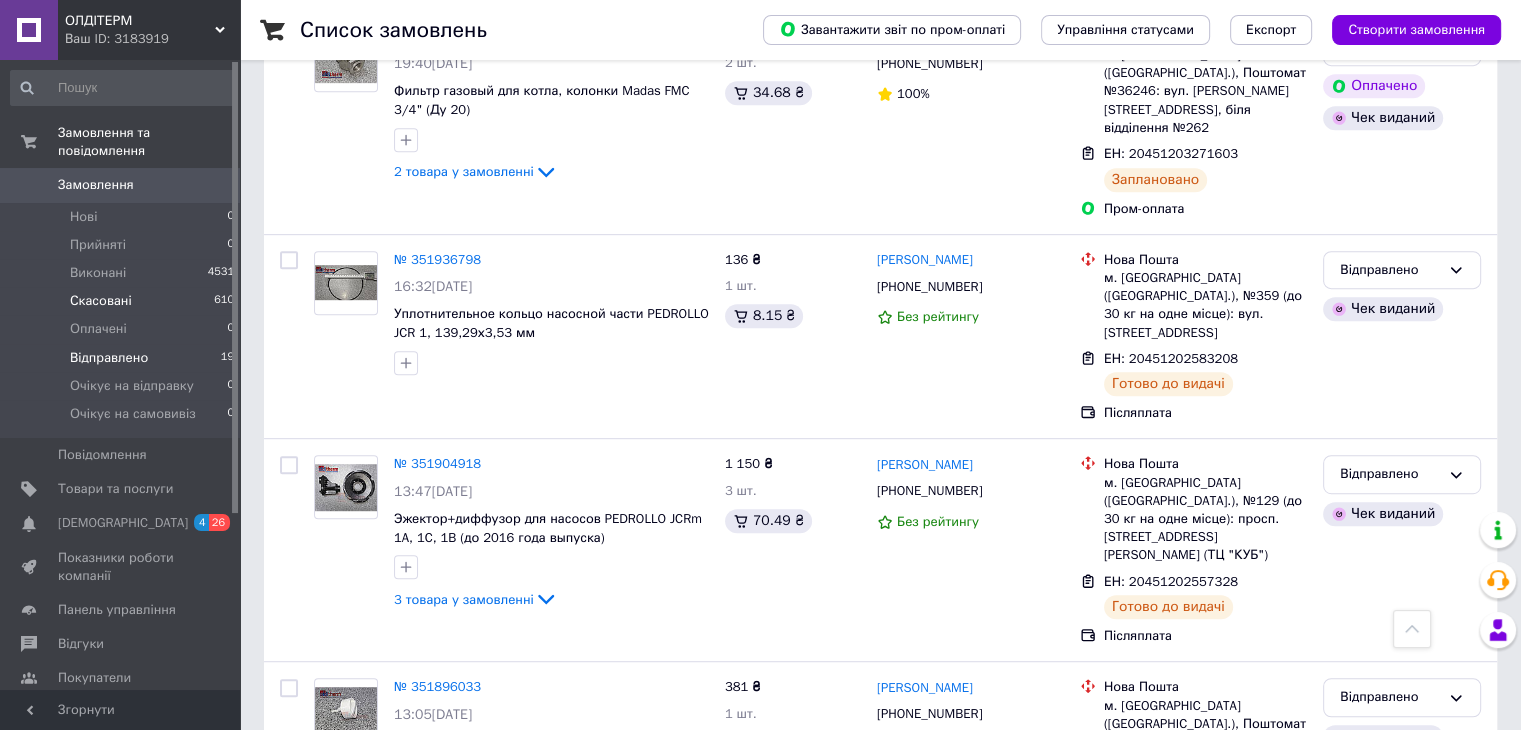 scroll, scrollTop: 701, scrollLeft: 0, axis: vertical 